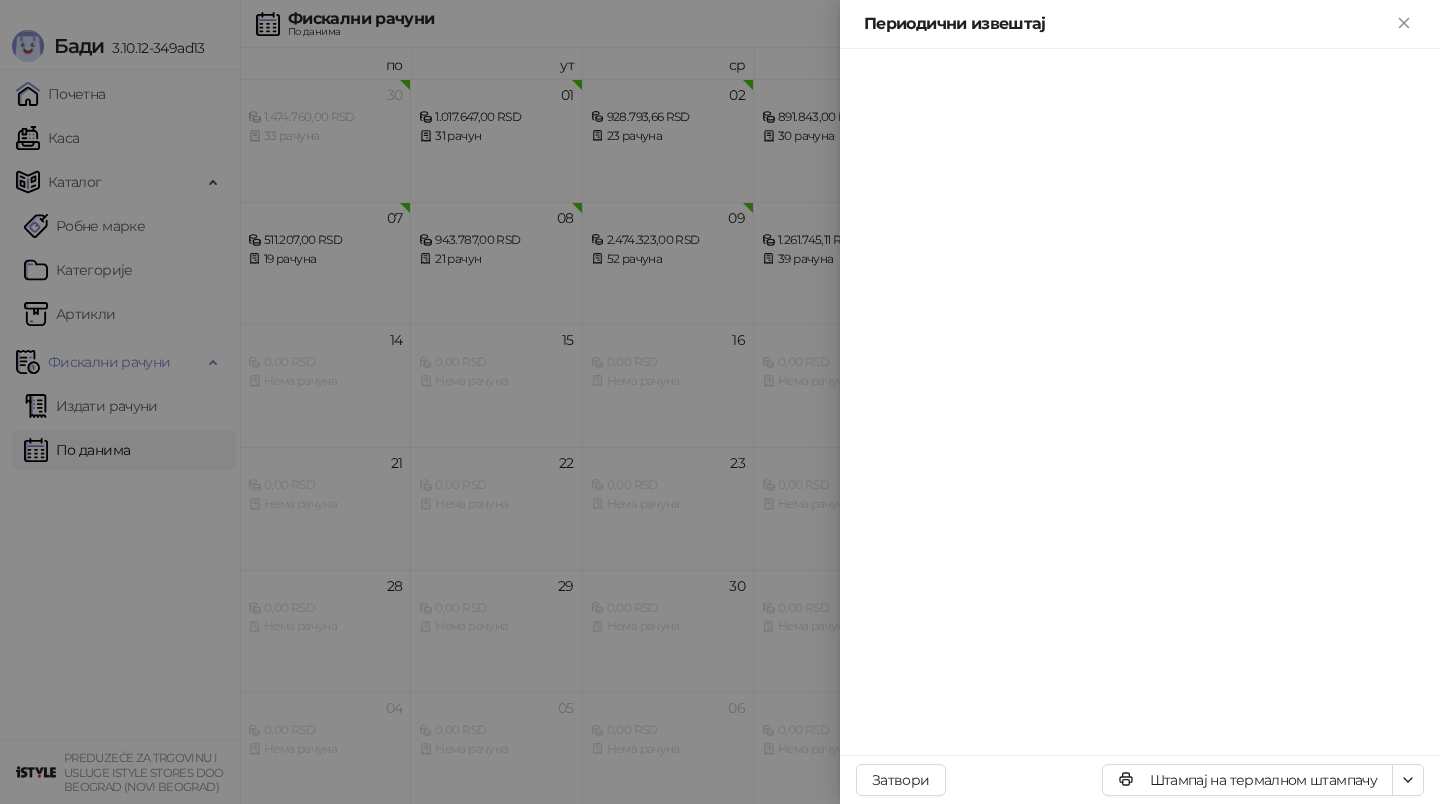 scroll, scrollTop: 0, scrollLeft: 0, axis: both 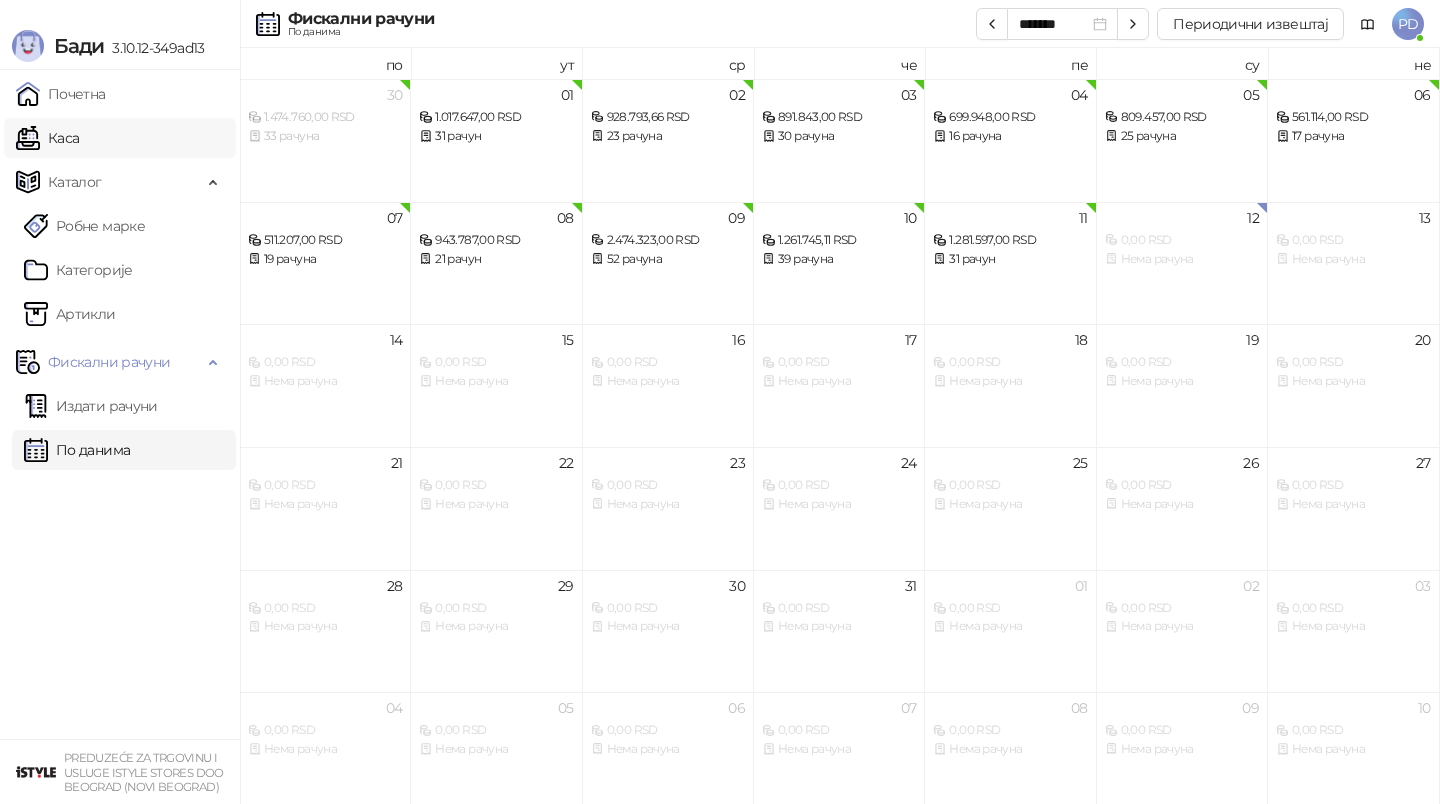 click on "Каса" at bounding box center (47, 138) 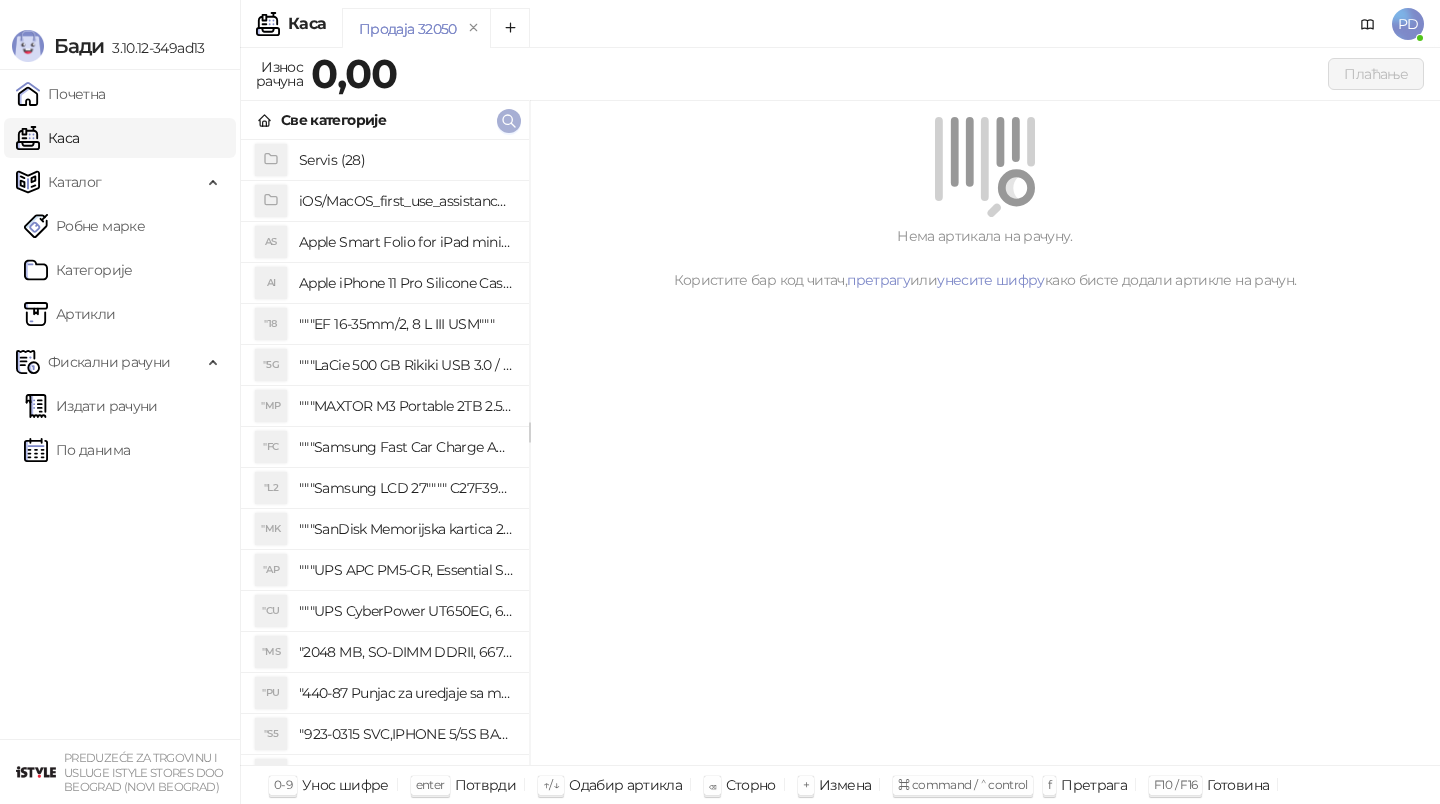 click 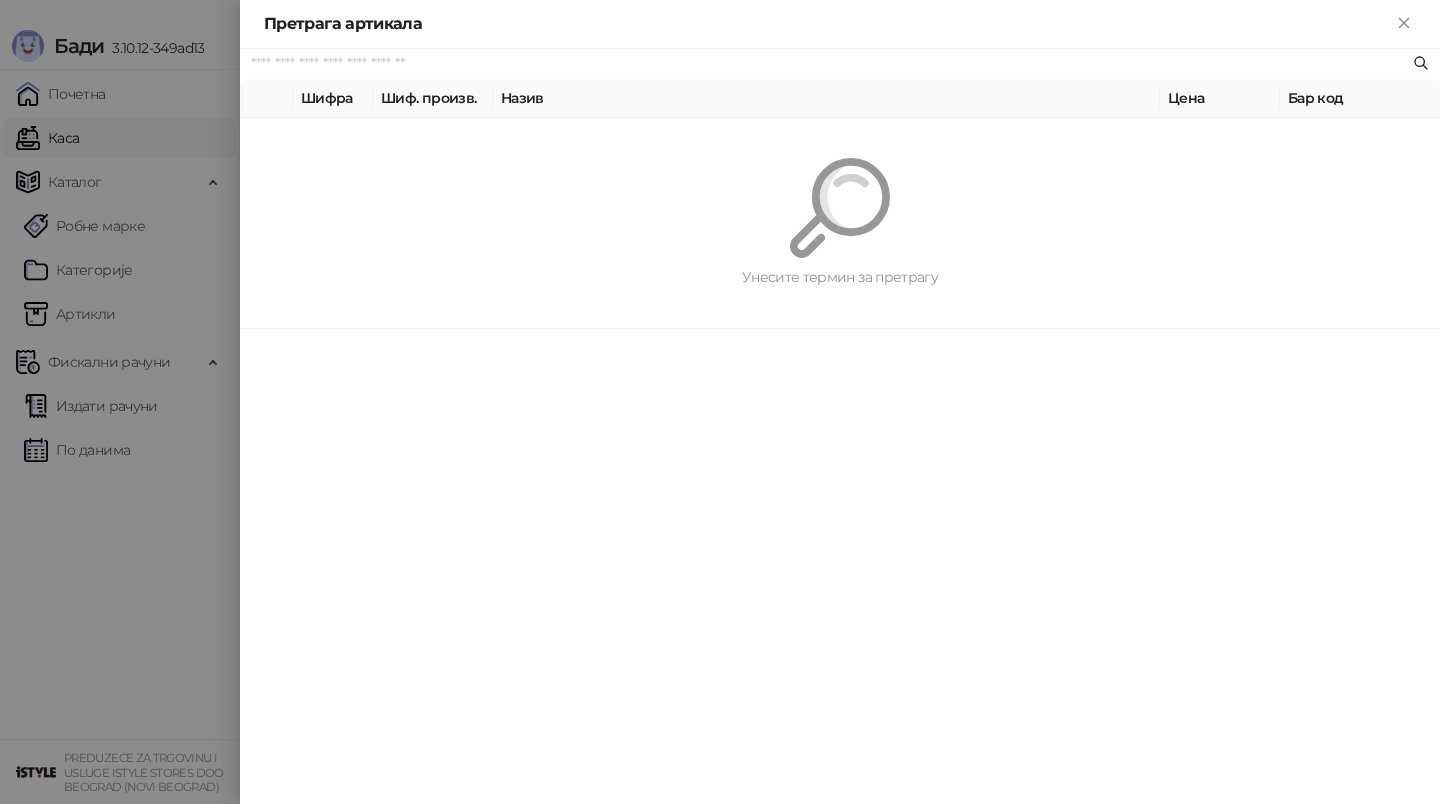 paste on "*********" 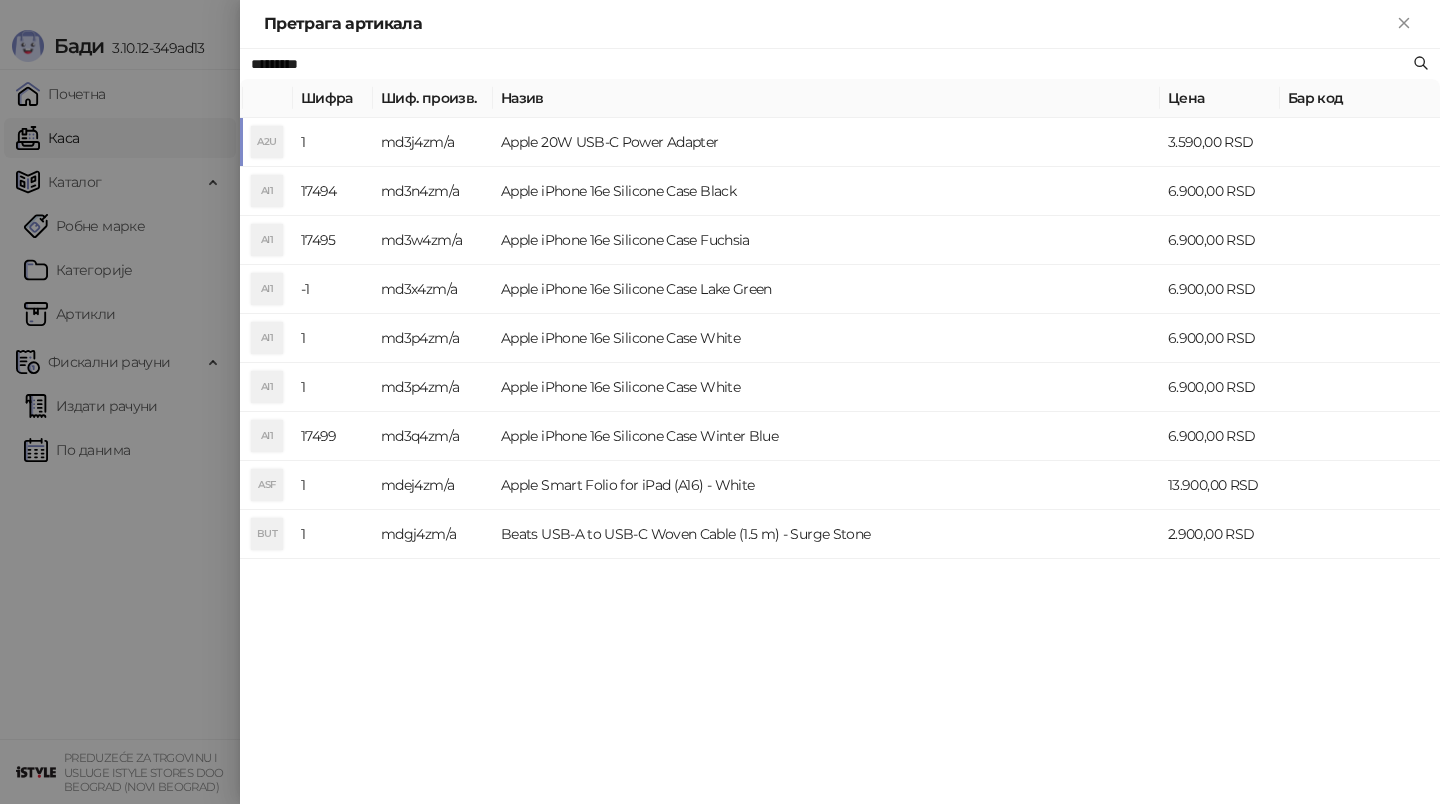type on "*********" 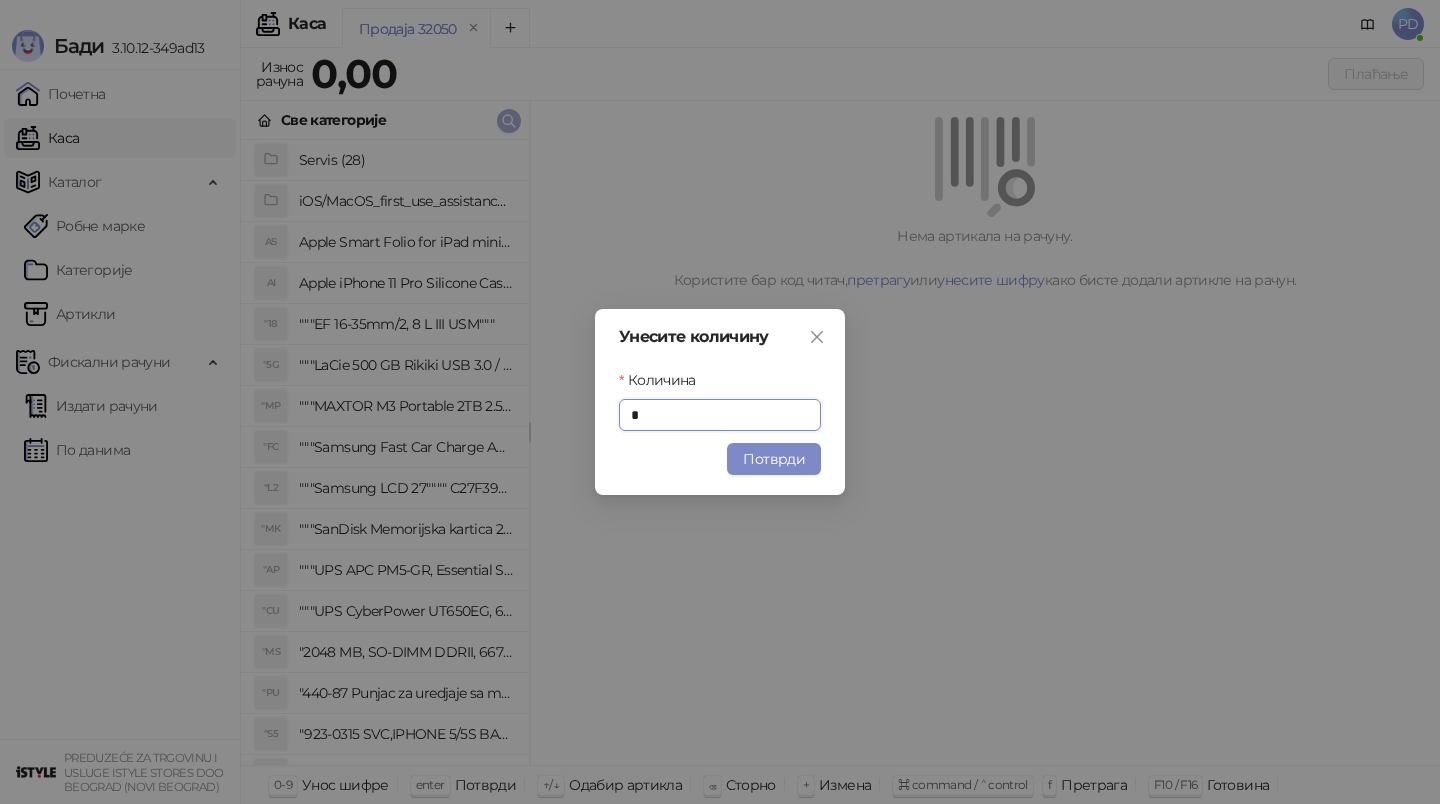 type on "*" 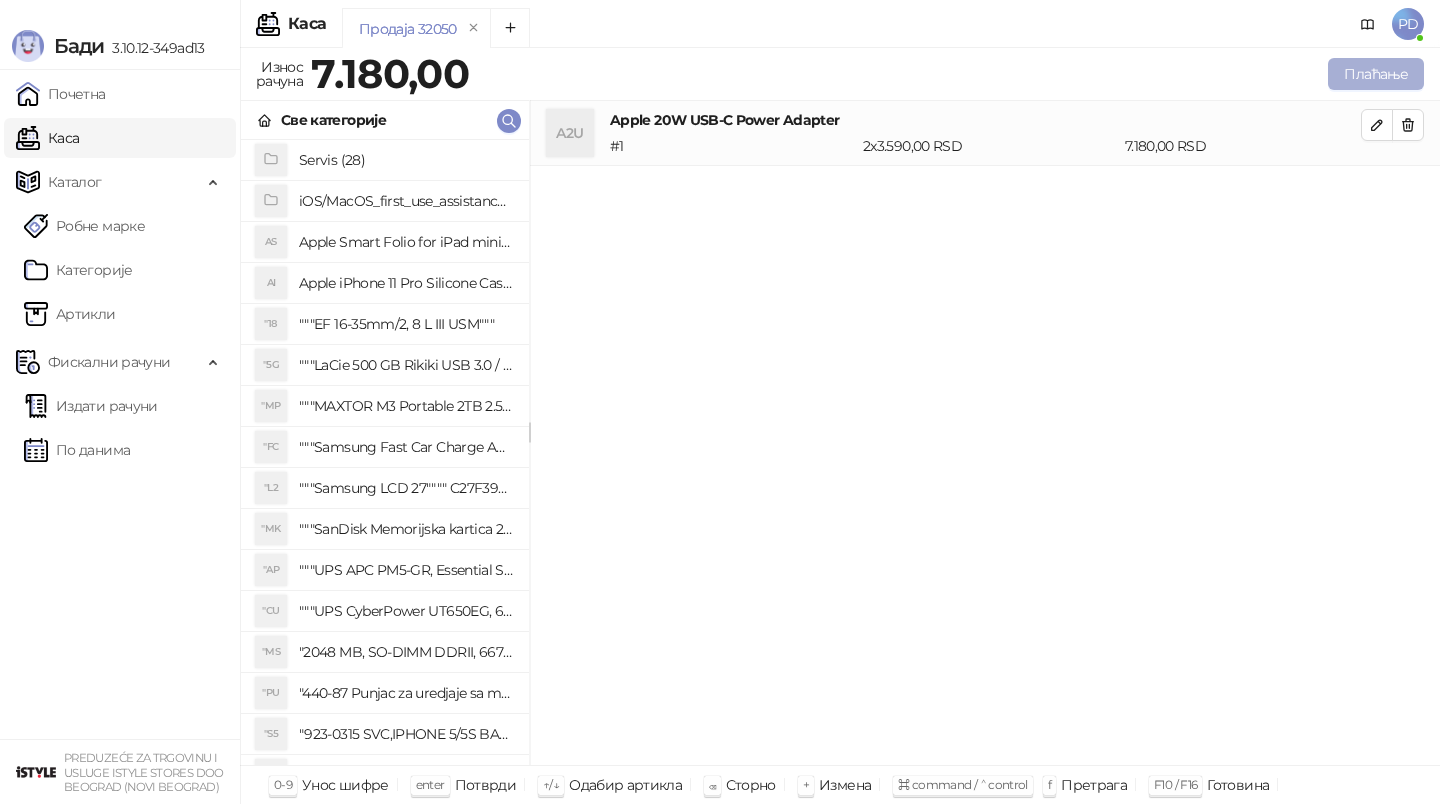 click on "Плаћање" at bounding box center [1376, 74] 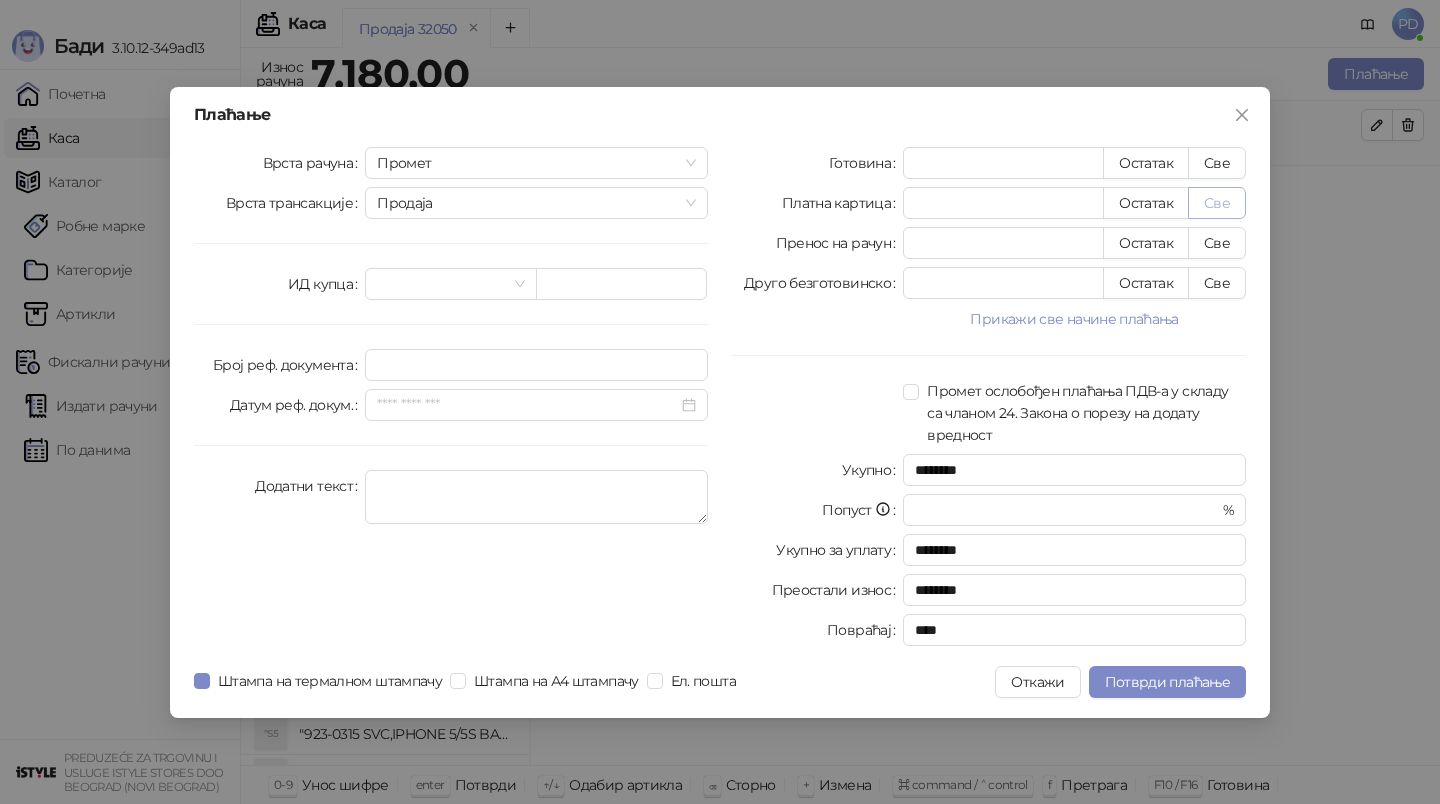 click on "Све" at bounding box center (1217, 203) 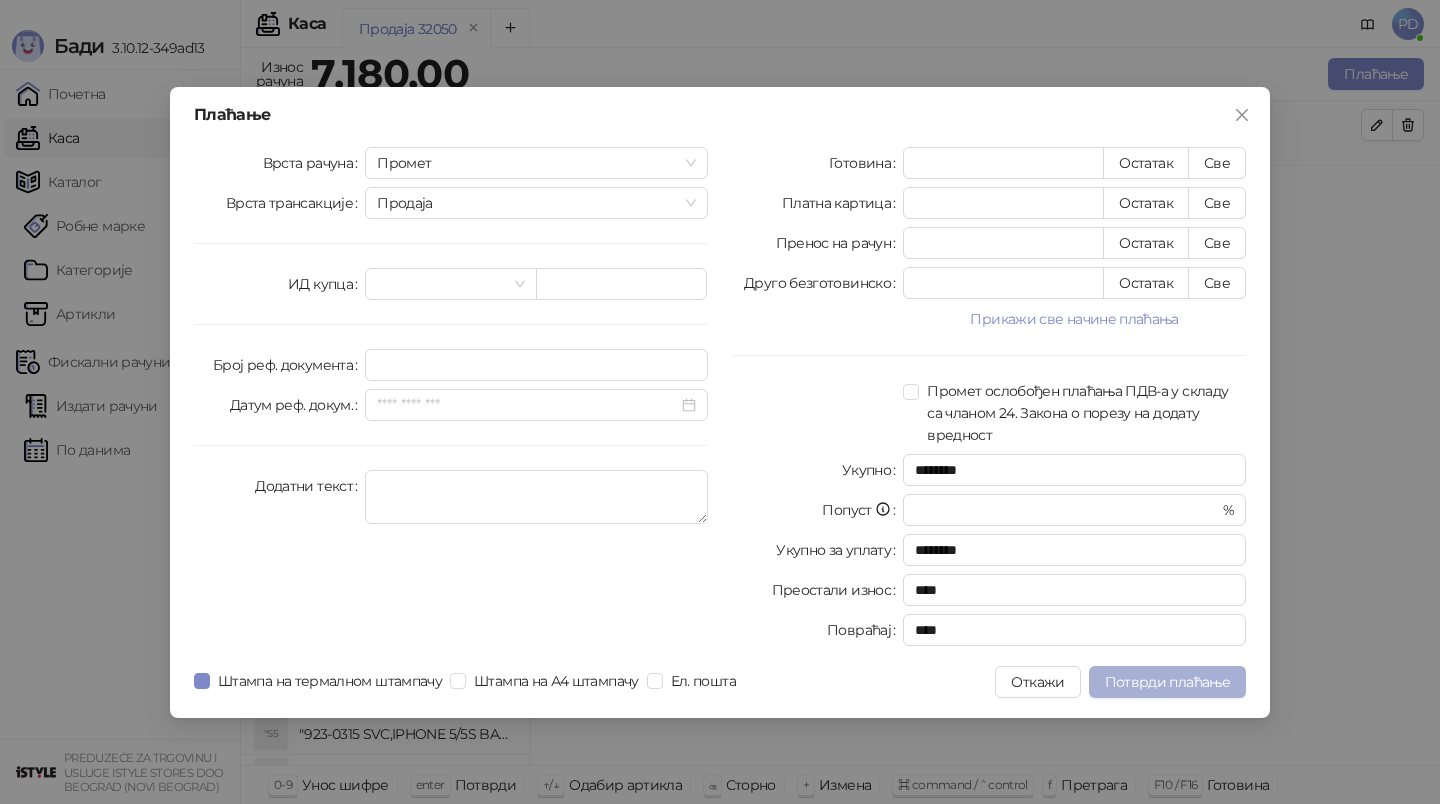click on "Потврди плаћање" at bounding box center (1167, 682) 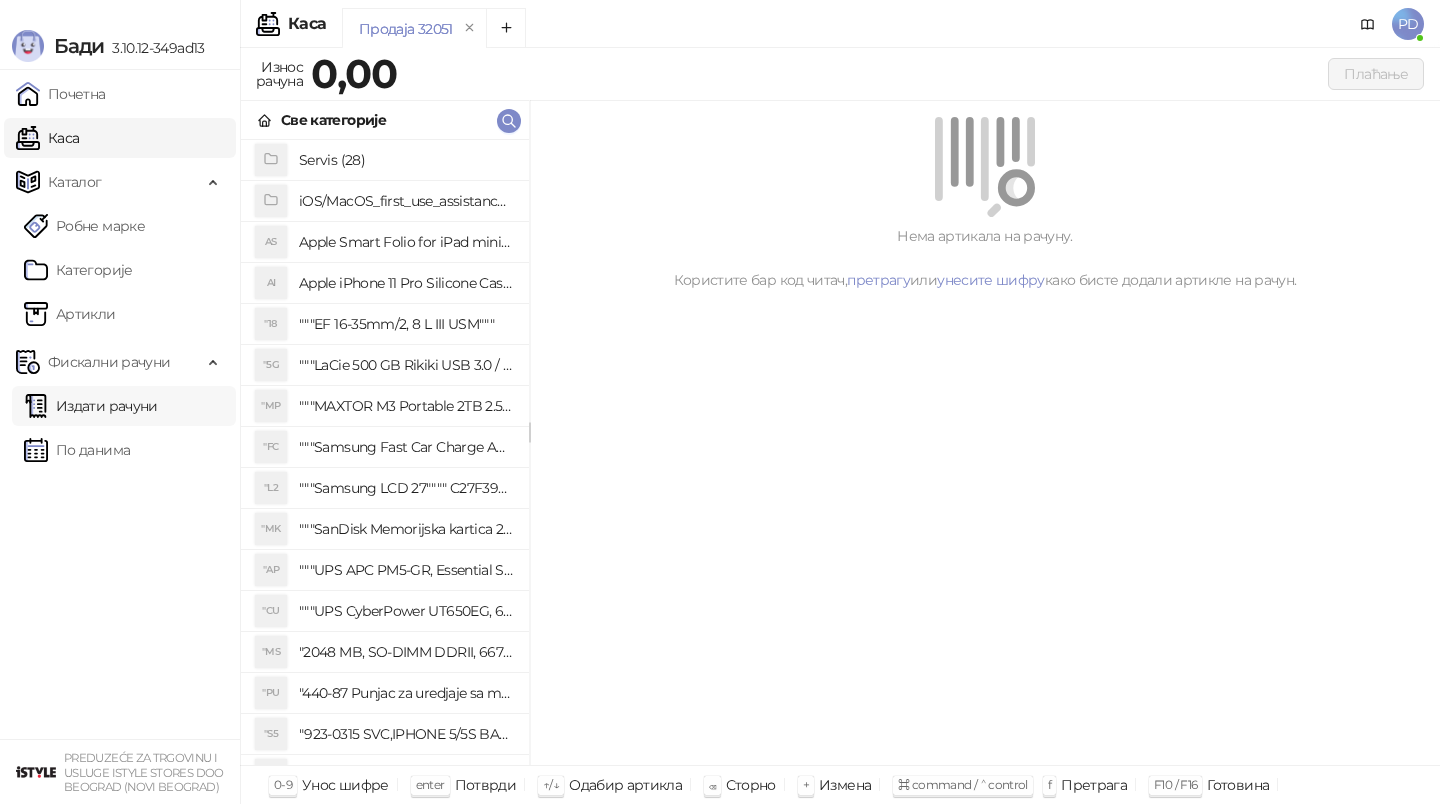 click on "Издати рачуни" at bounding box center [91, 406] 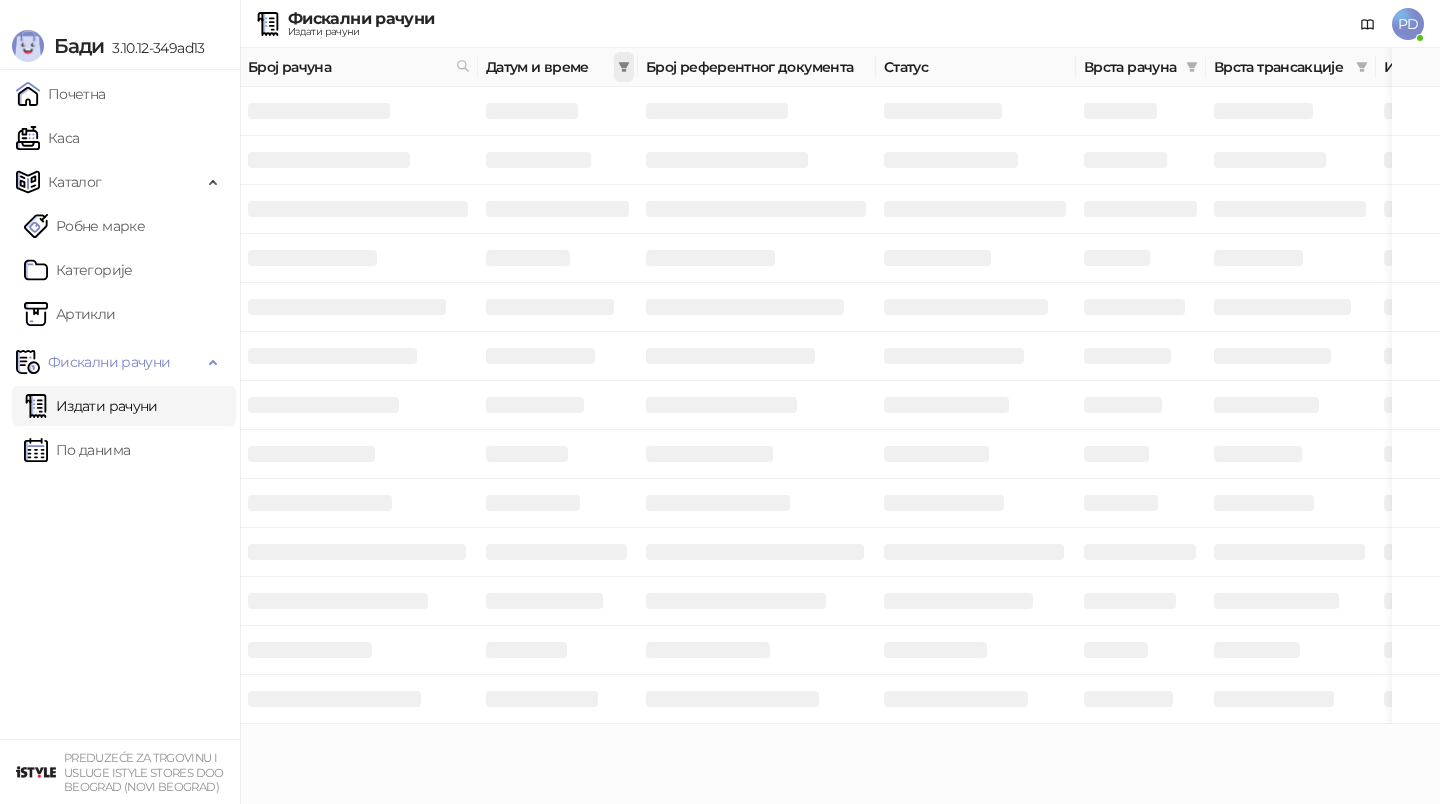 click 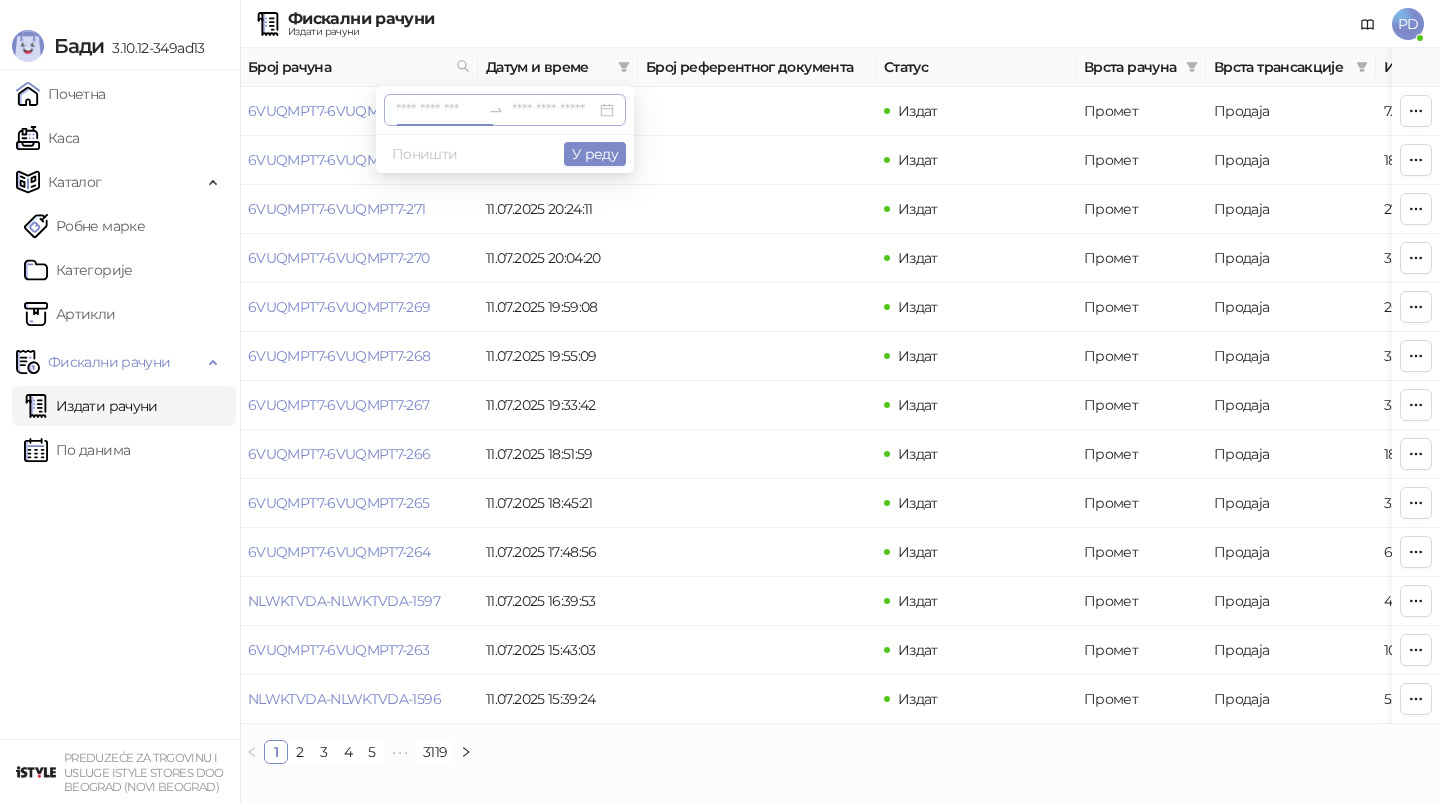 click at bounding box center (438, 110) 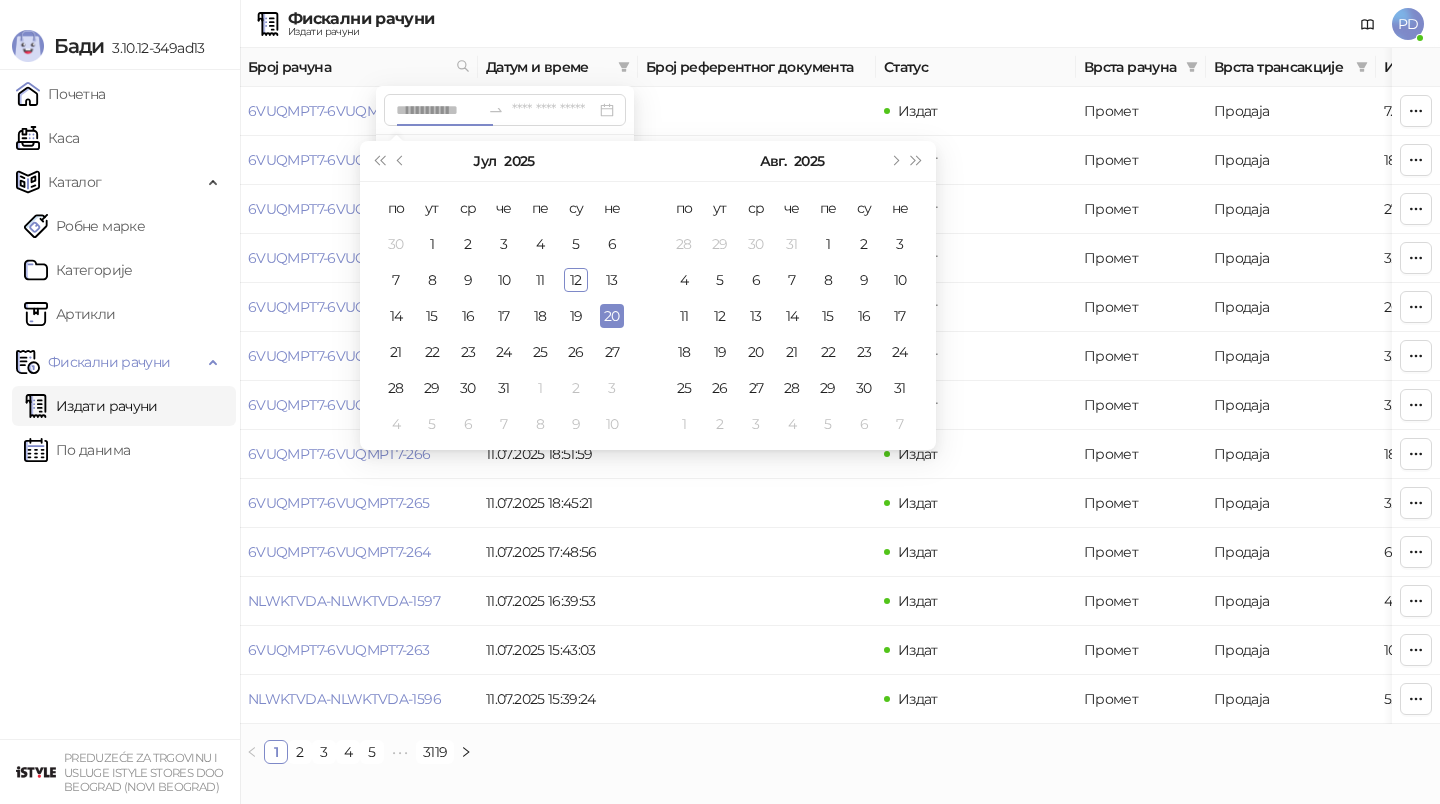 type on "**********" 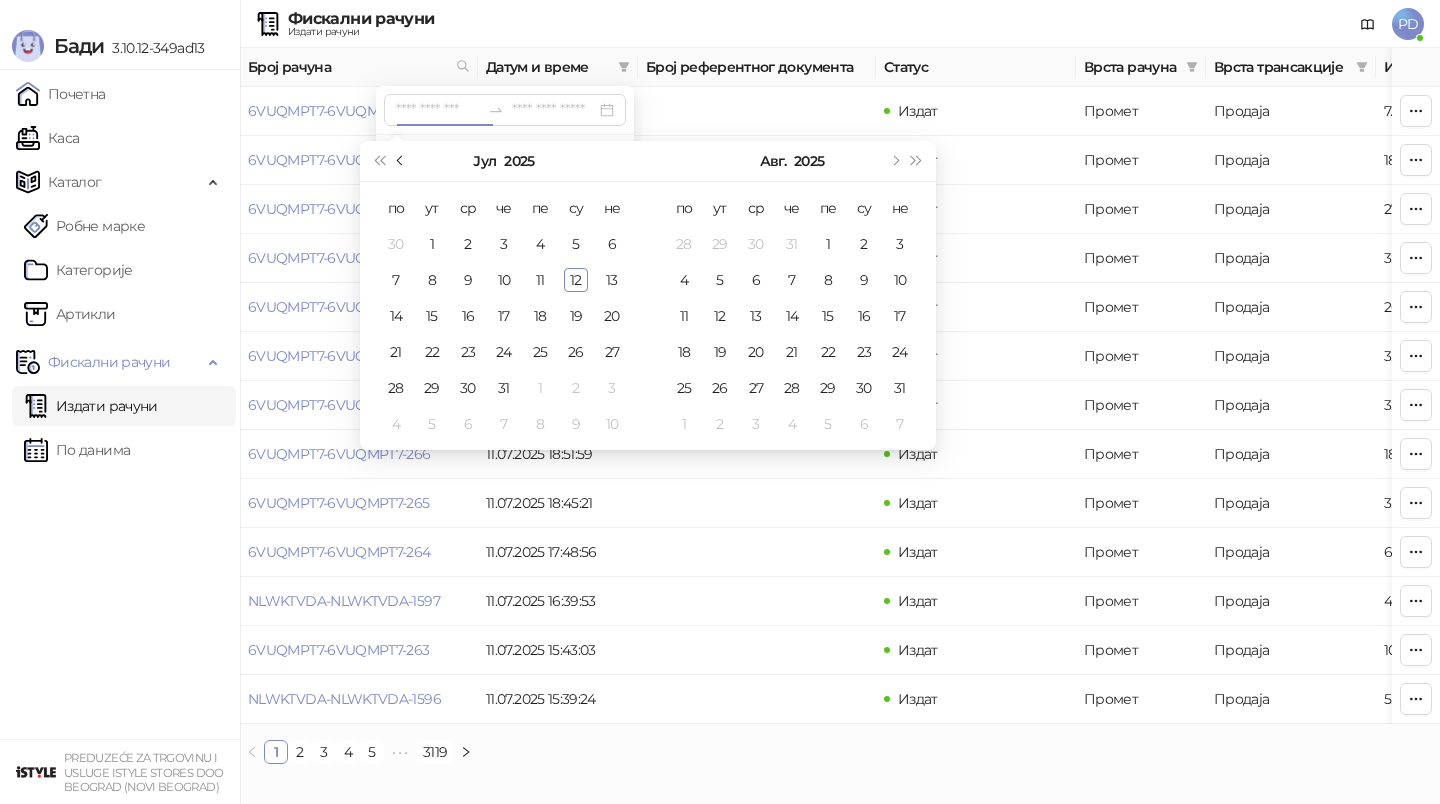 click at bounding box center (401, 161) 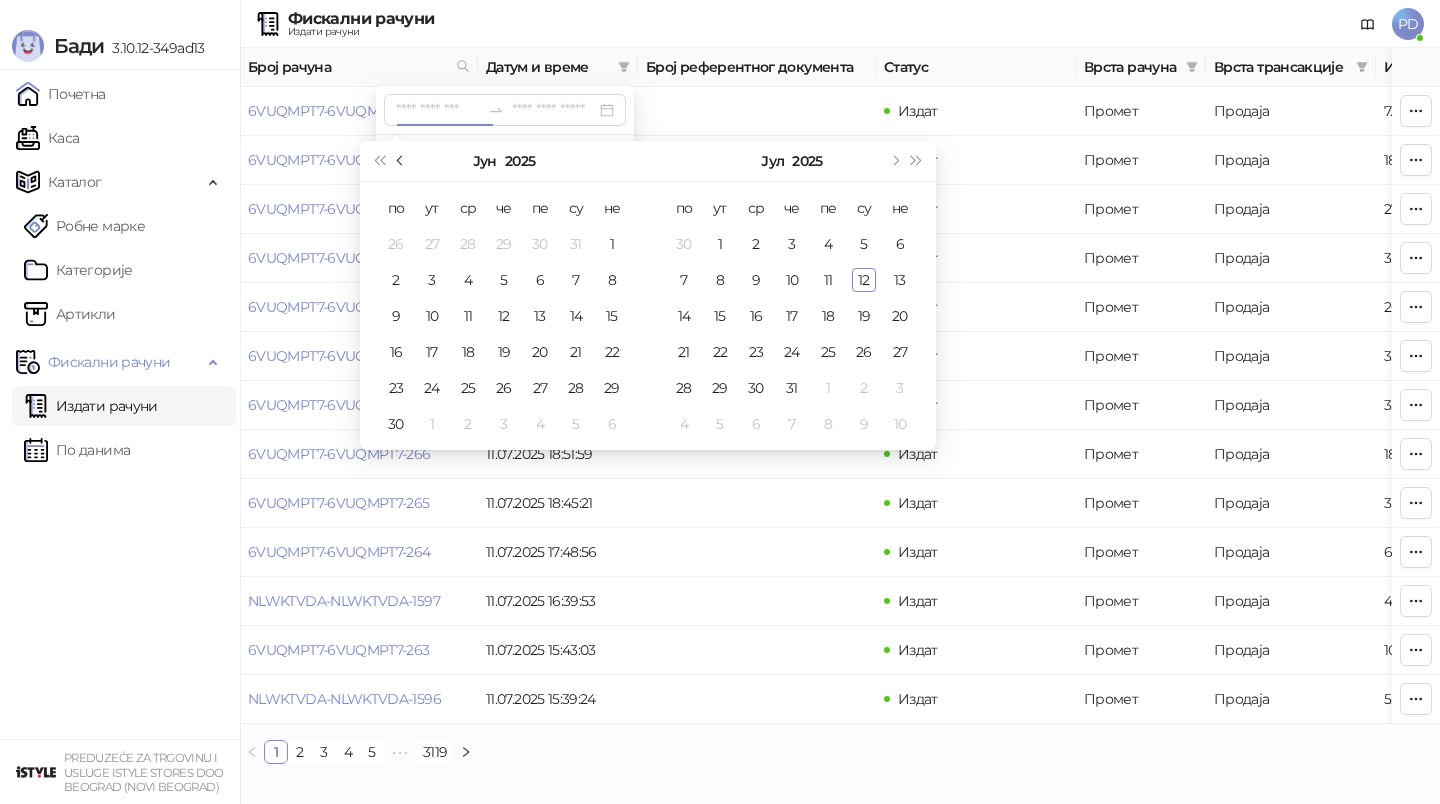 click at bounding box center (401, 161) 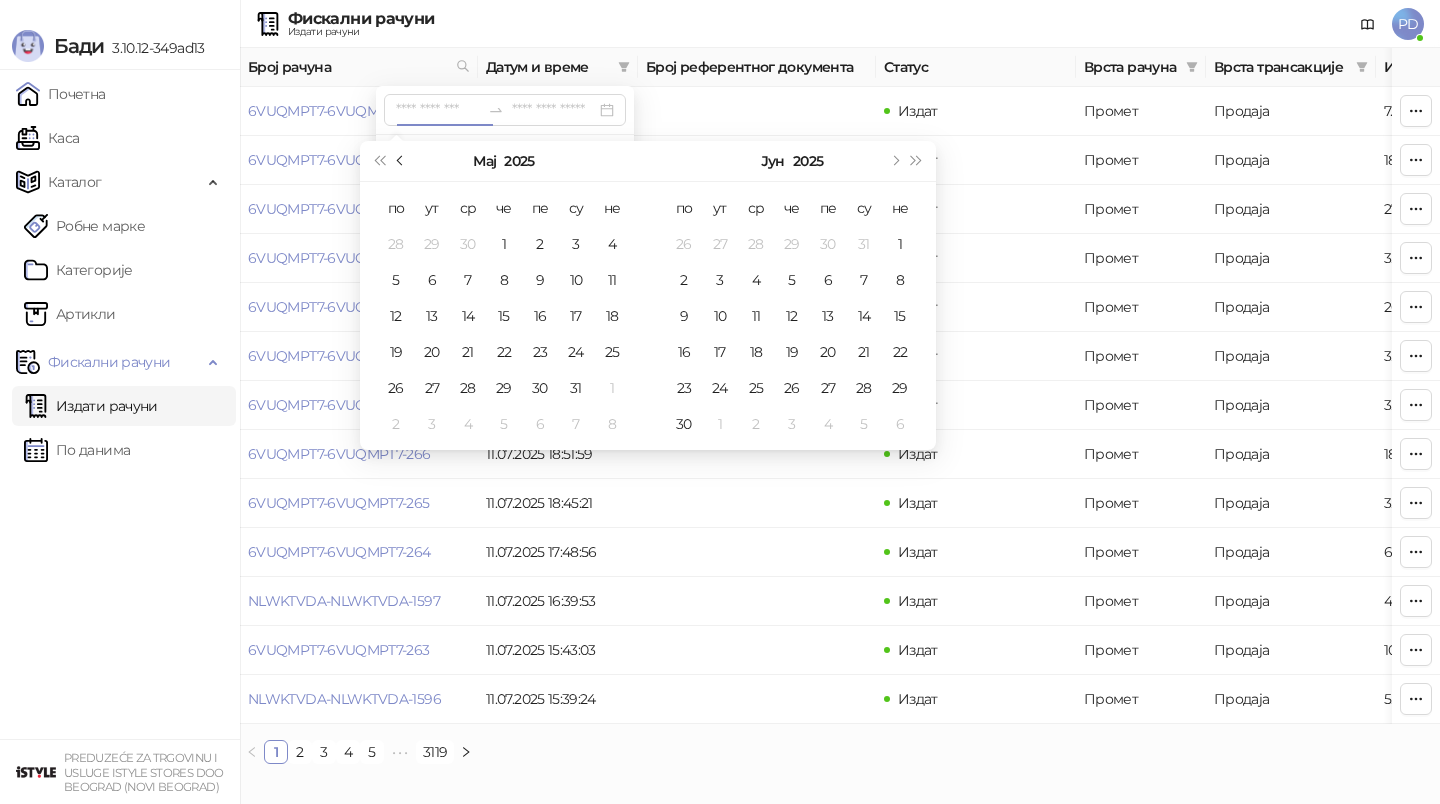 click at bounding box center [401, 161] 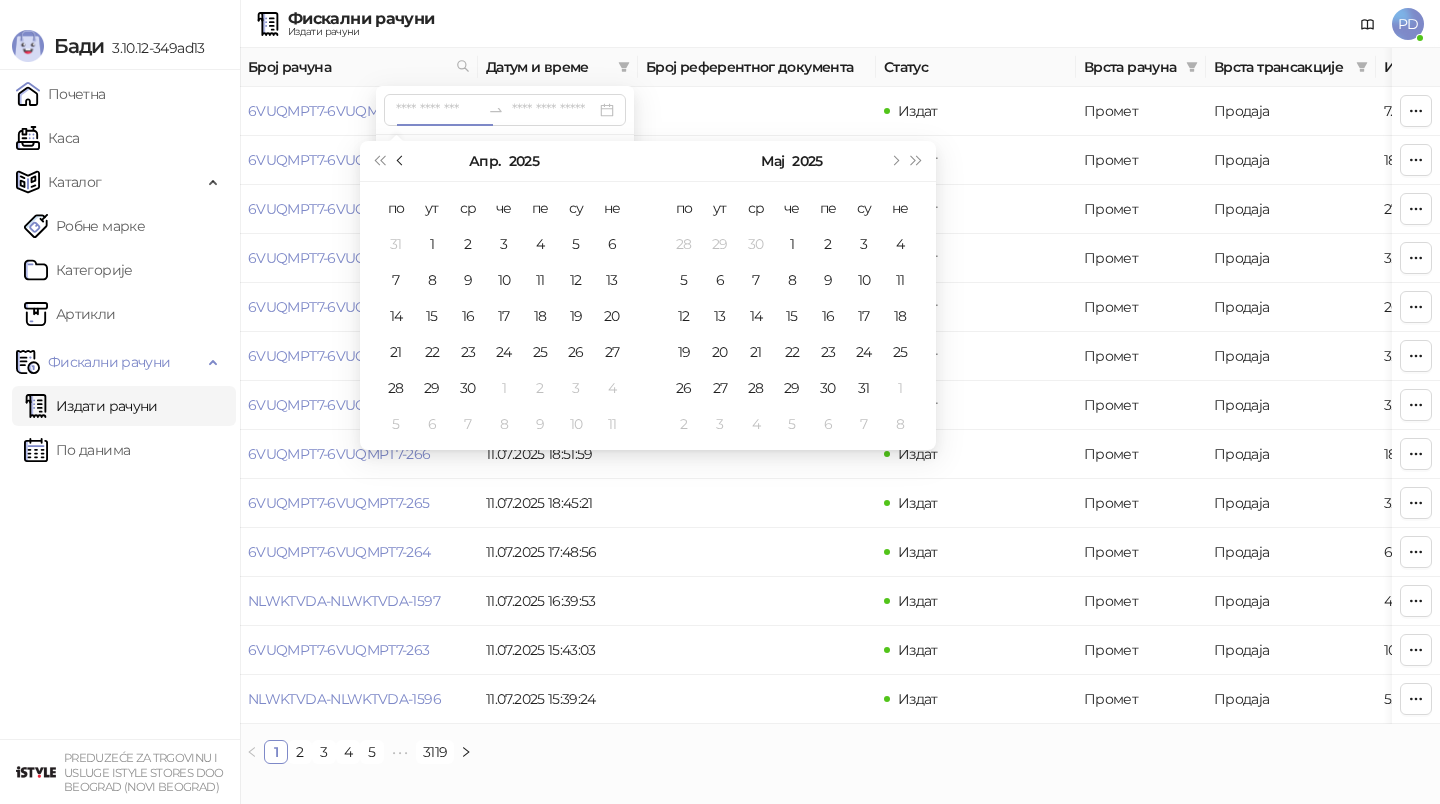 click at bounding box center [401, 161] 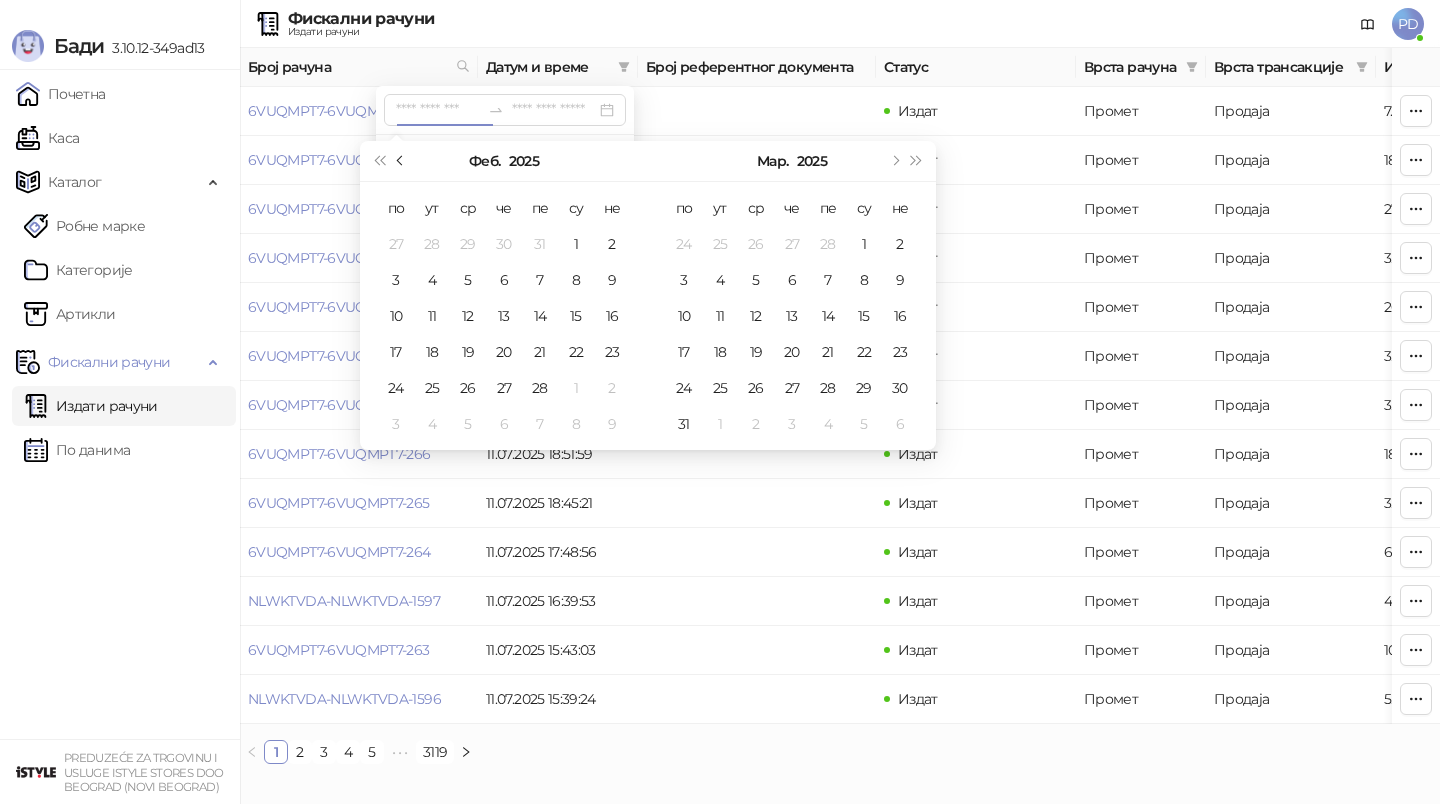 click at bounding box center (401, 161) 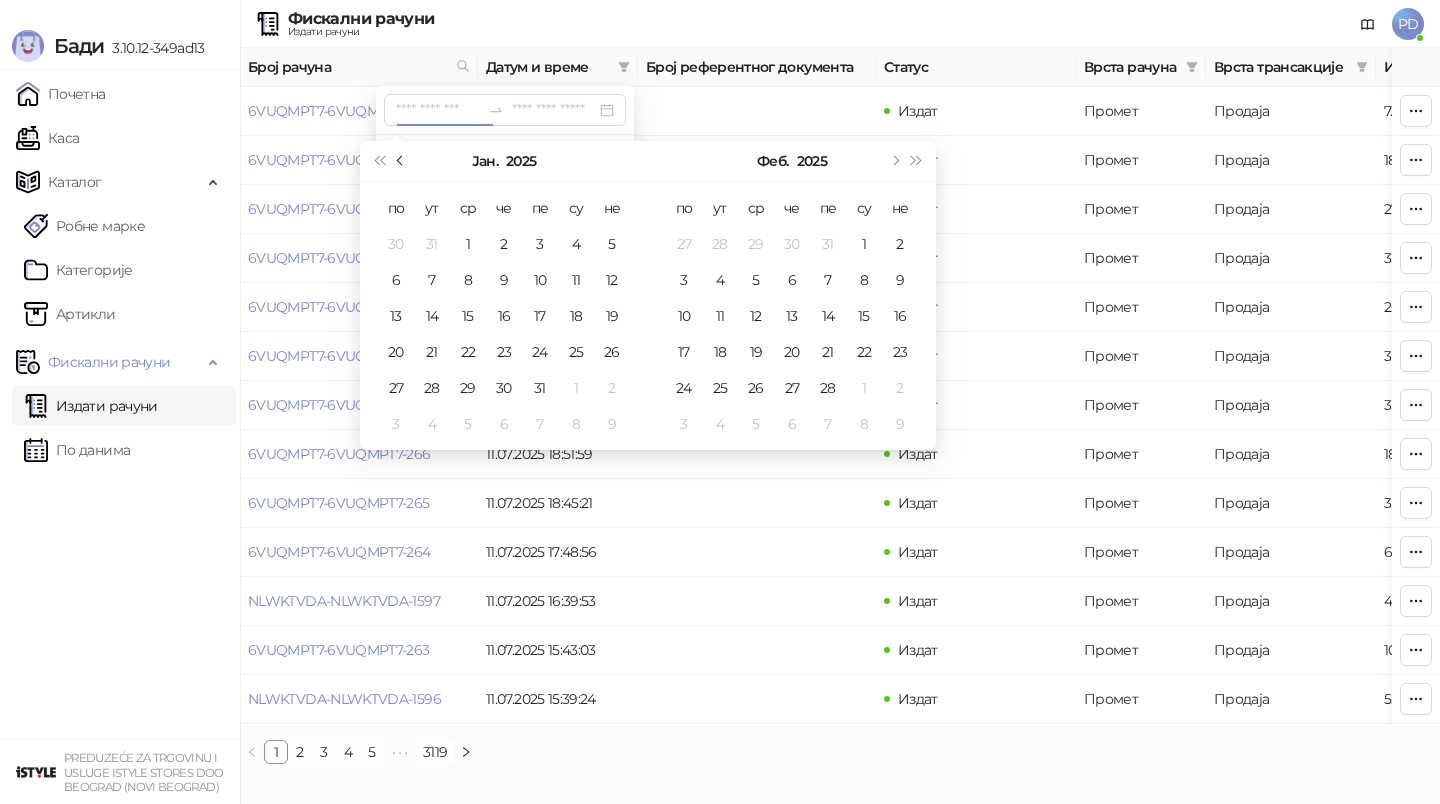 click at bounding box center [401, 161] 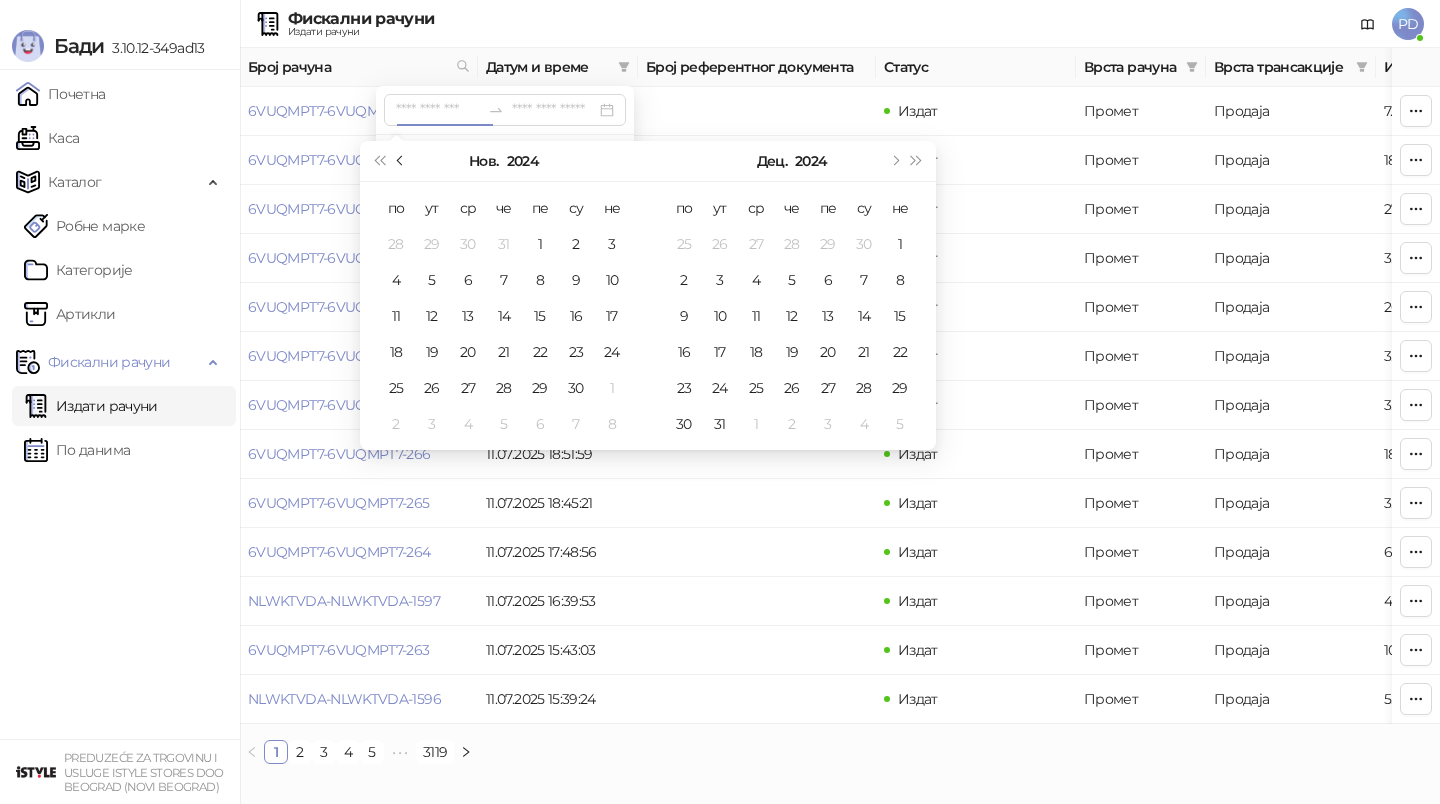 click at bounding box center (401, 161) 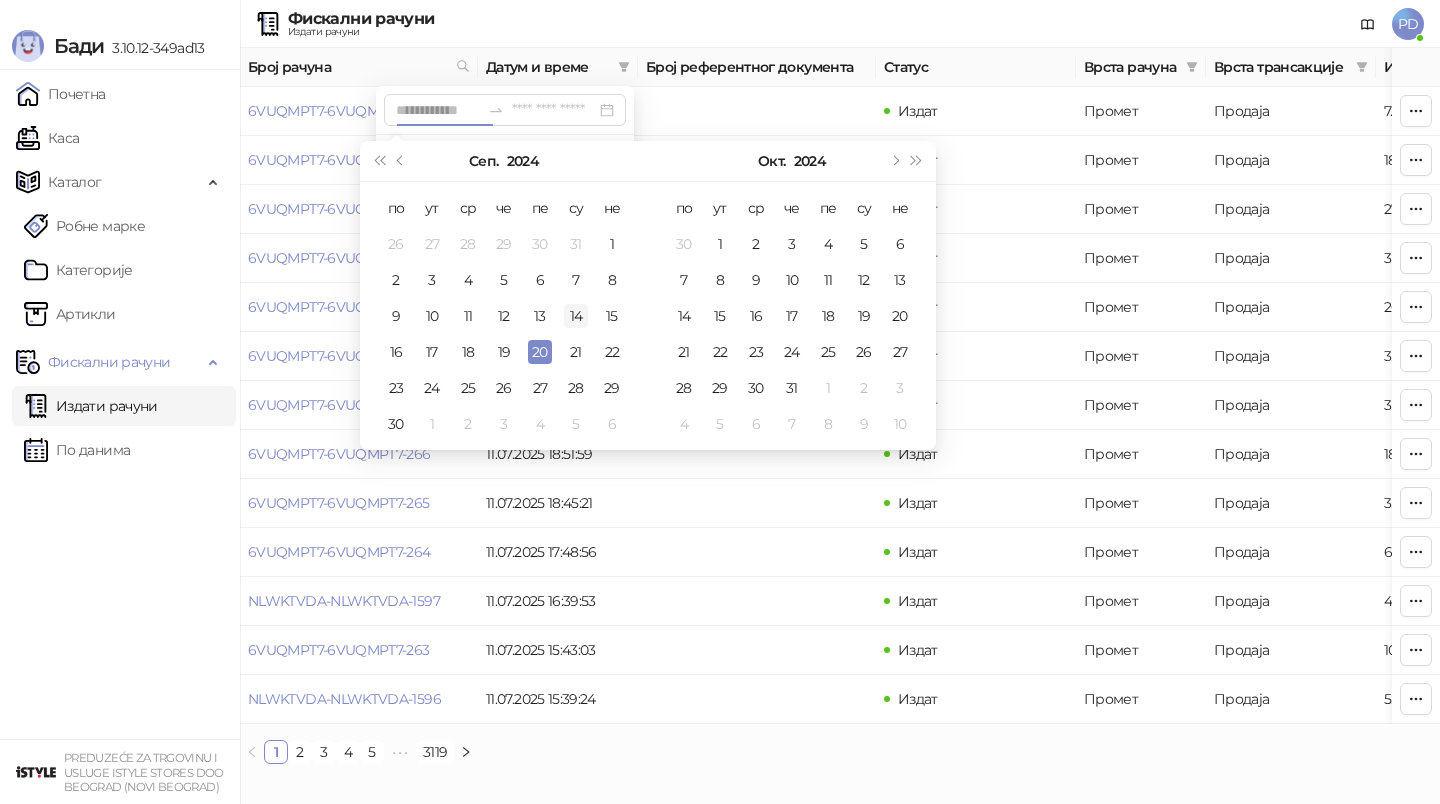 type on "**********" 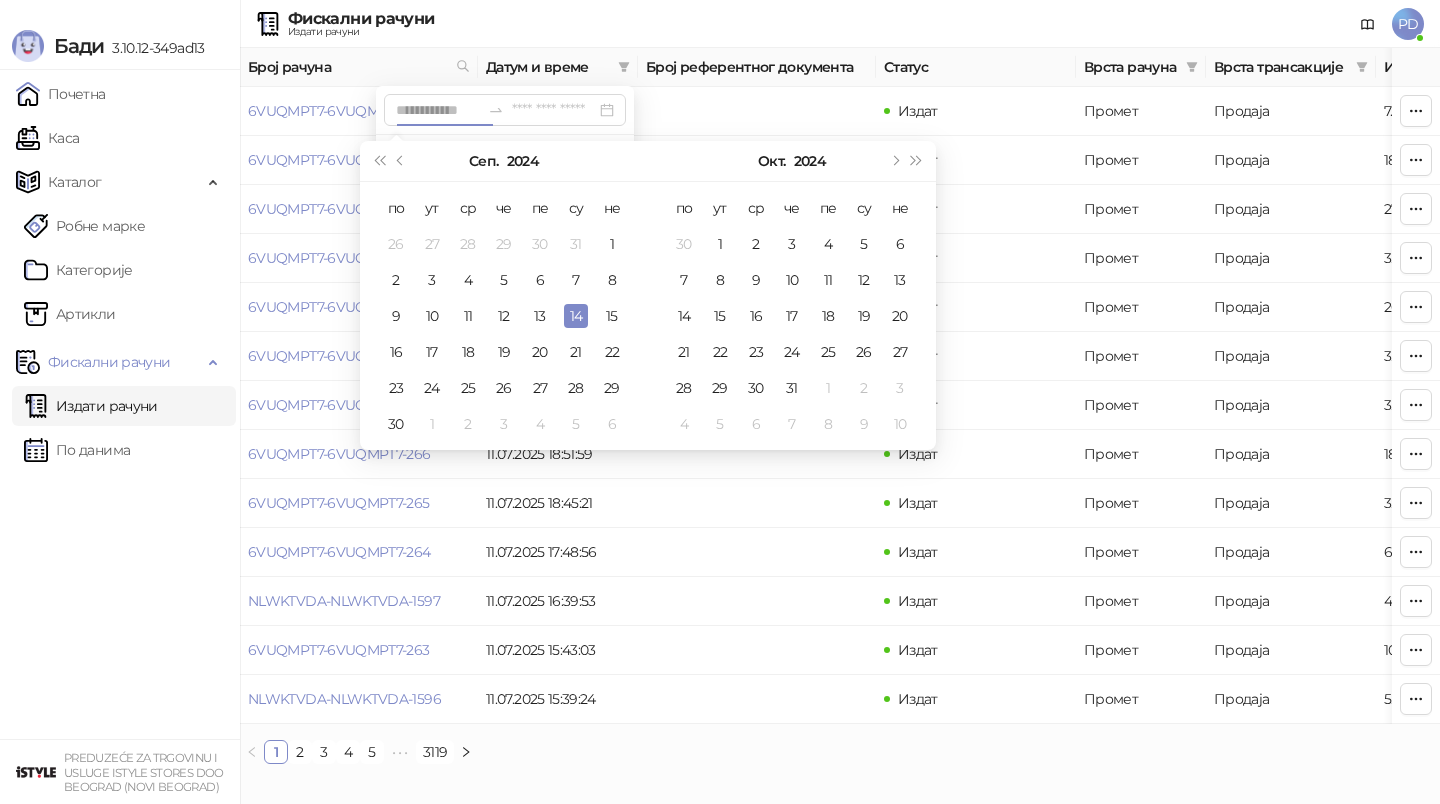 click on "14" at bounding box center (576, 316) 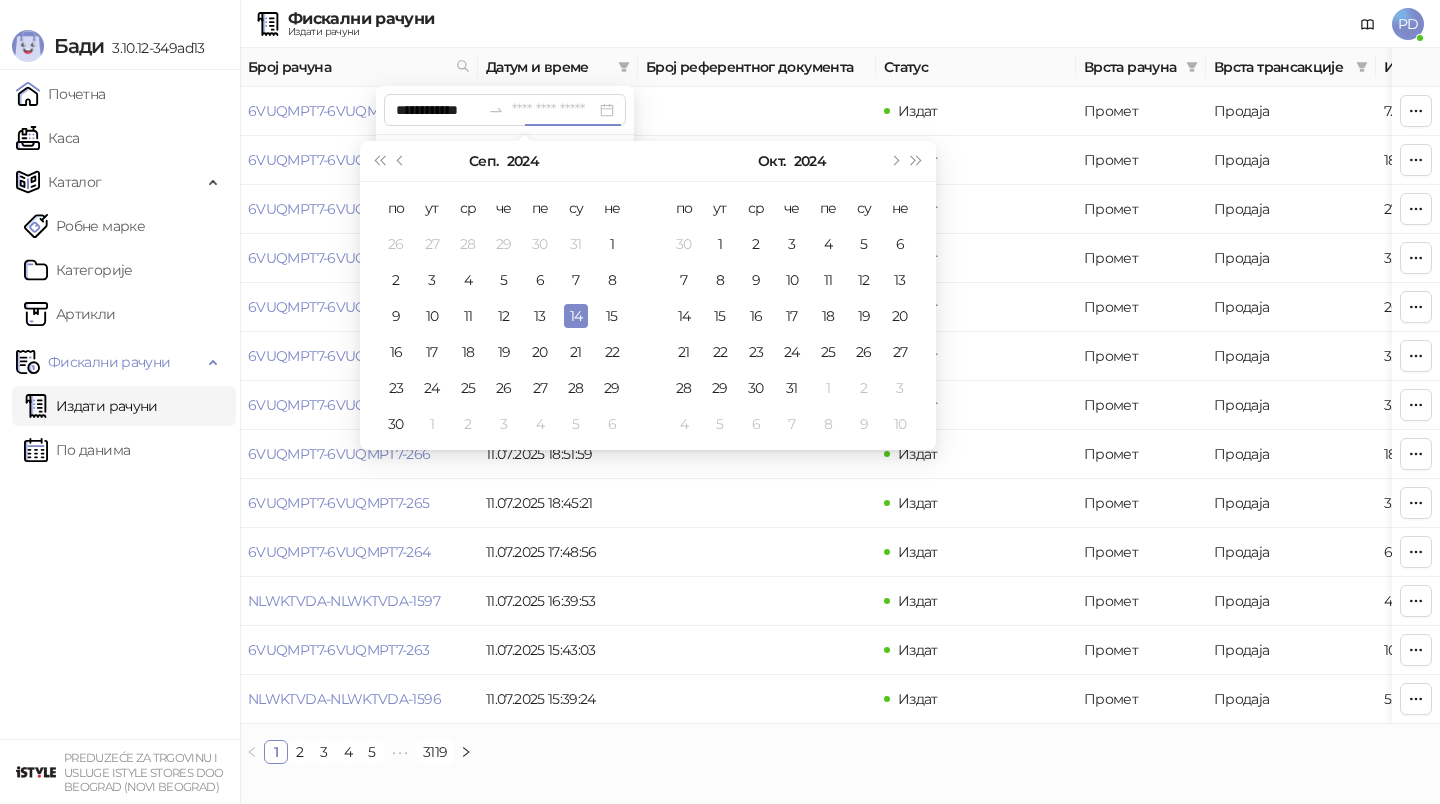 click on "14" at bounding box center (576, 316) 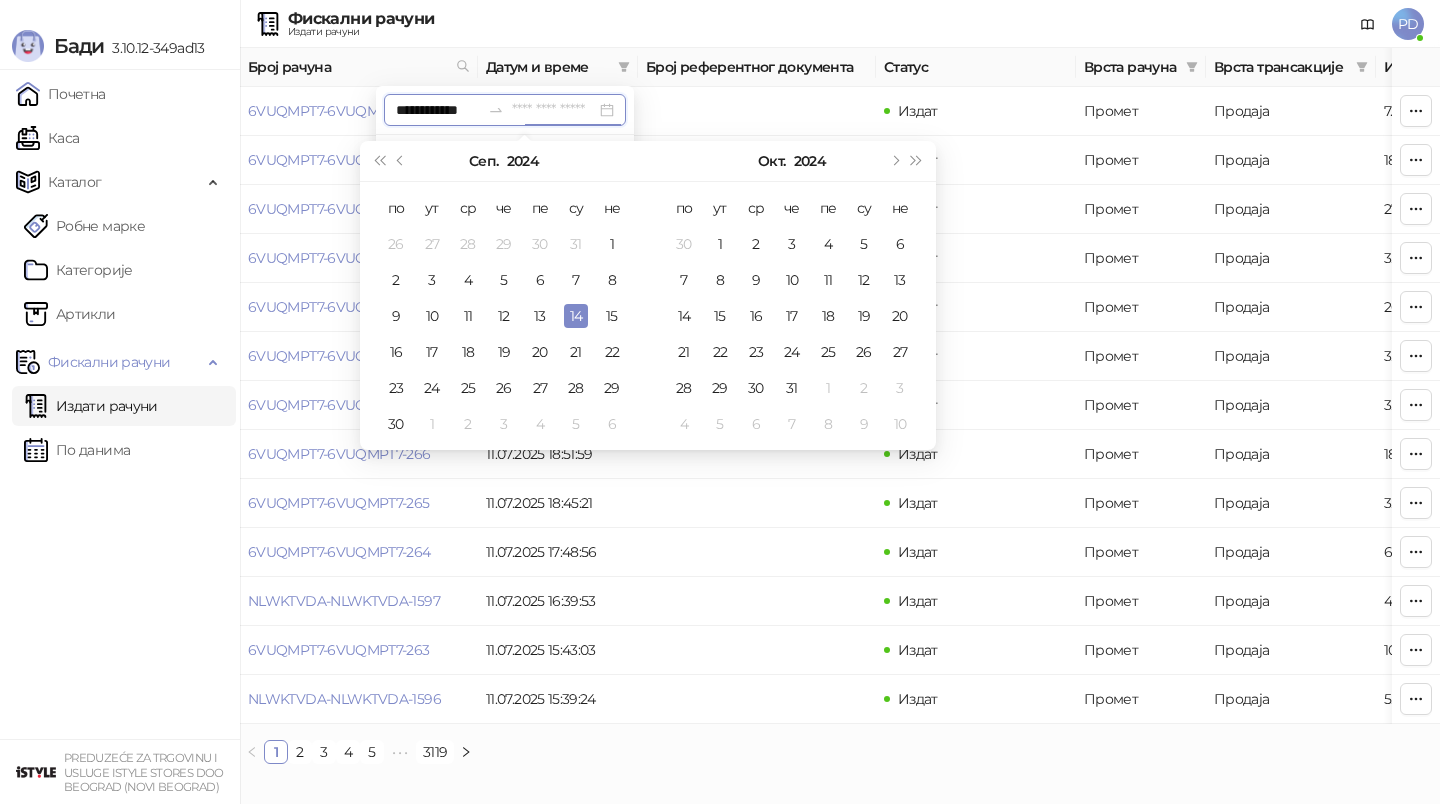 type on "**********" 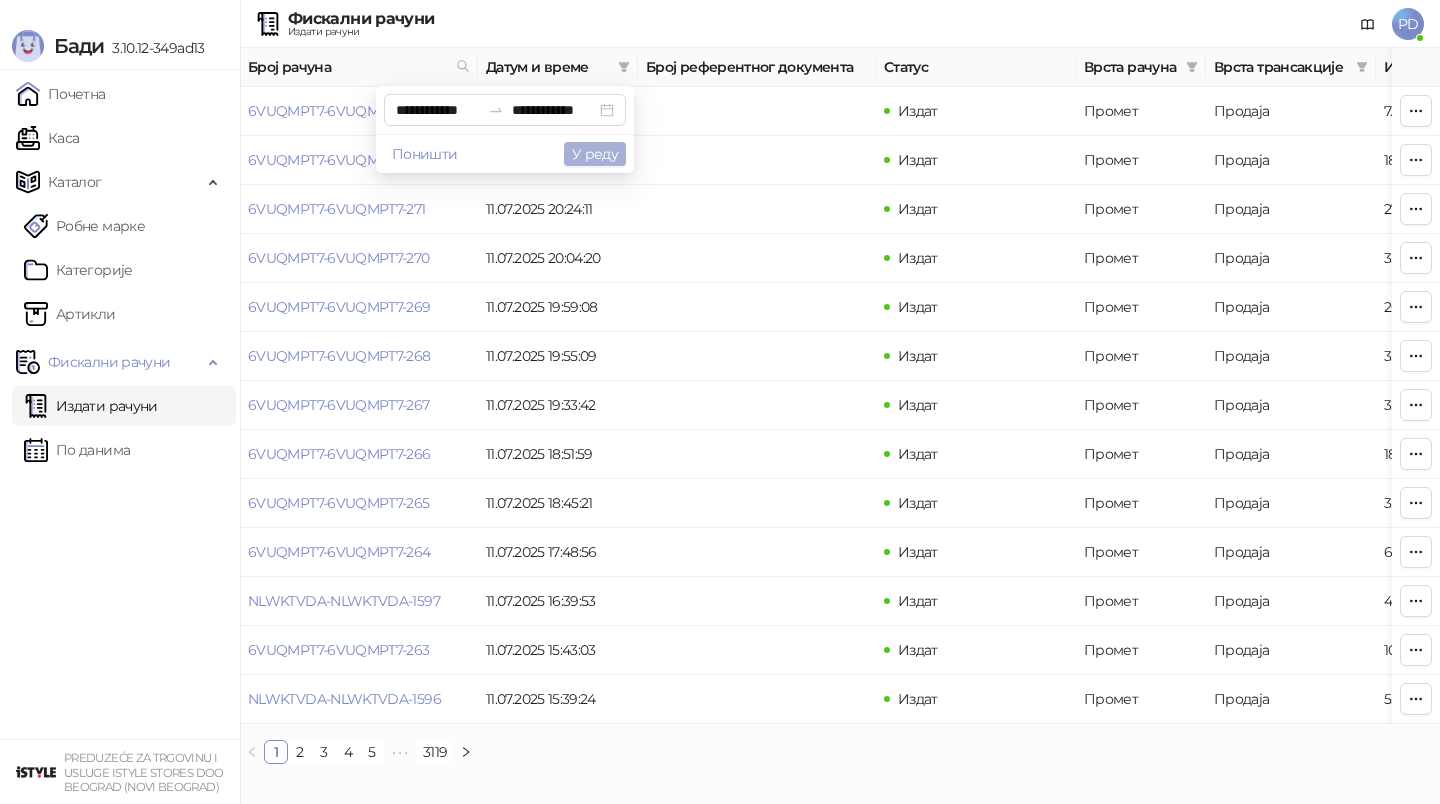 click on "У реду" at bounding box center [595, 154] 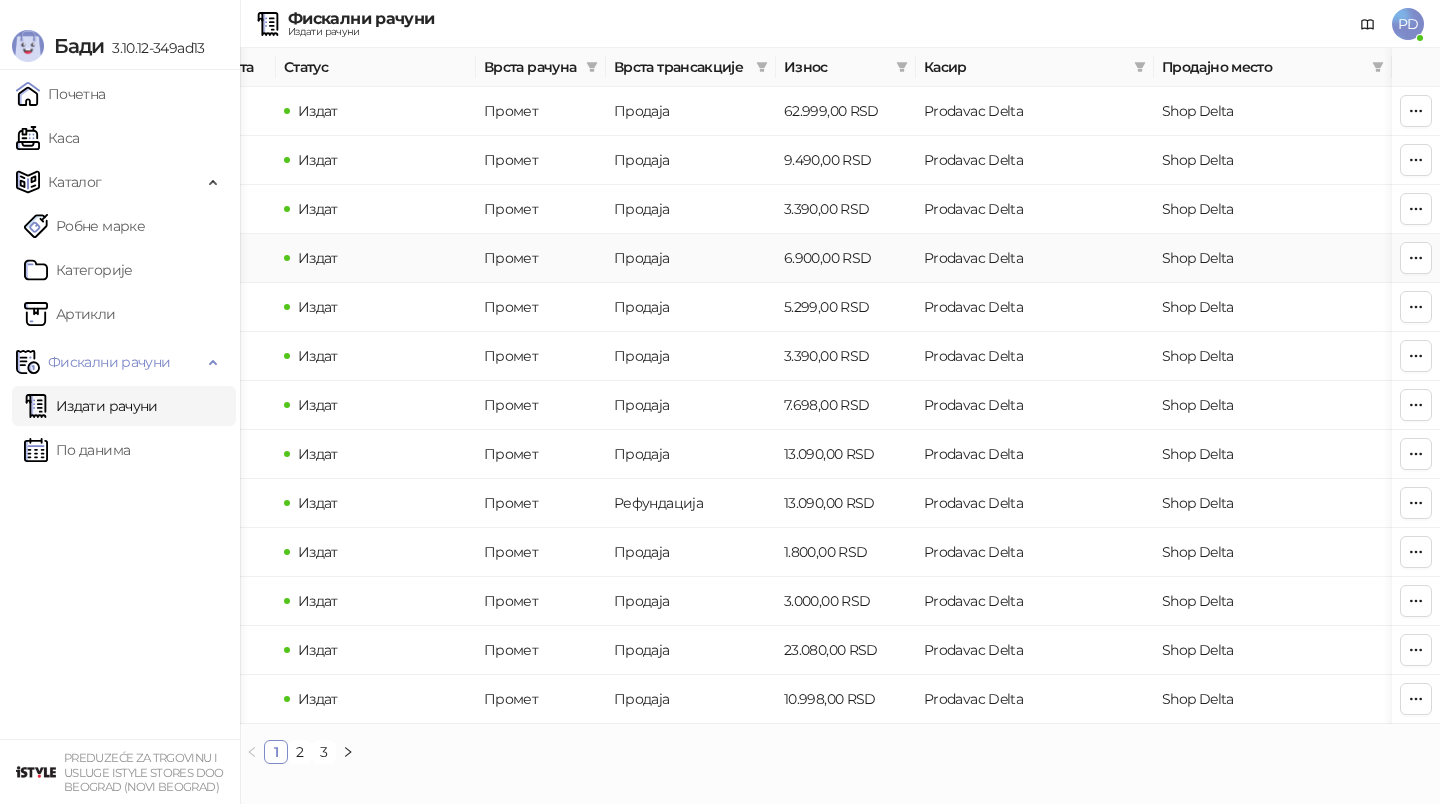 scroll, scrollTop: 0, scrollLeft: 0, axis: both 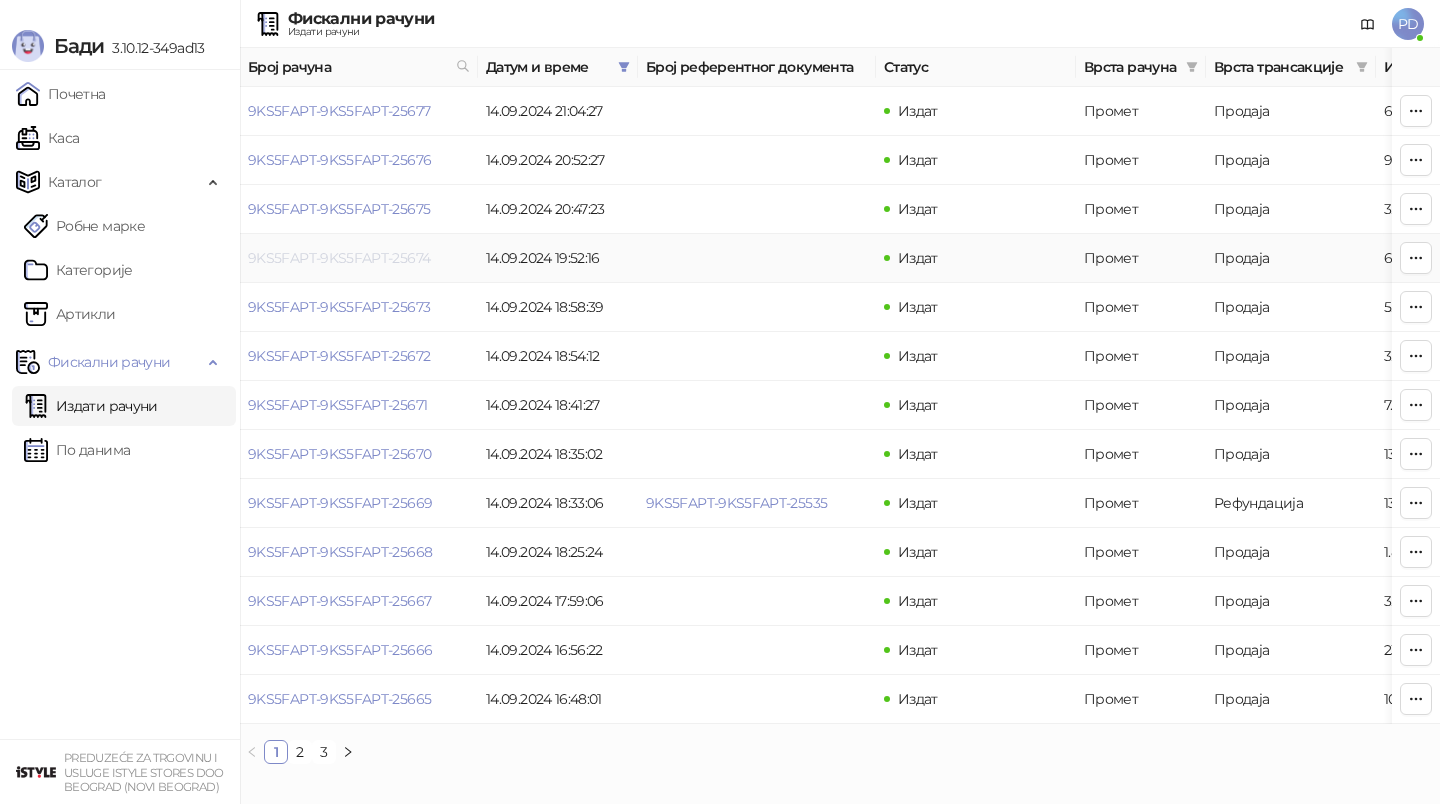 click on "9KS5FAPT-9KS5FAPT-25674" at bounding box center (339, 258) 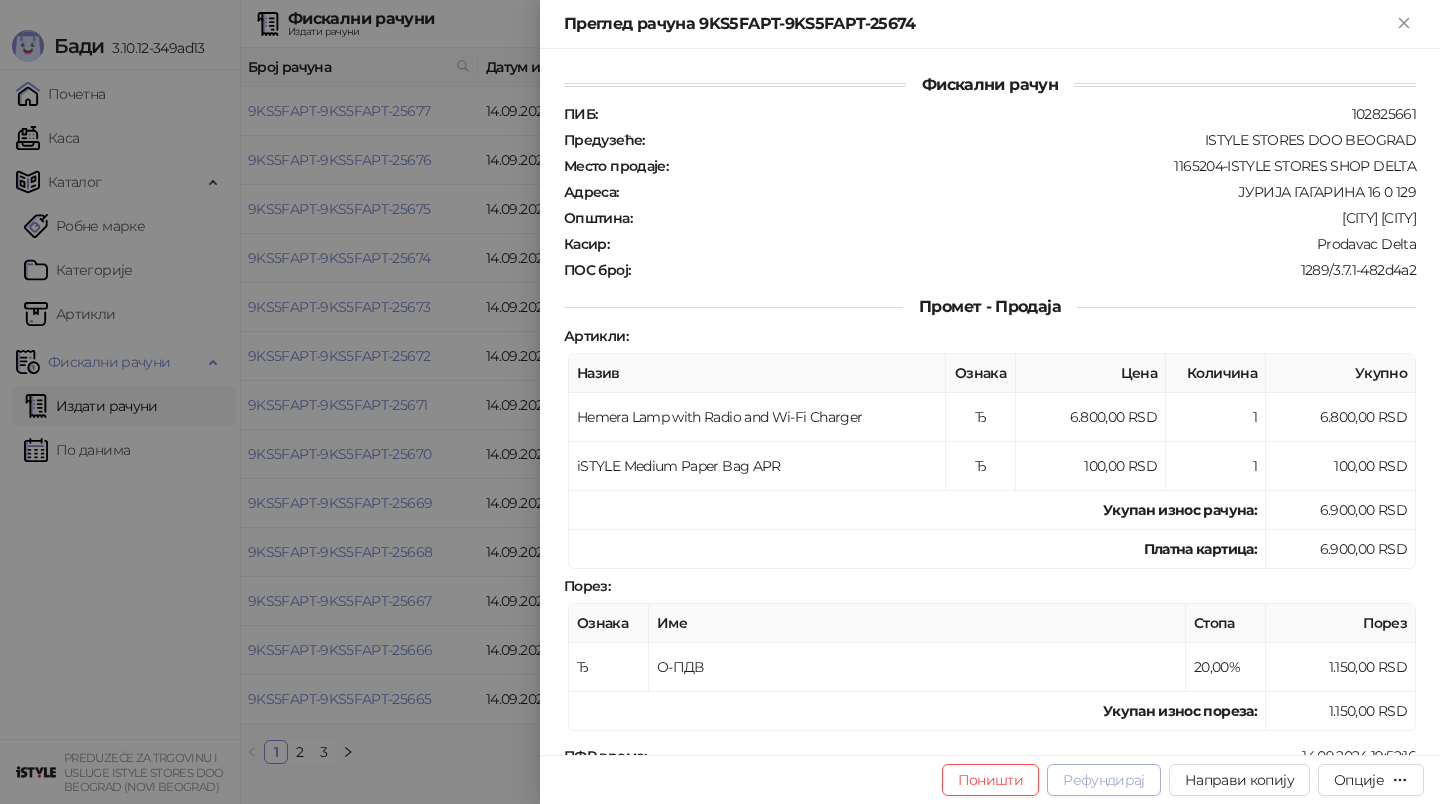 click on "Рефундирај" at bounding box center (1104, 780) 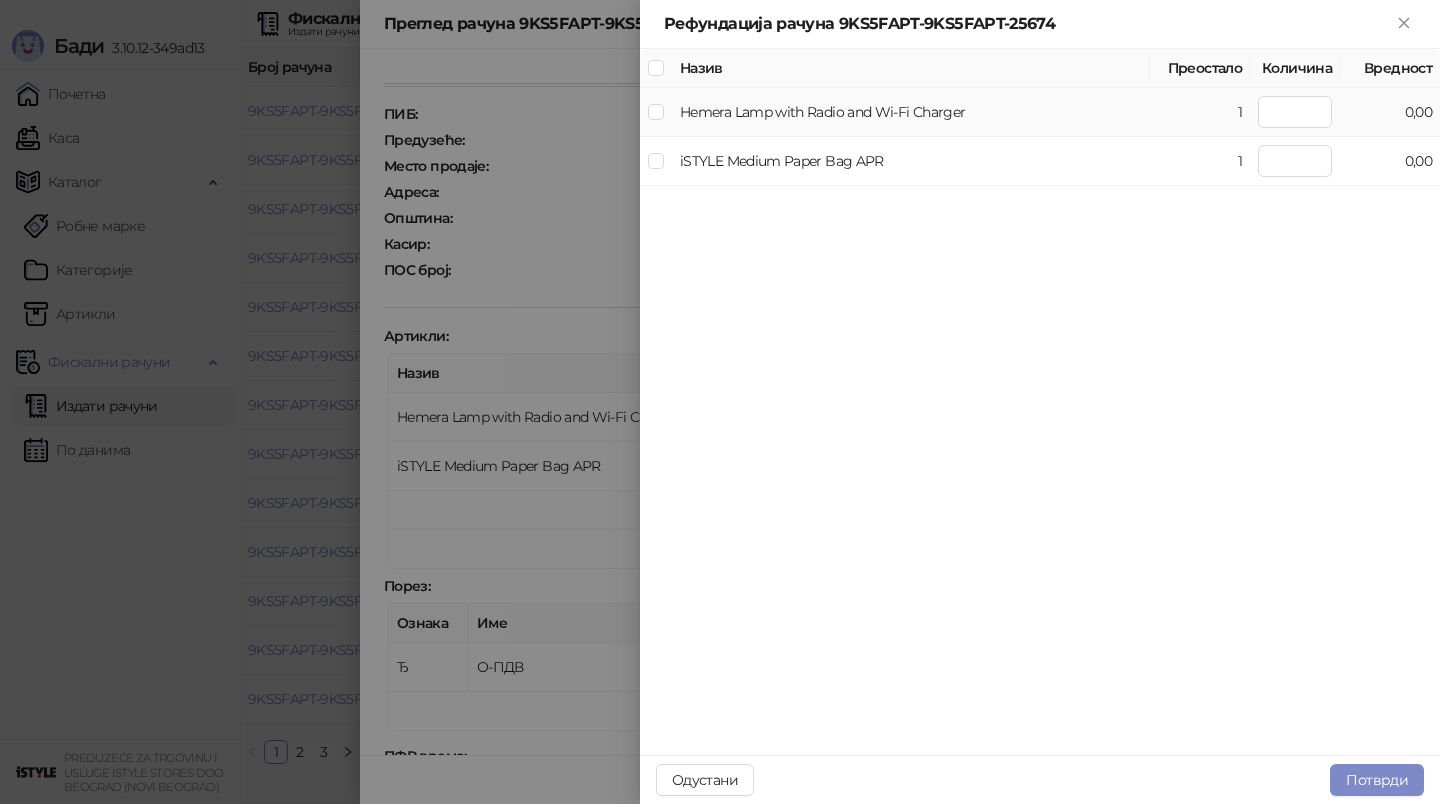 type on "*" 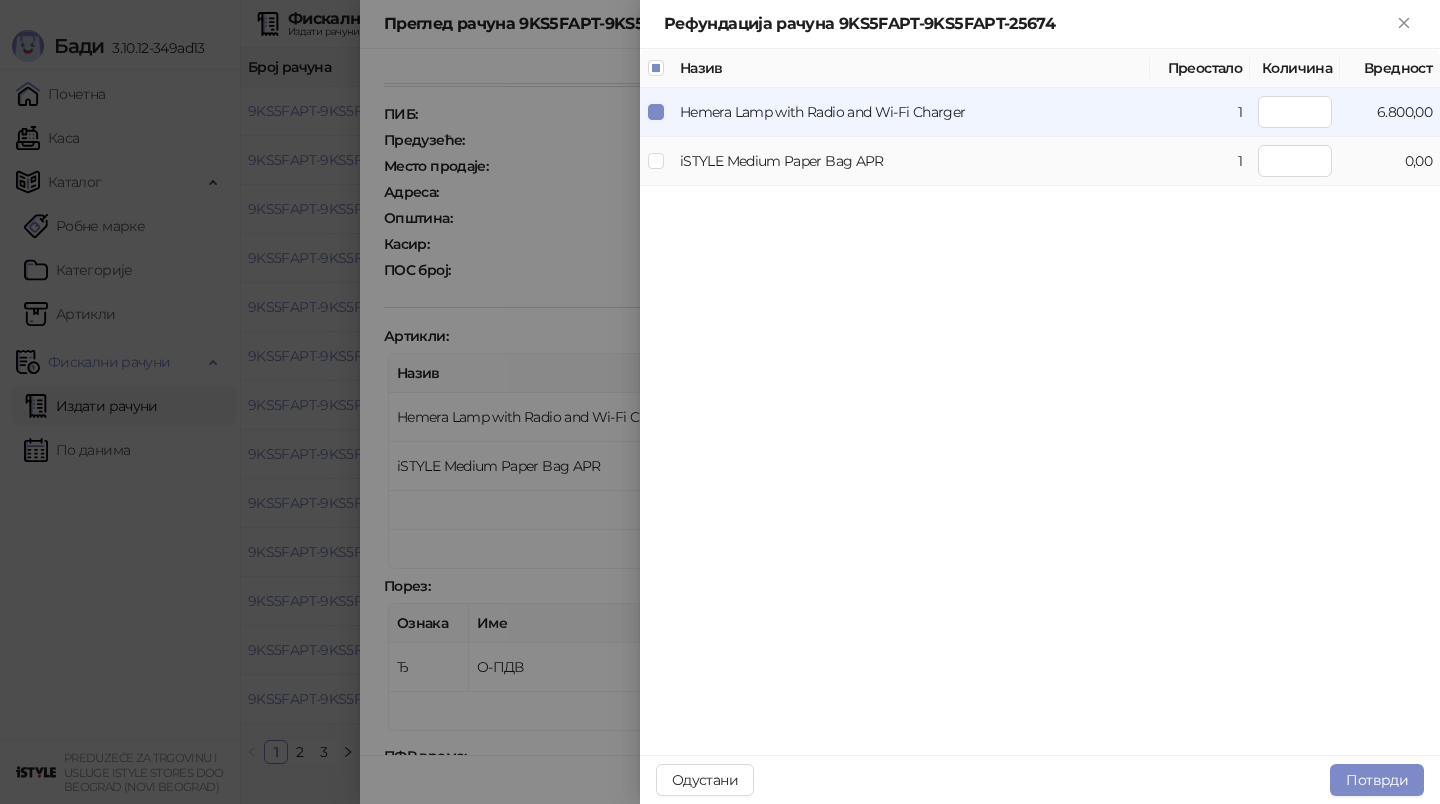 type on "*" 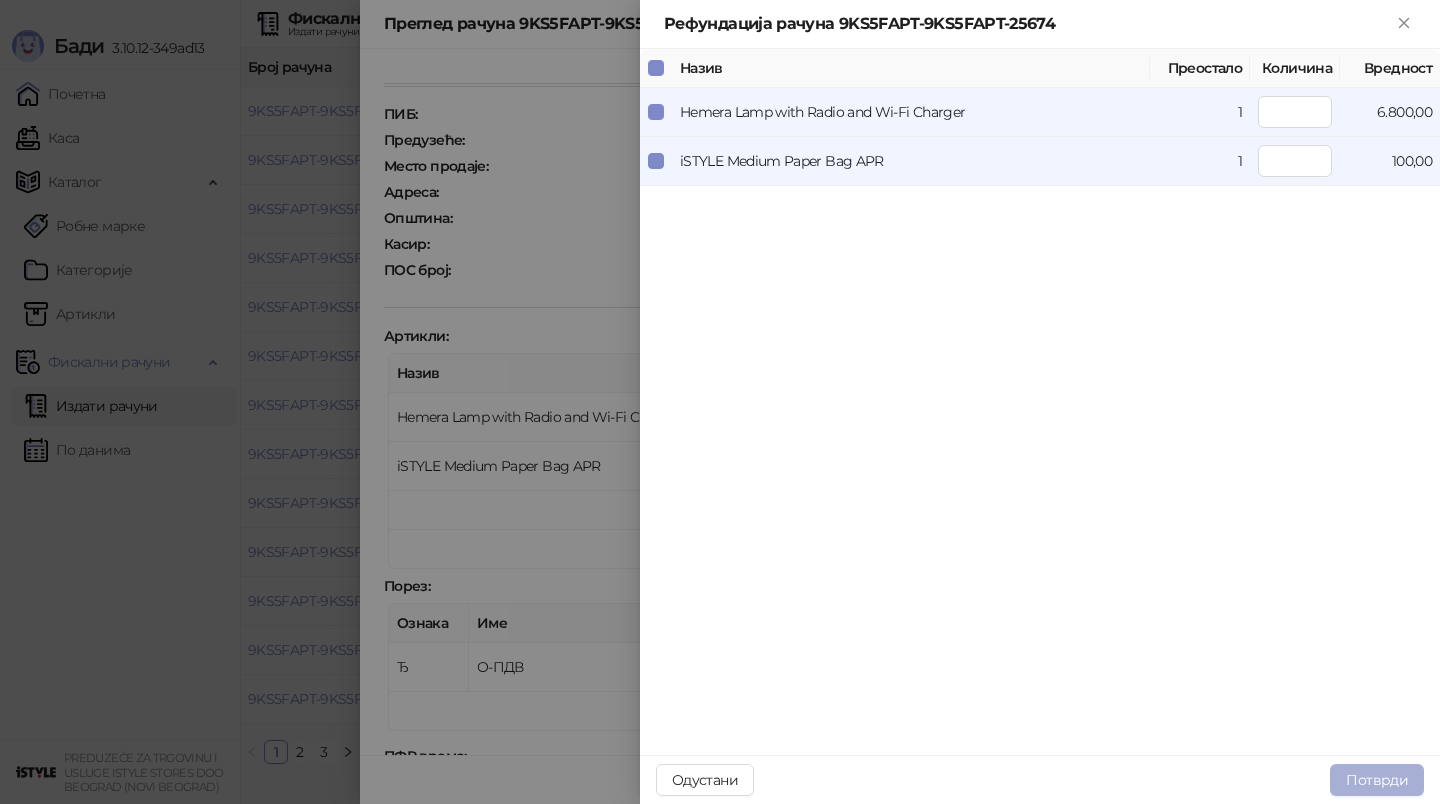 click on "Потврди" at bounding box center (1377, 780) 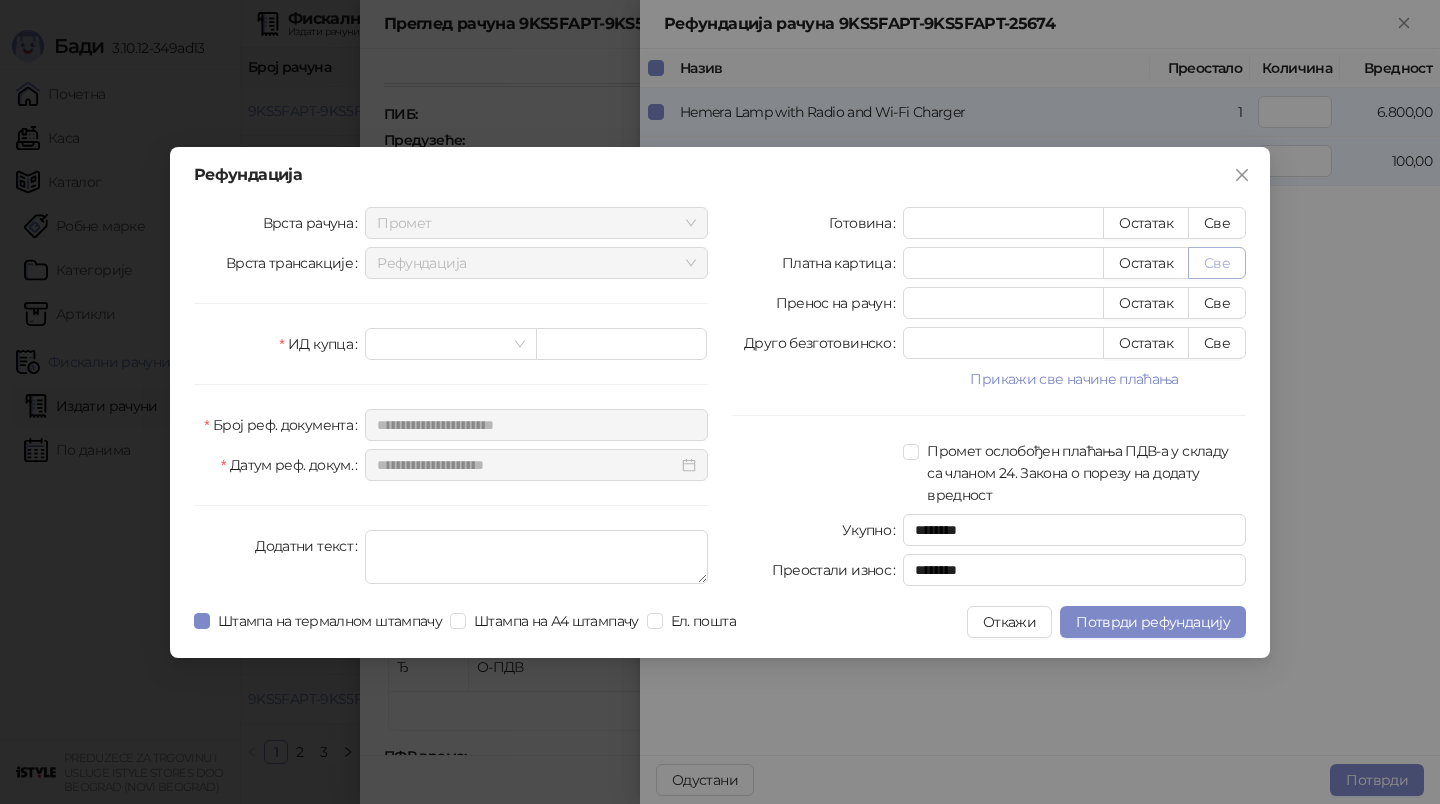 click on "Све" at bounding box center (1217, 263) 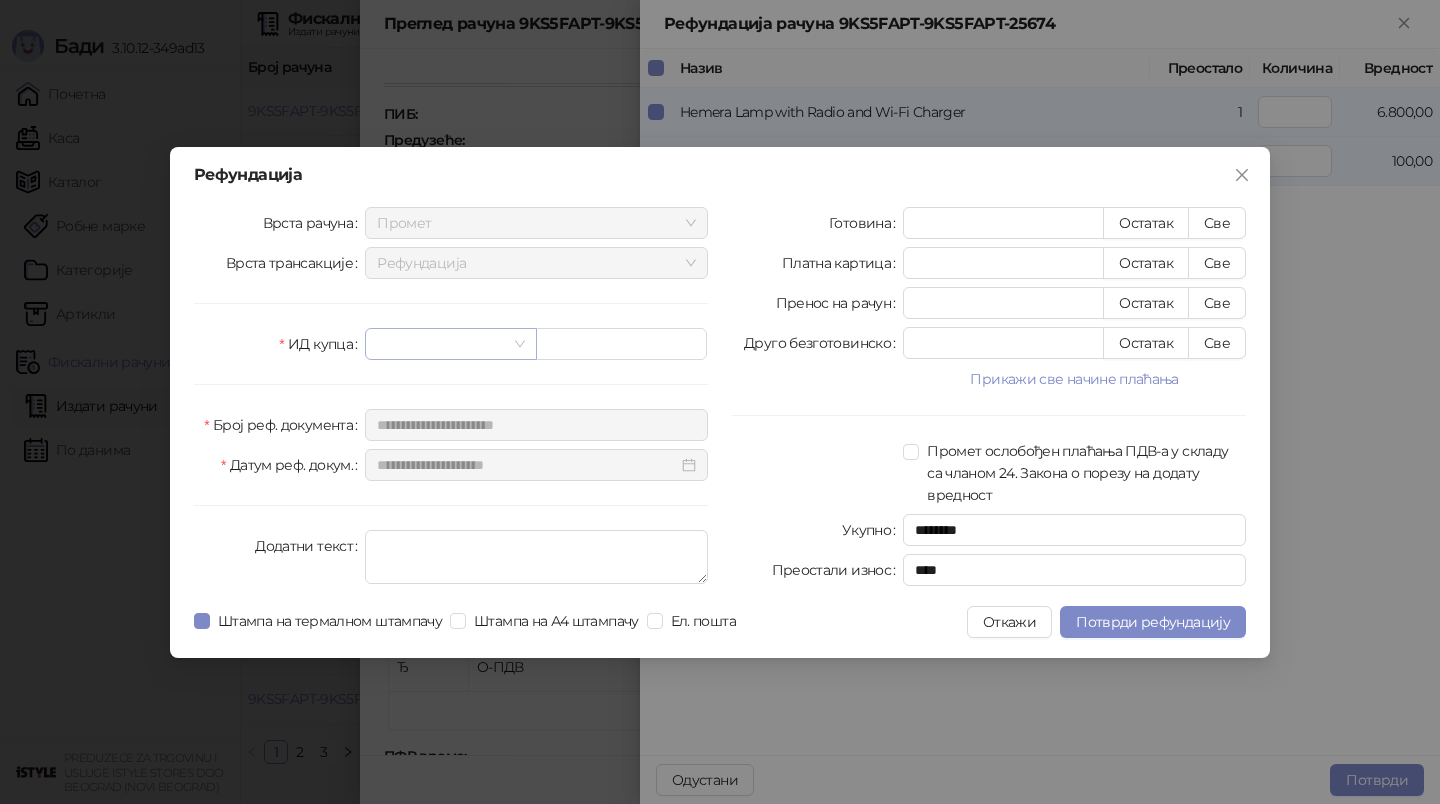 click at bounding box center [450, 344] 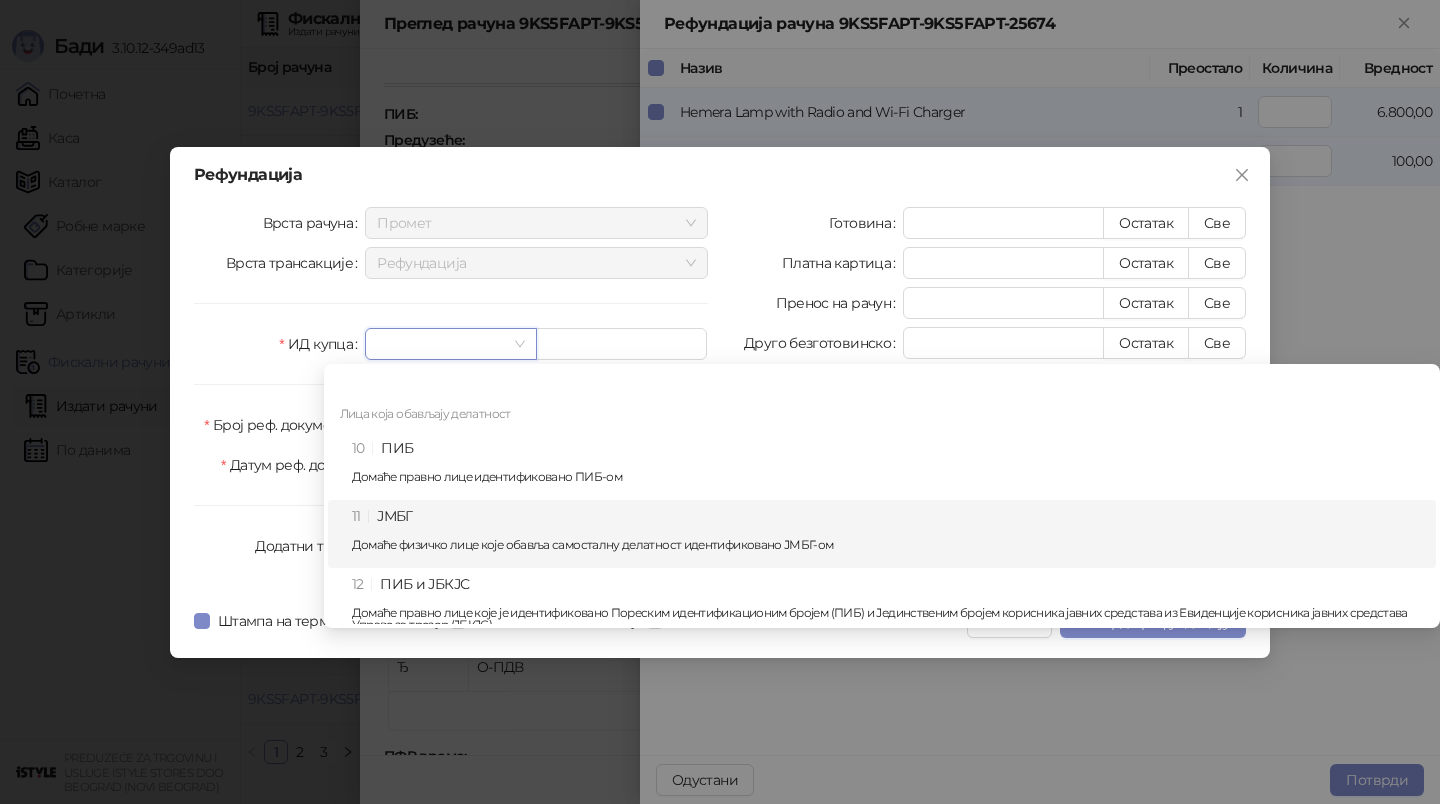 click on "11 ЈМБГ Домаће физичко лице које обавља самосталну делатност идентификовано ЈМБГ-ом" at bounding box center [888, 534] 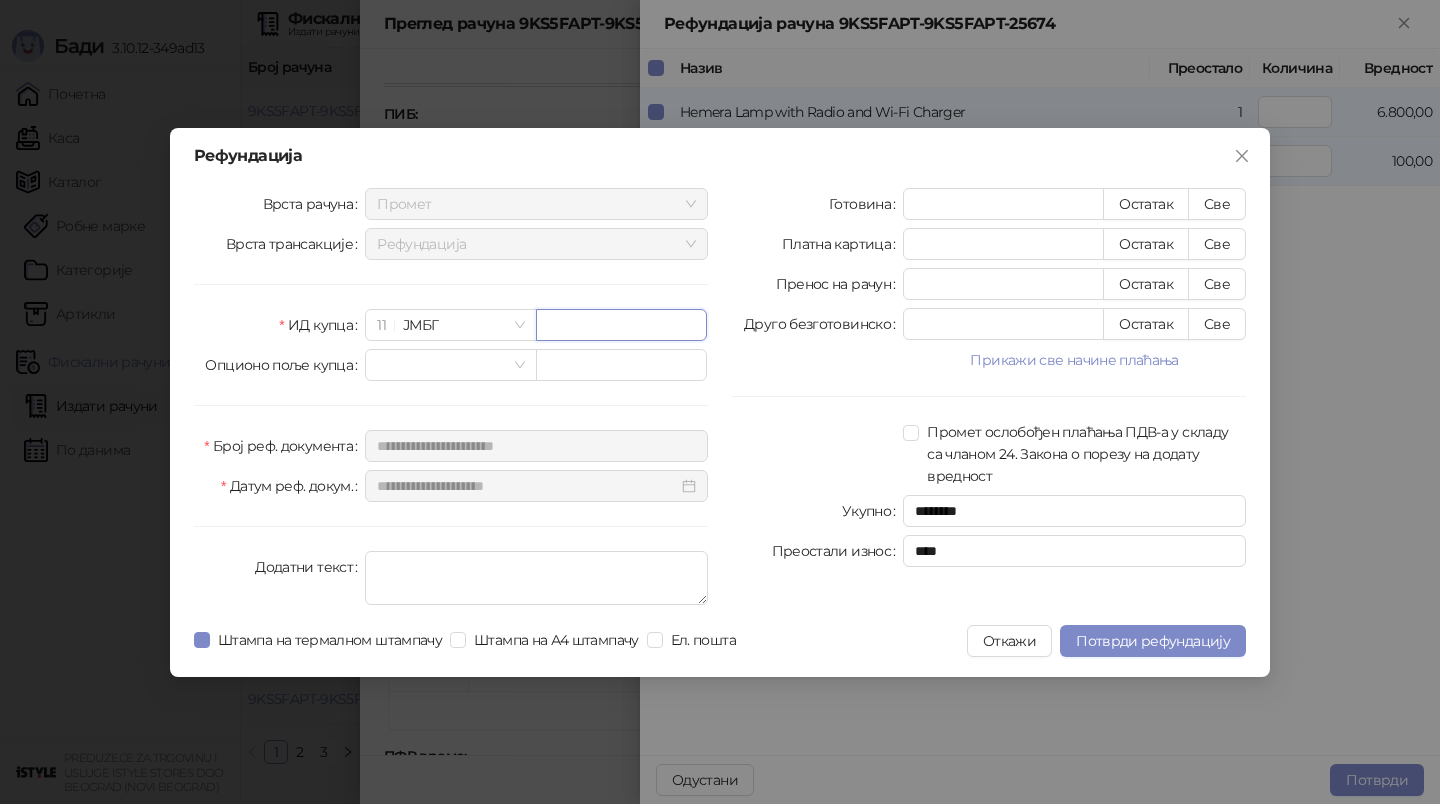 click at bounding box center (621, 325) 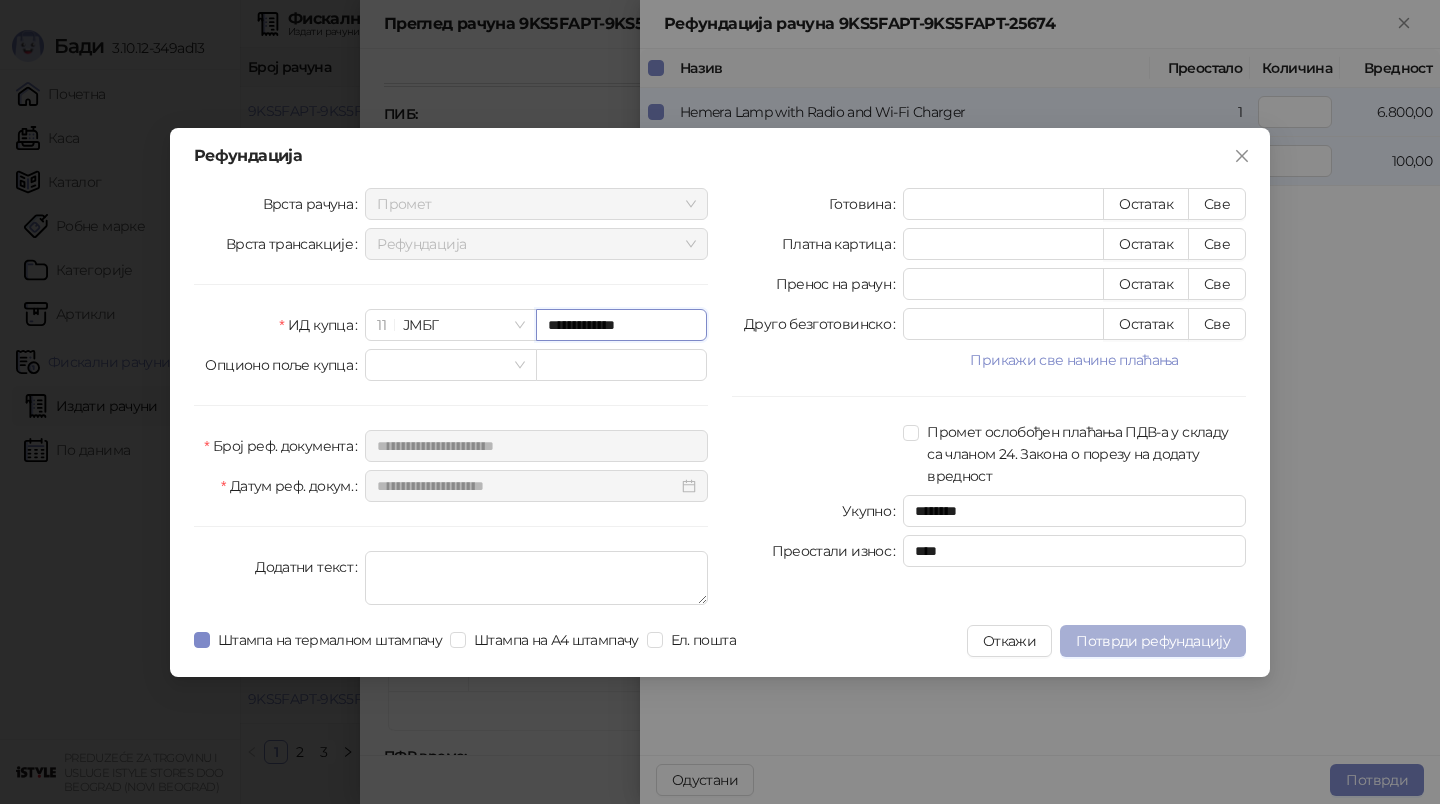 type on "**********" 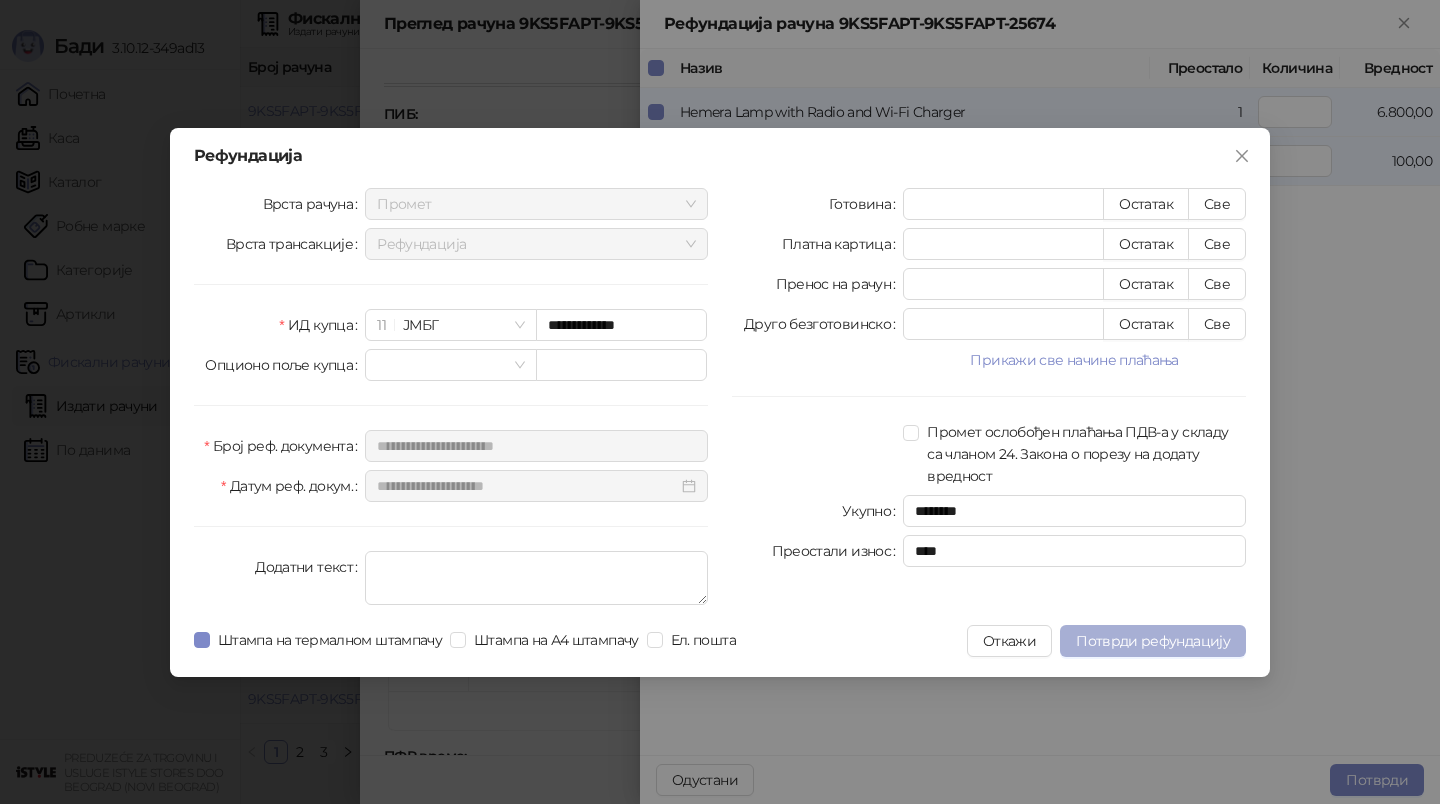 click on "Потврди рефундацију" at bounding box center (1153, 641) 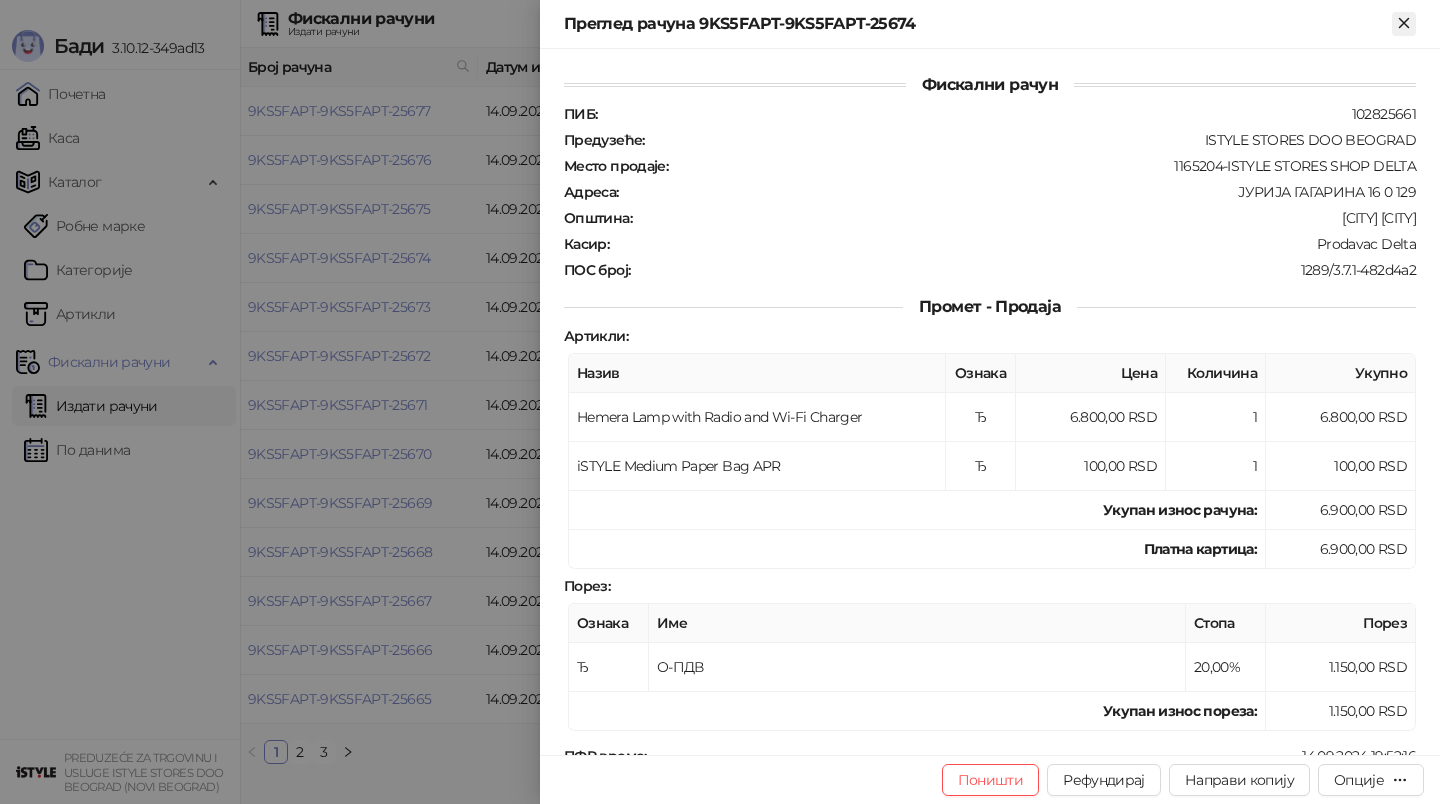 click 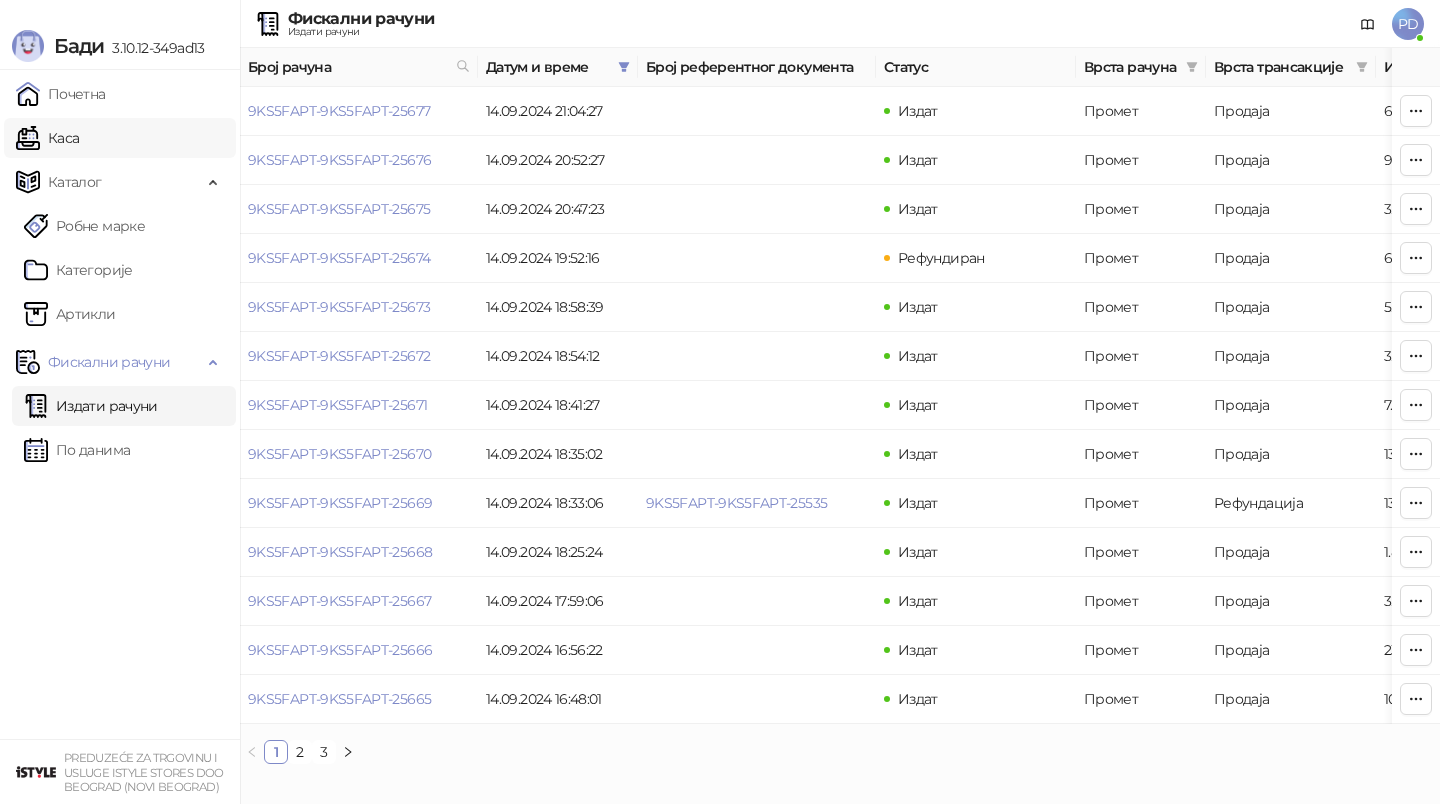 click on "Каса" at bounding box center [47, 138] 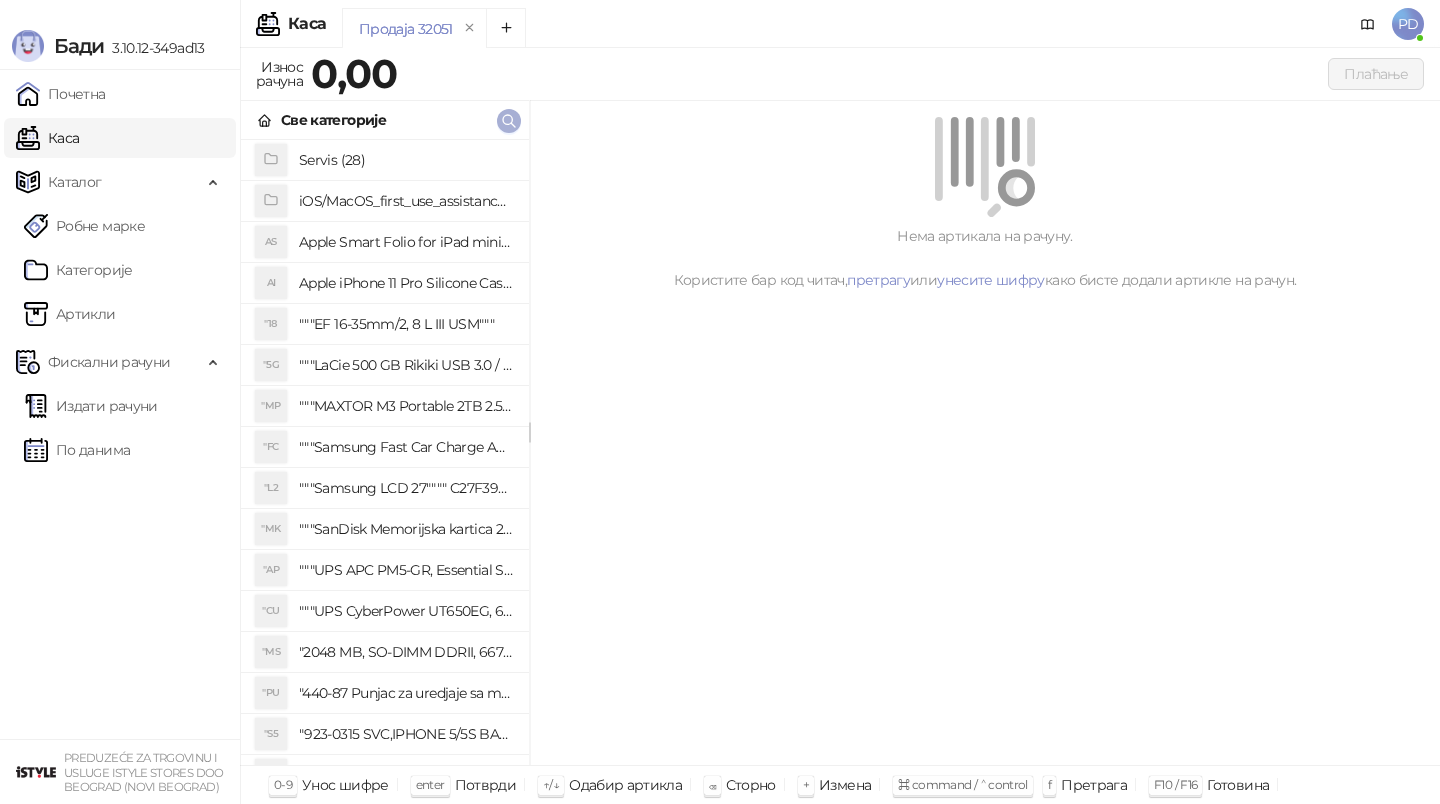 click 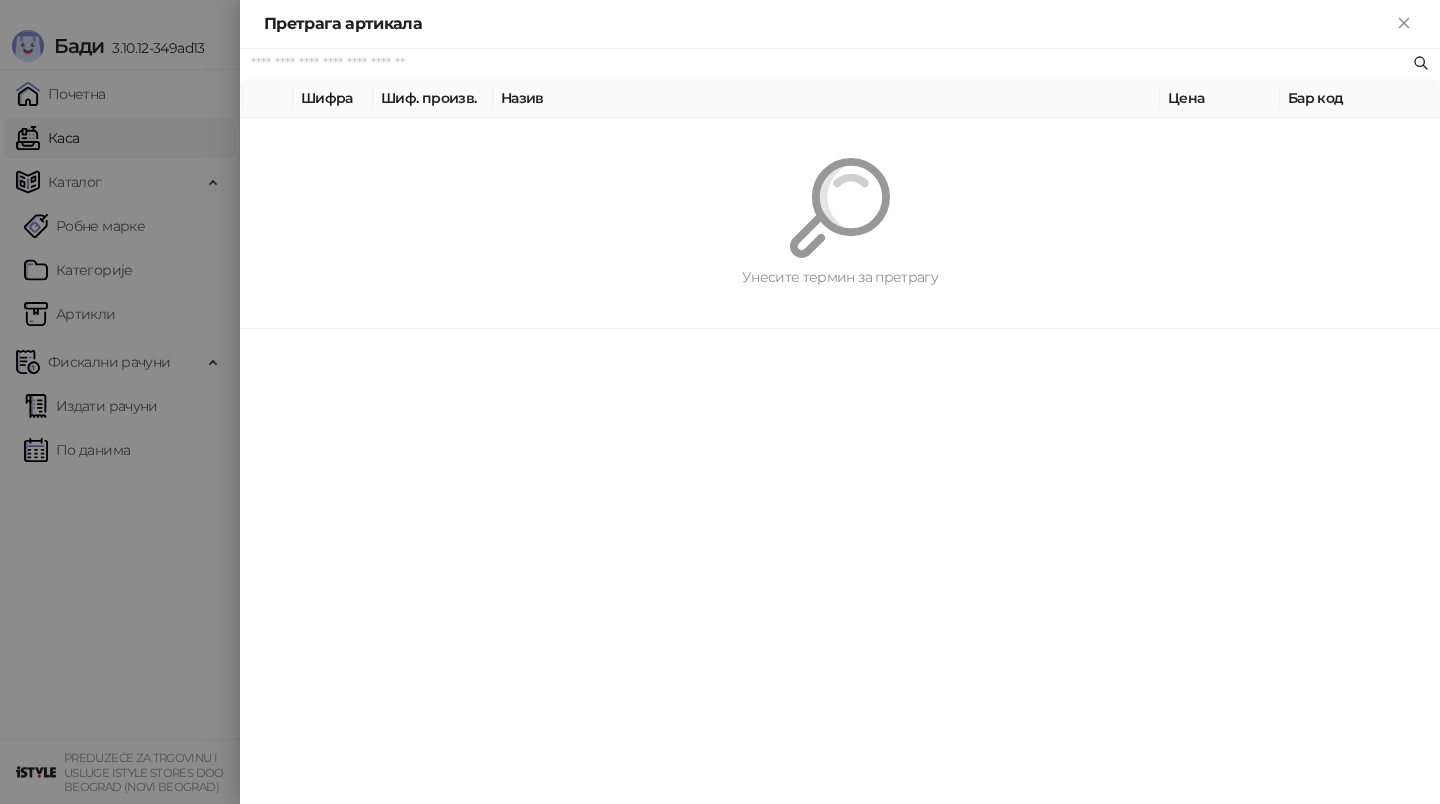 paste on "**********" 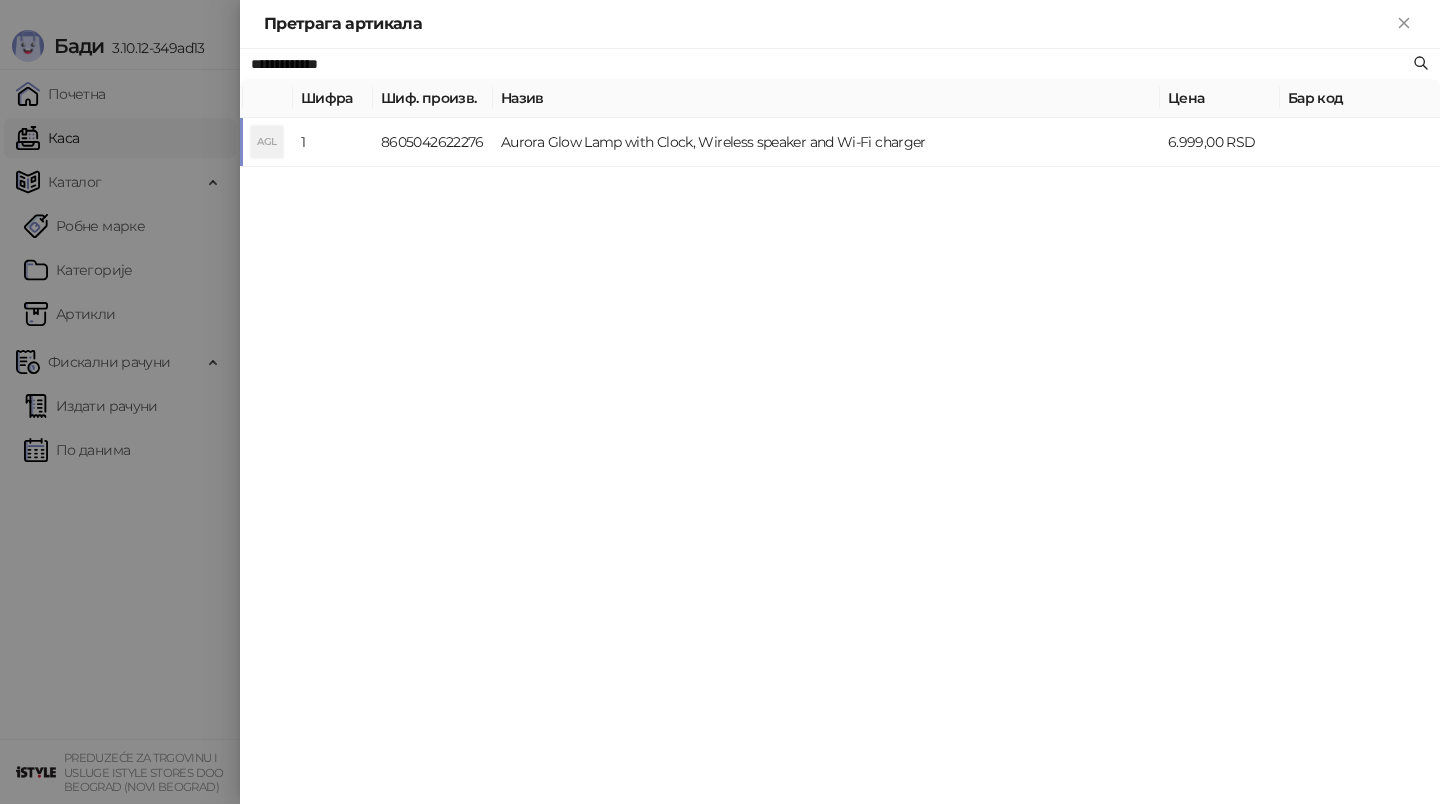 type on "**********" 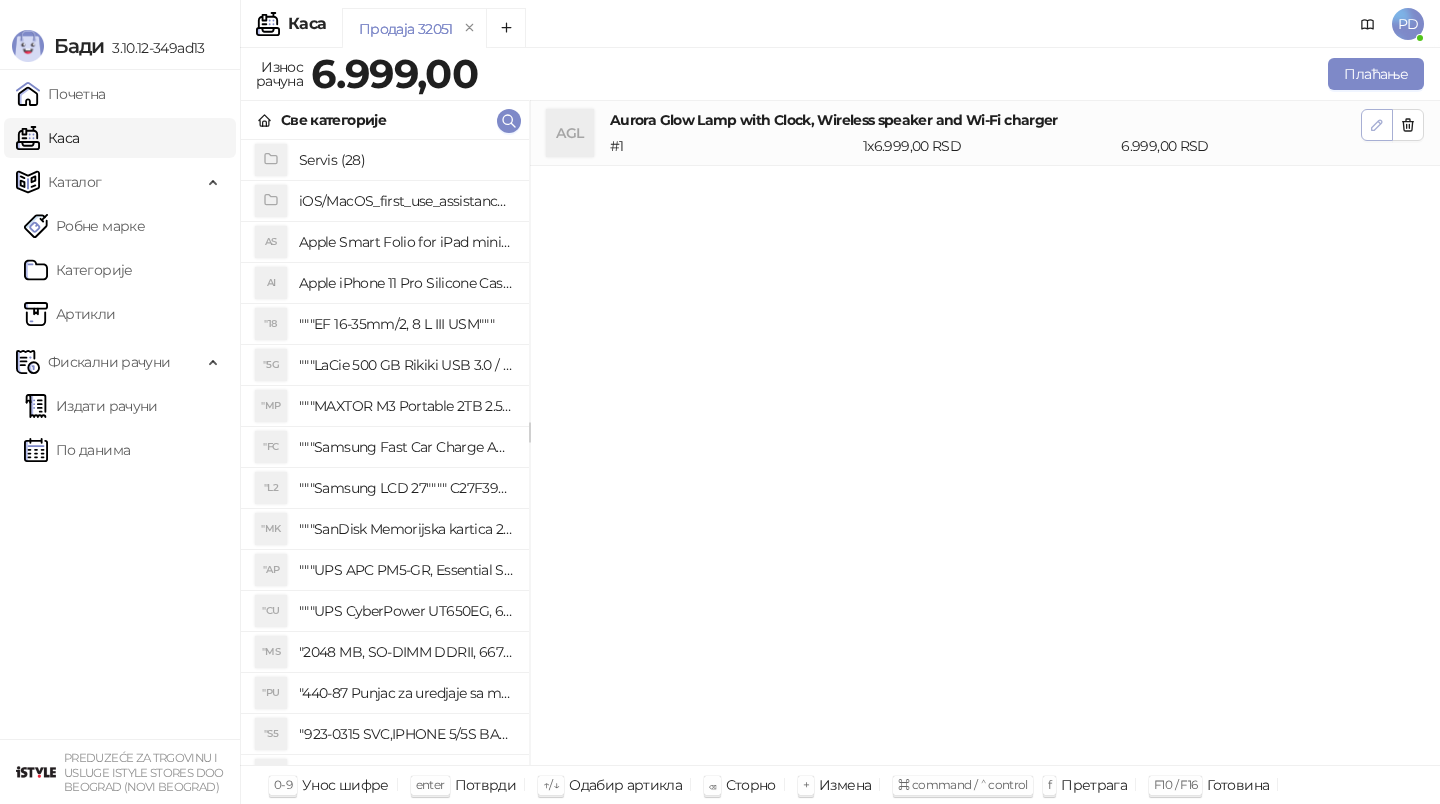 click 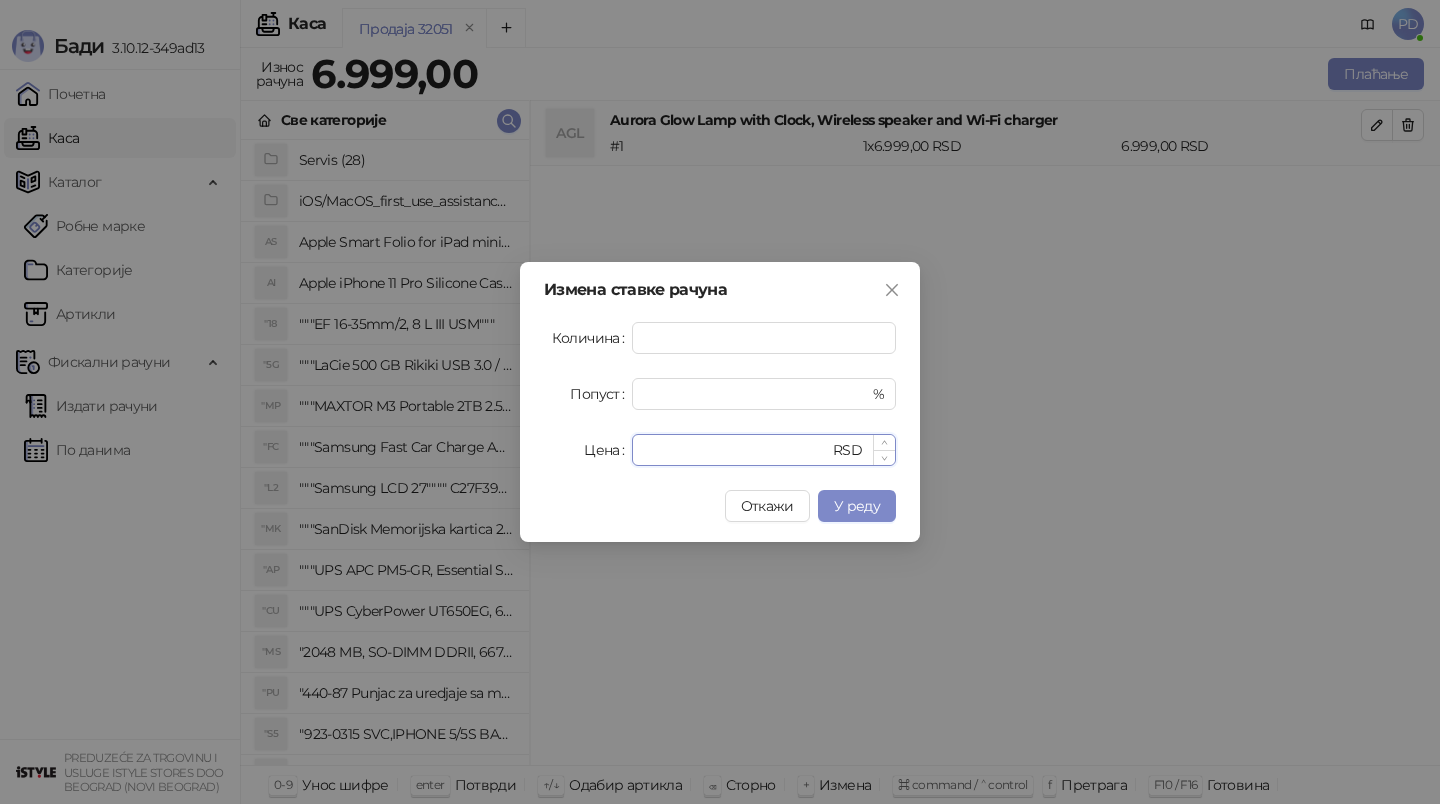 click on "****" at bounding box center (736, 450) 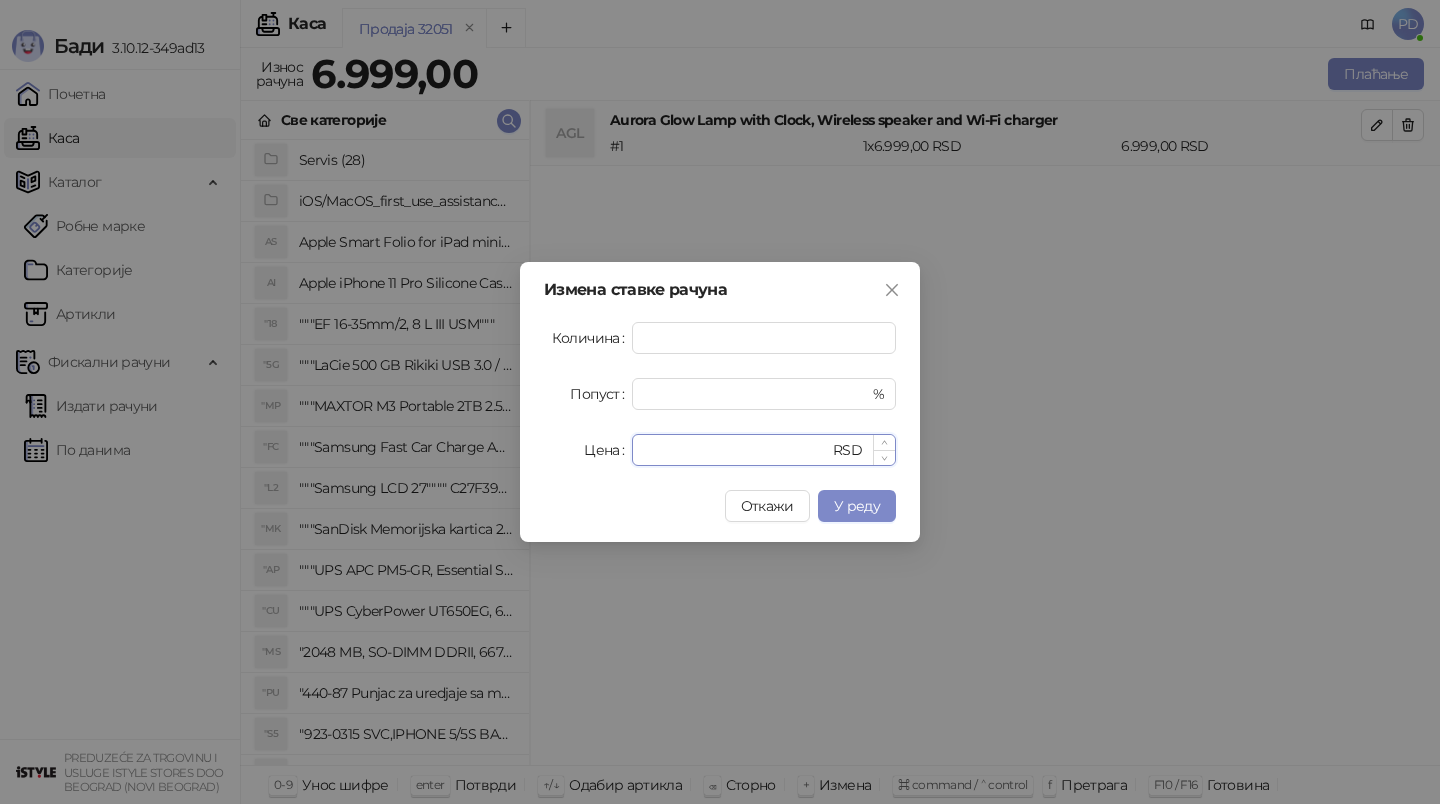 type on "****" 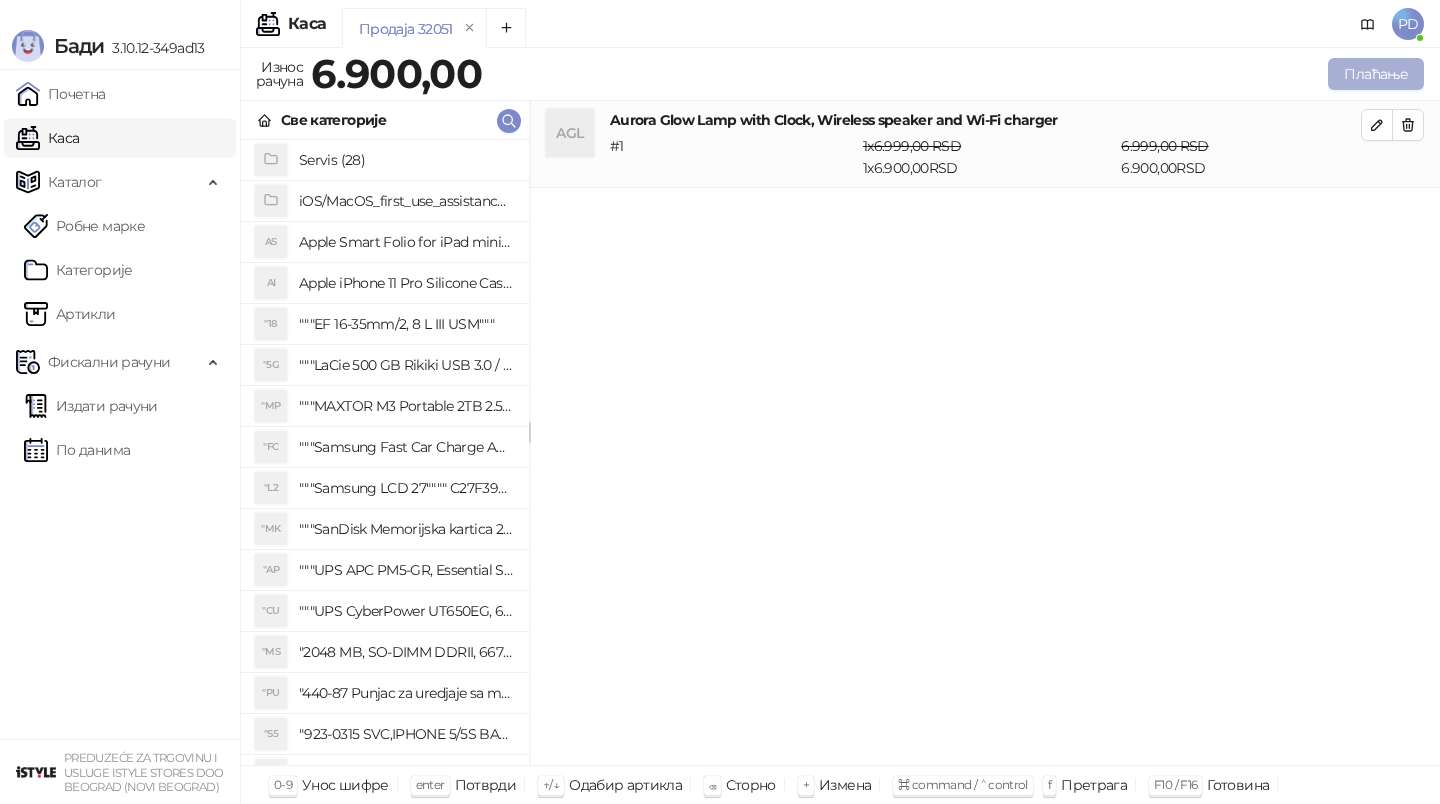 click on "Плаћање" at bounding box center (1376, 74) 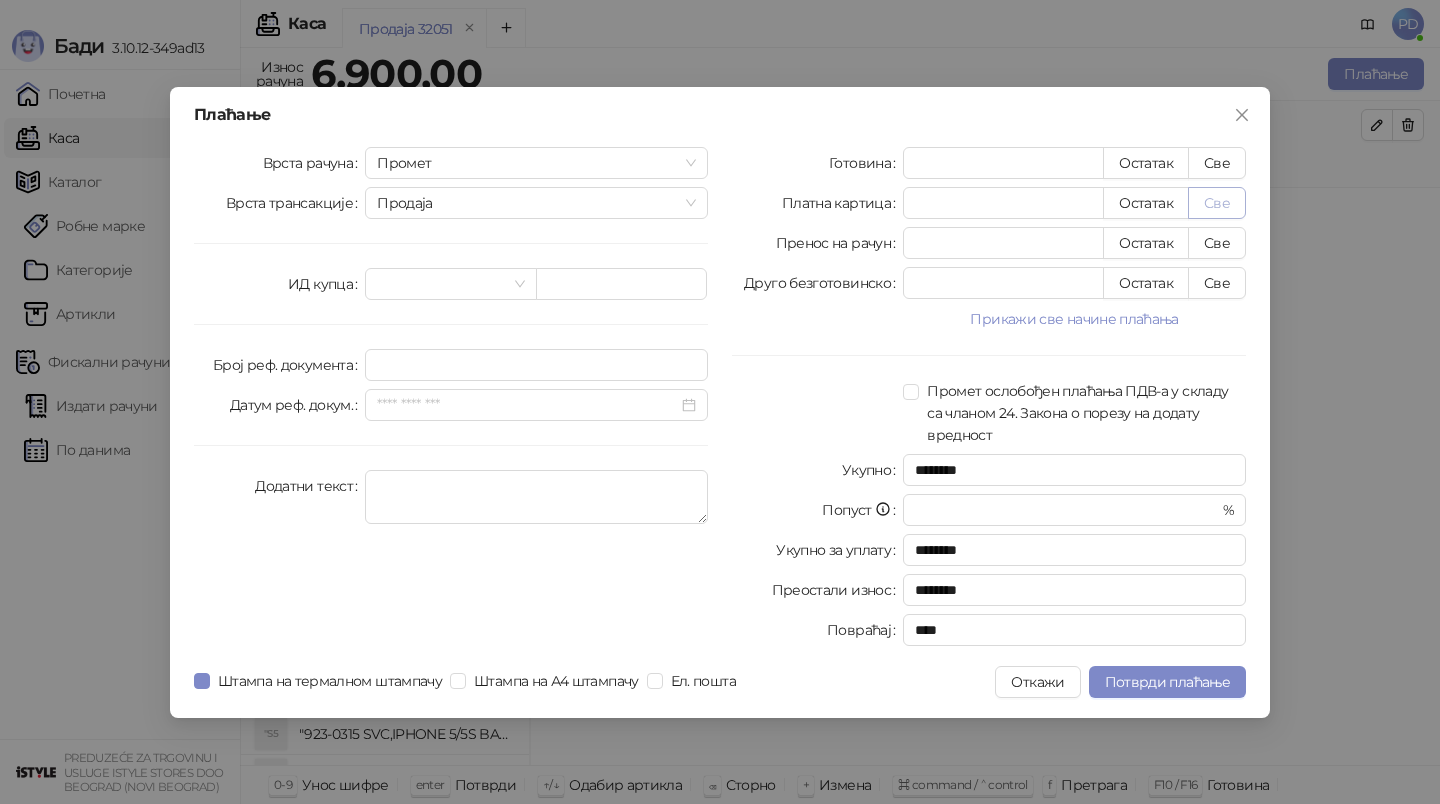 click on "Све" at bounding box center (1217, 203) 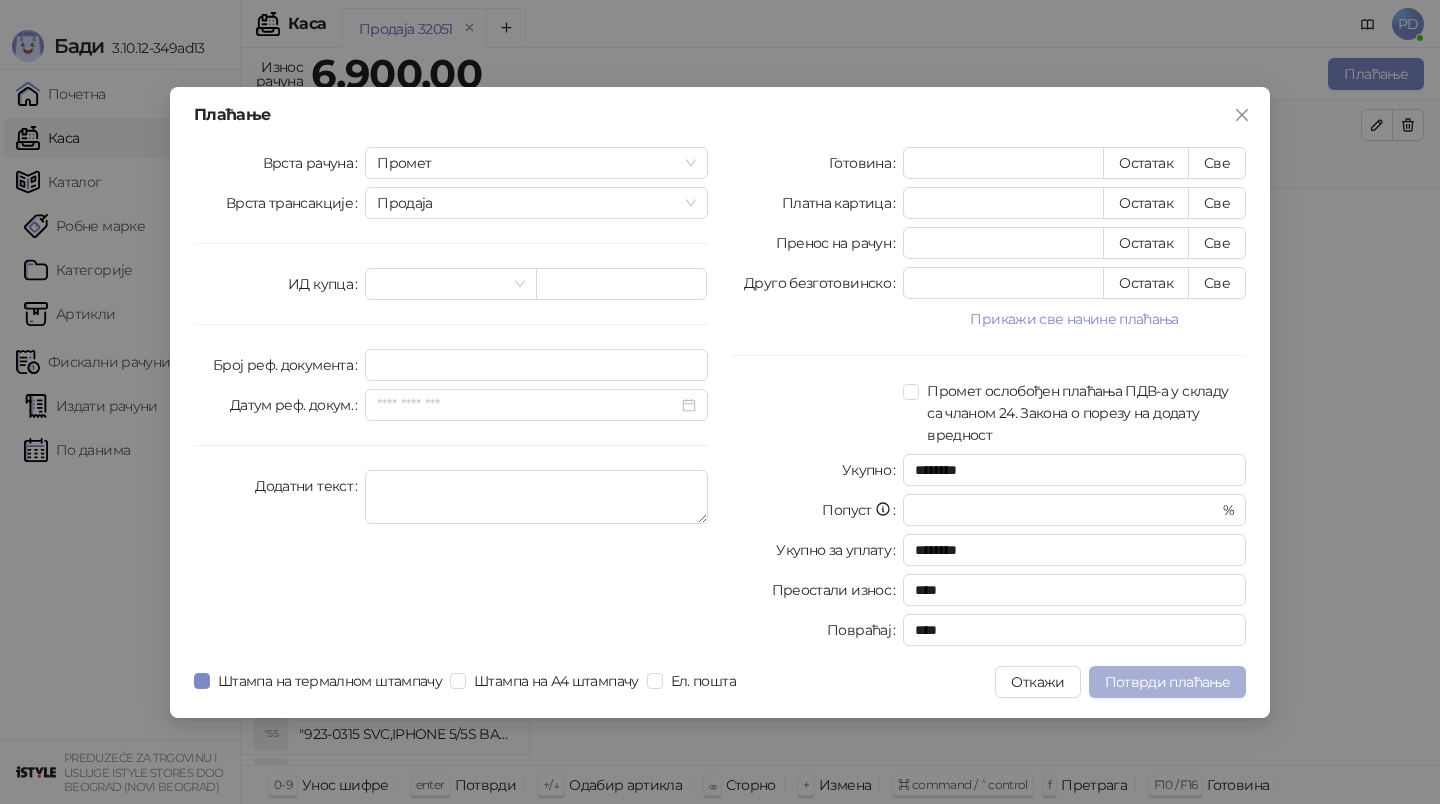 click on "Потврди плаћање" at bounding box center (1167, 682) 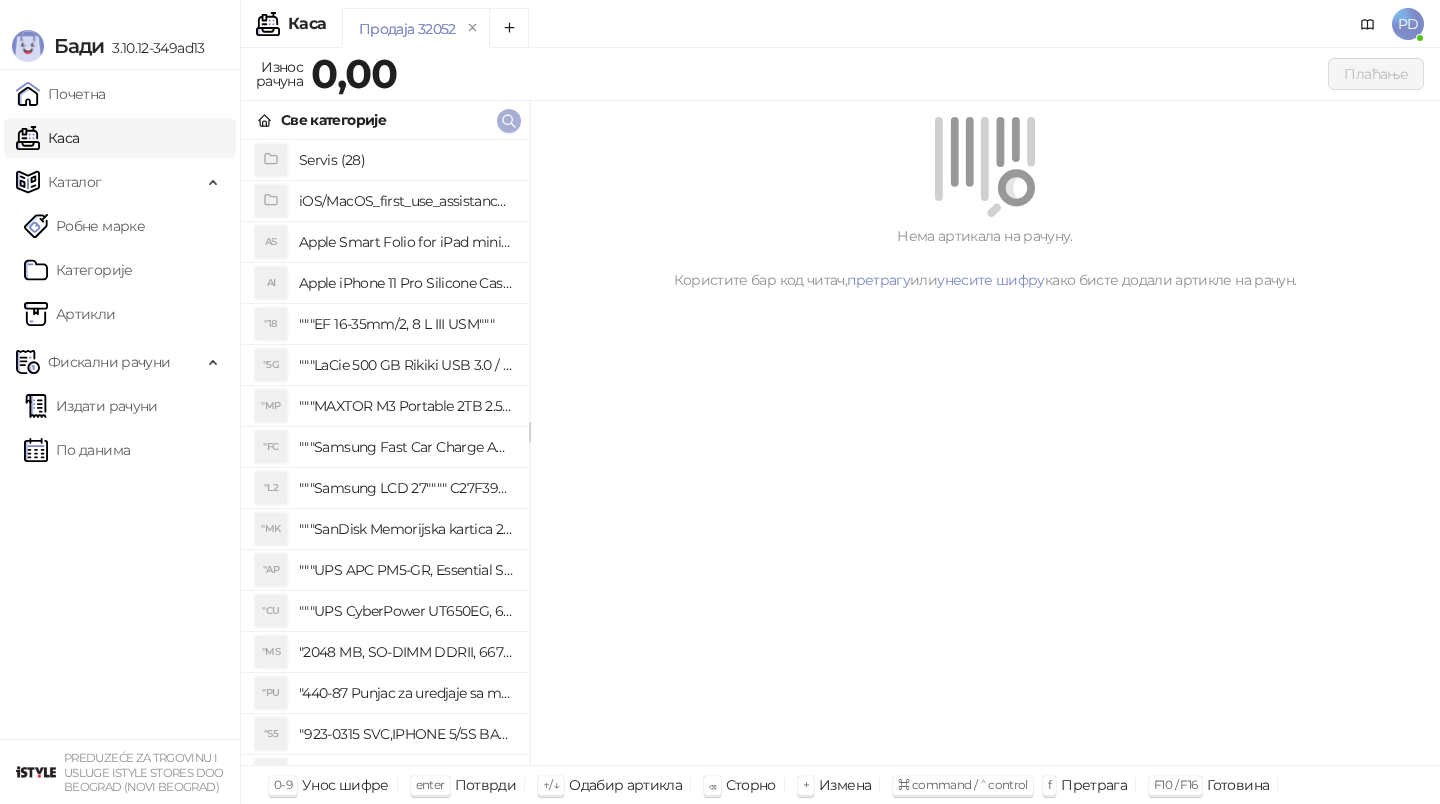 click 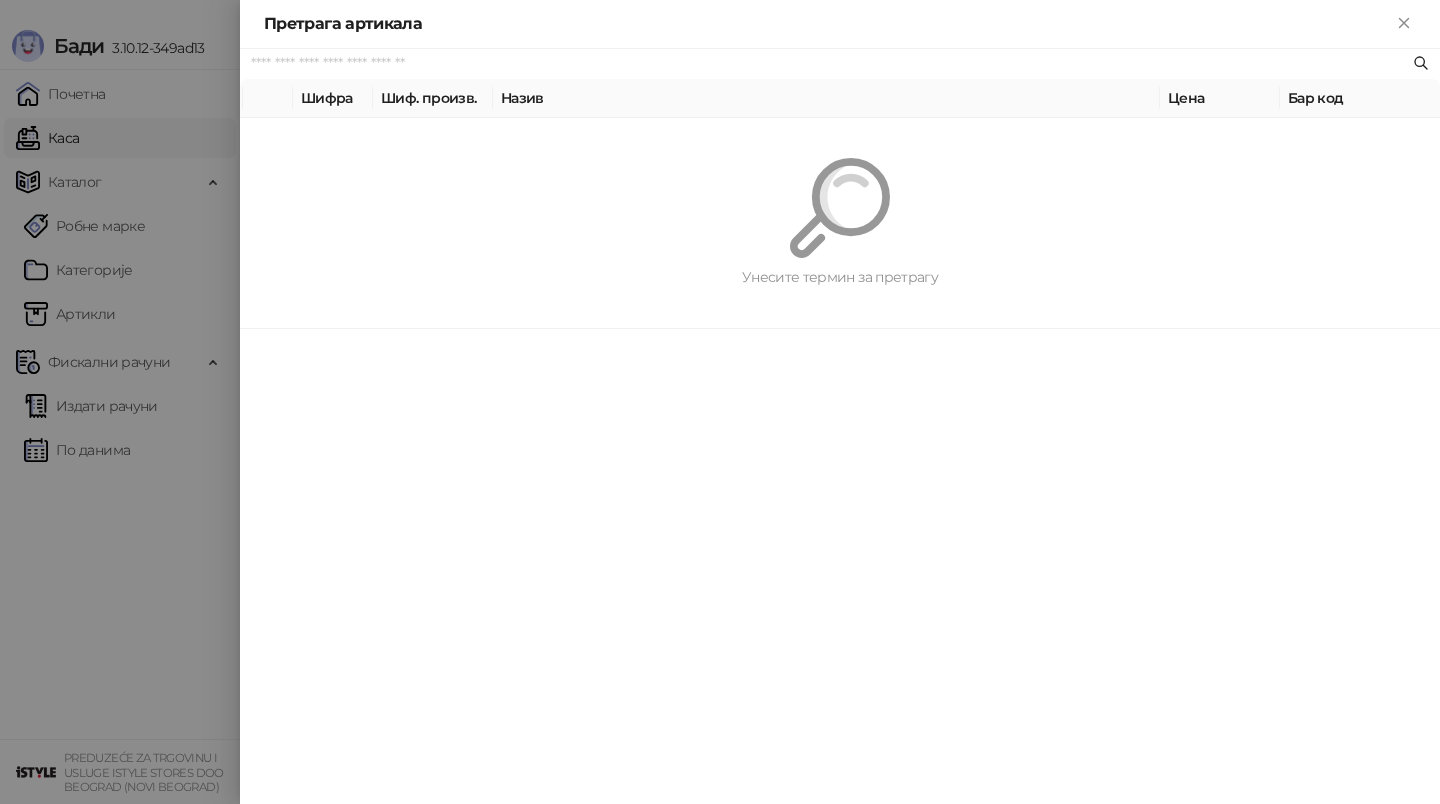 paste on "******" 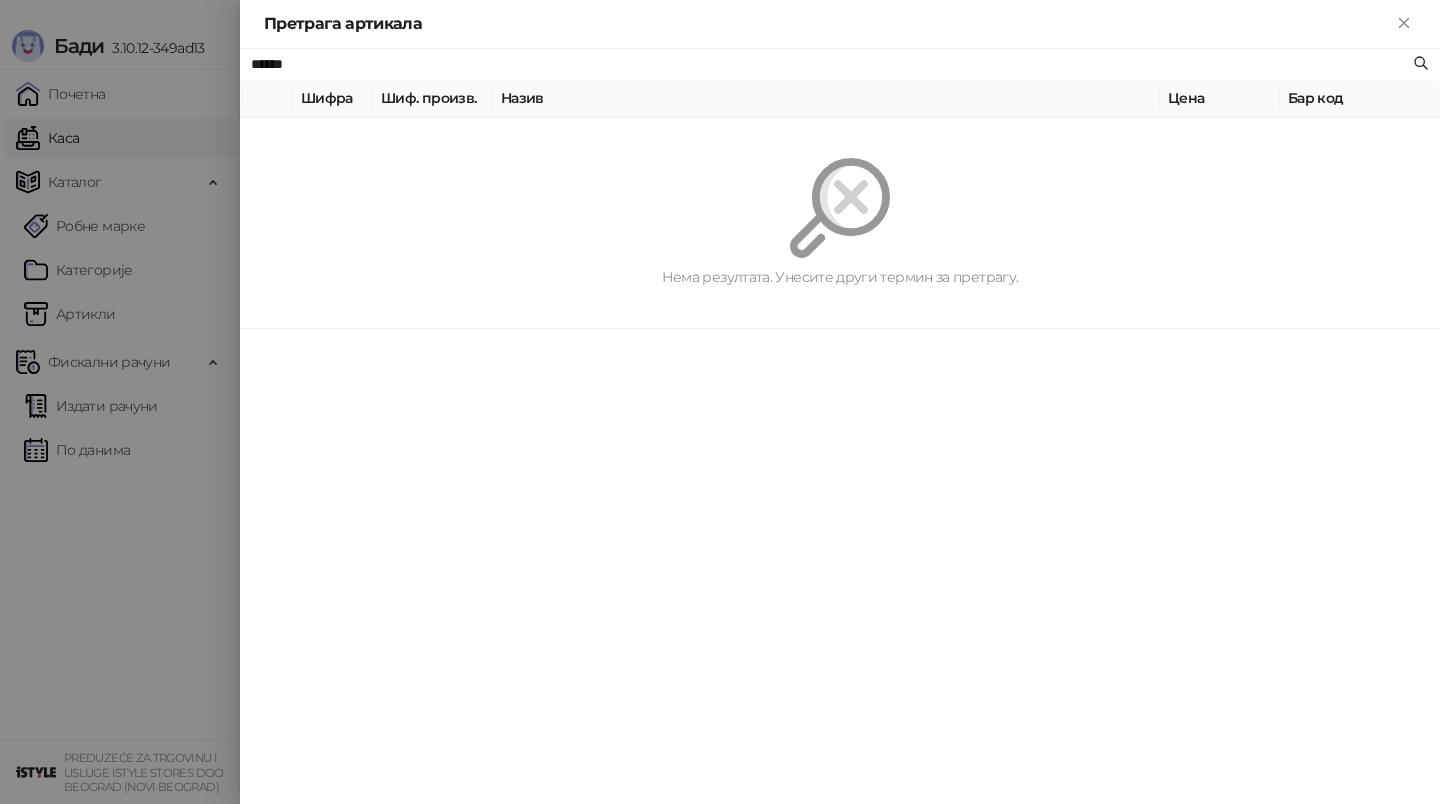 type on "******" 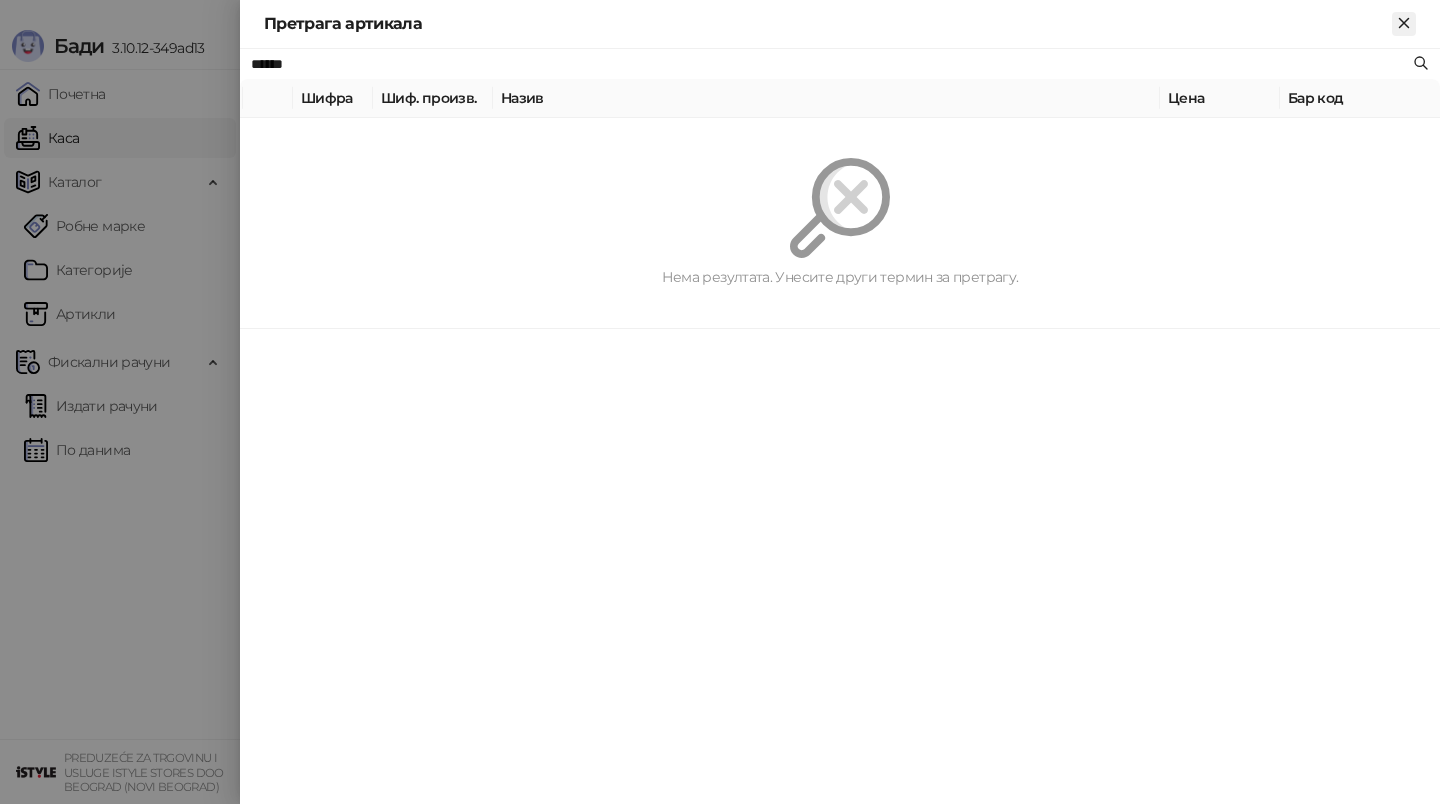 click 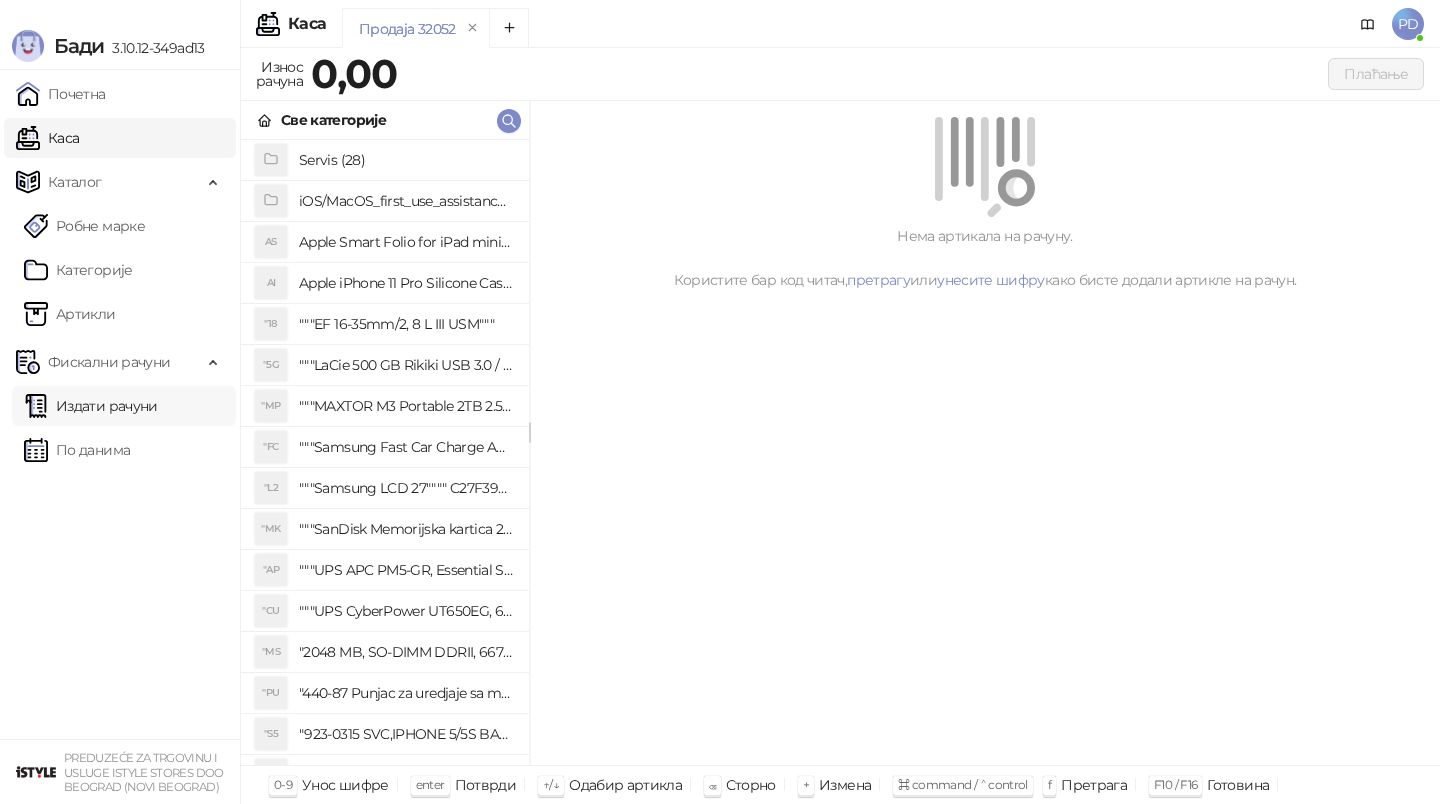 click on "Издати рачуни" at bounding box center (91, 406) 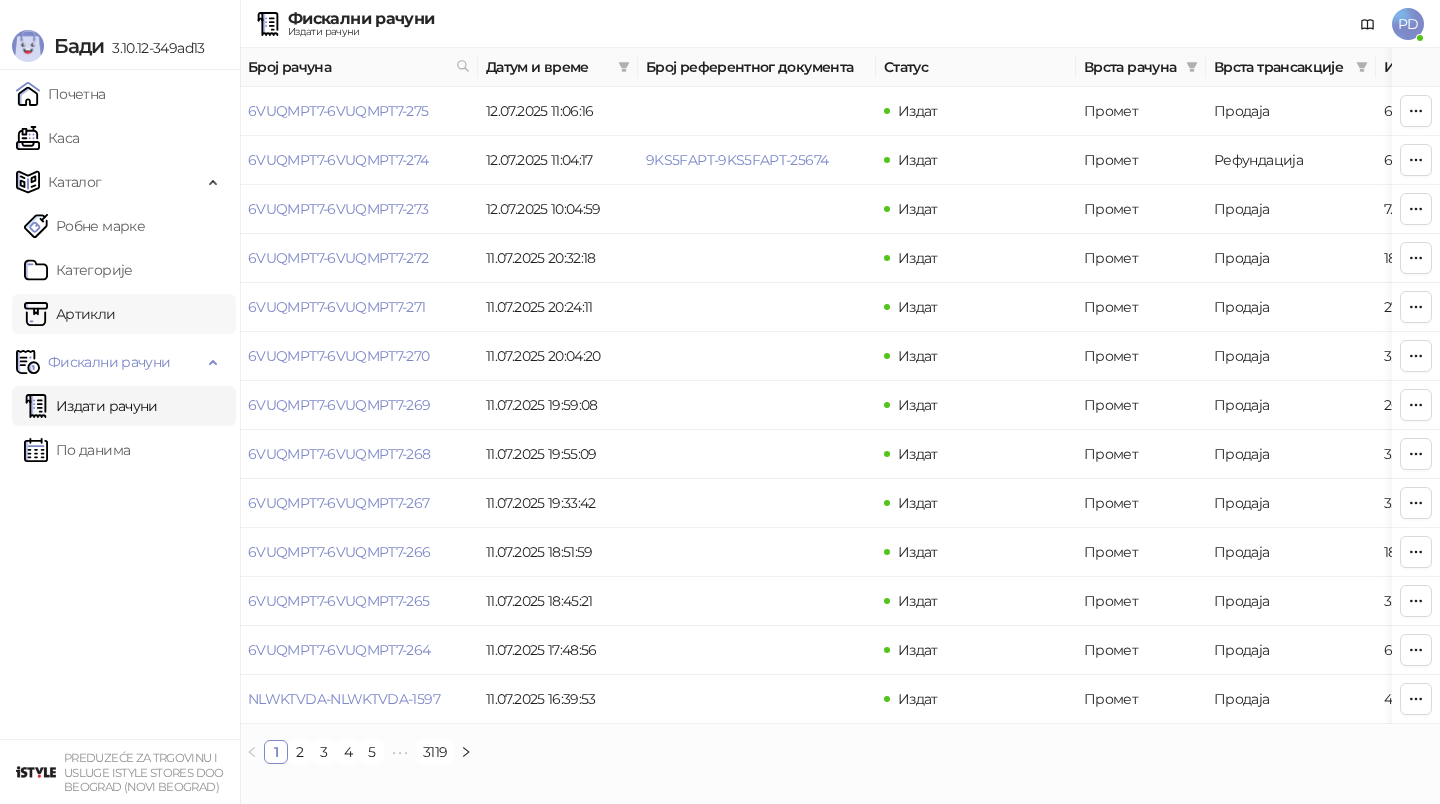click on "Артикли" at bounding box center (70, 314) 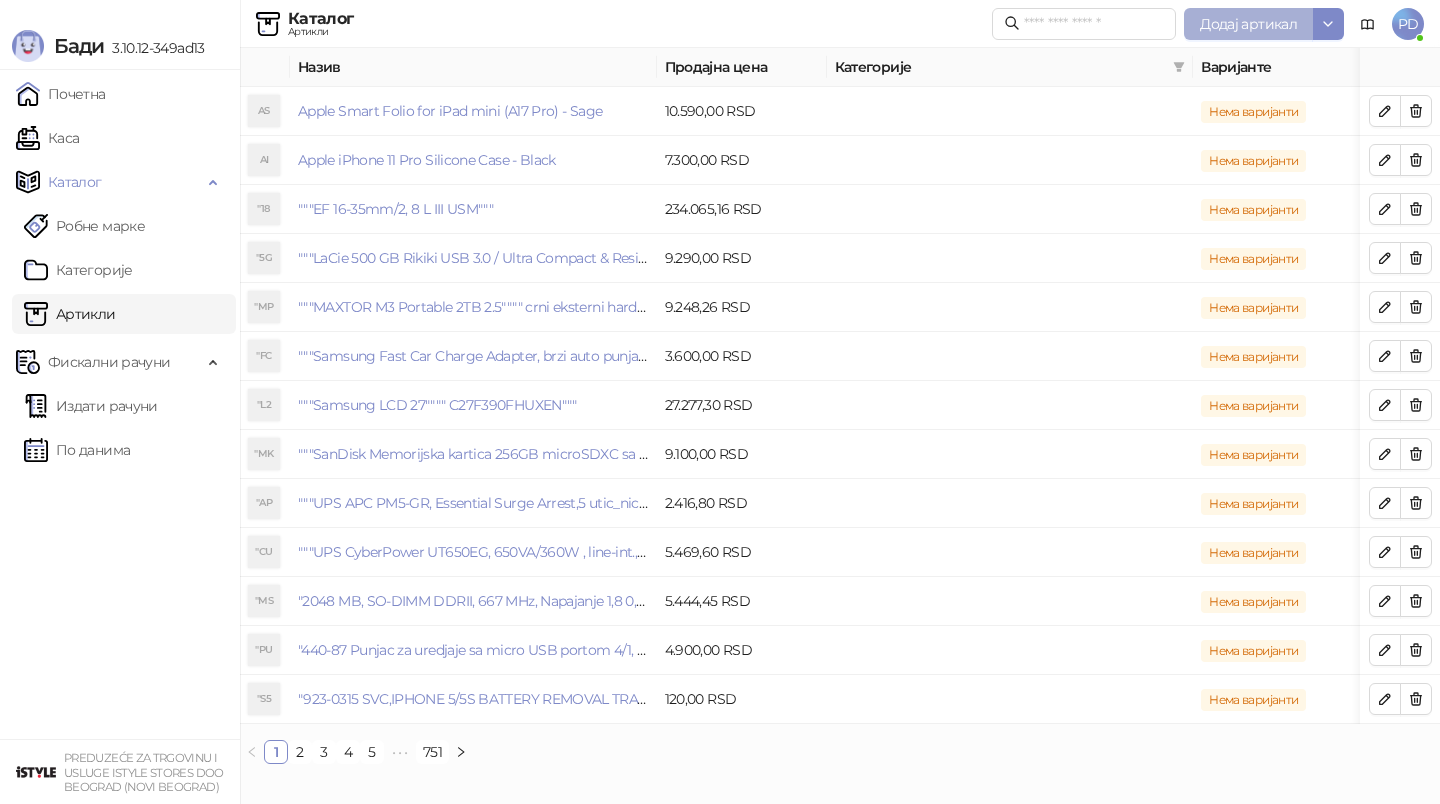 click on "Додај артикал" at bounding box center [1248, 24] 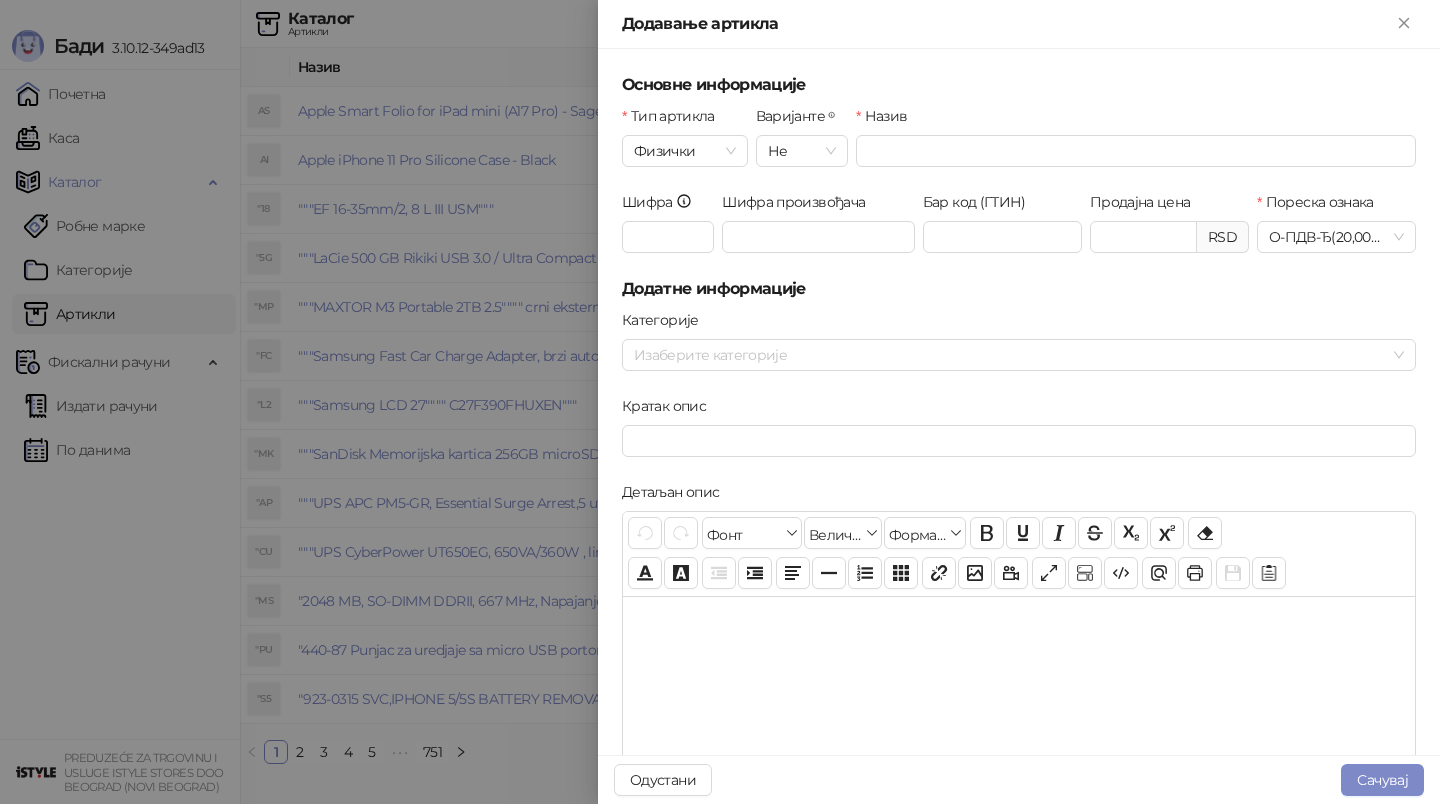 click on "Шифра произвођача" at bounding box center [818, 206] 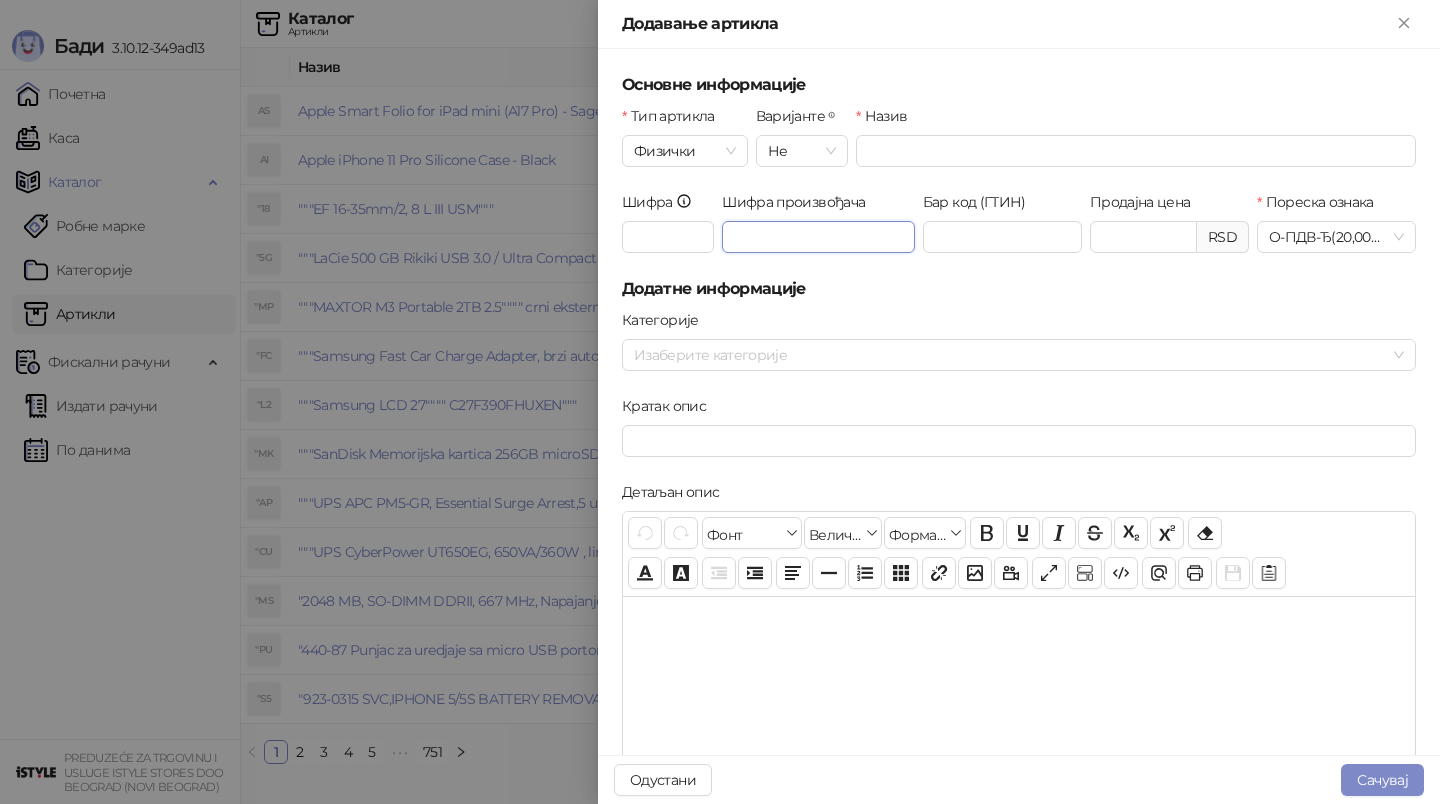 click on "Шифра произвођача" at bounding box center [818, 237] 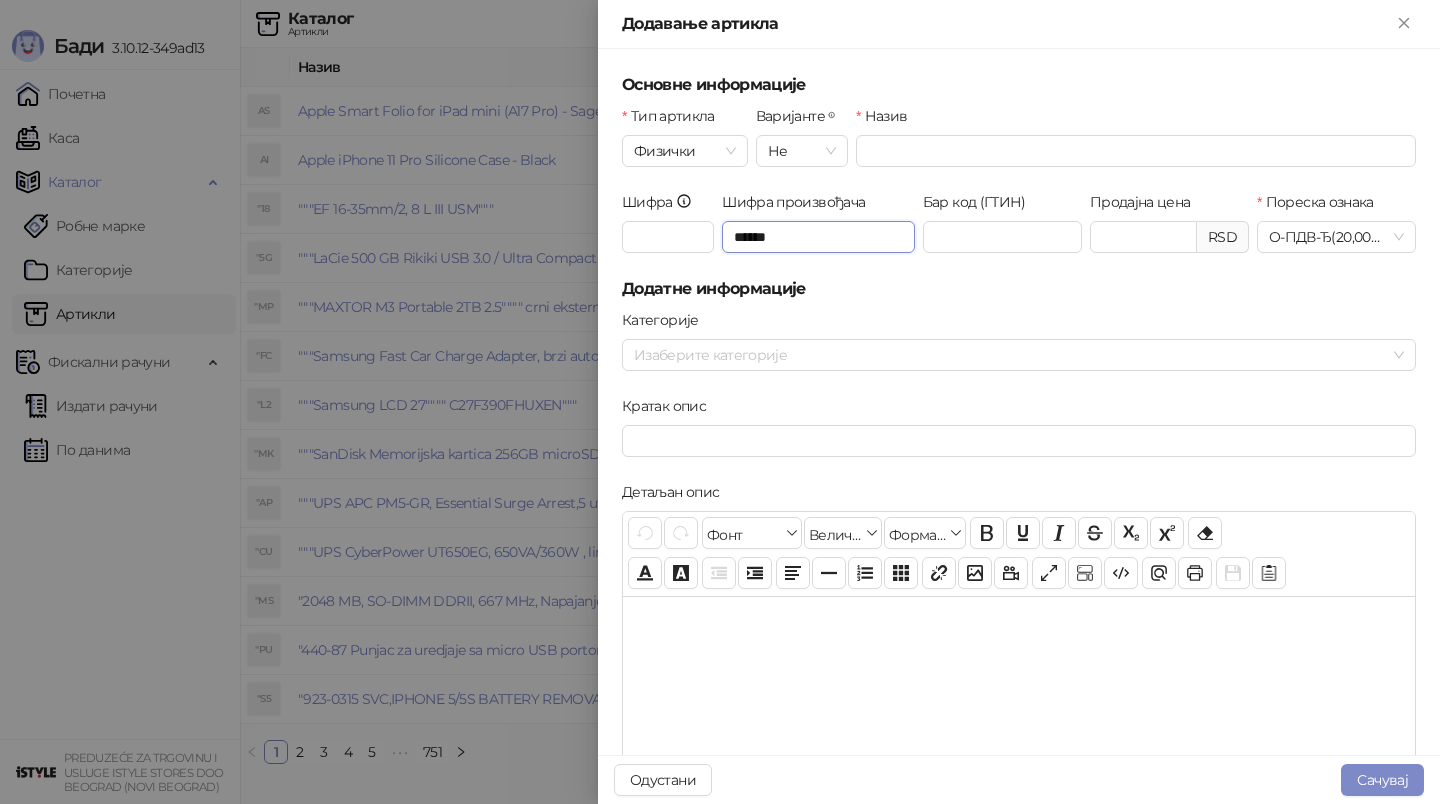 type on "******" 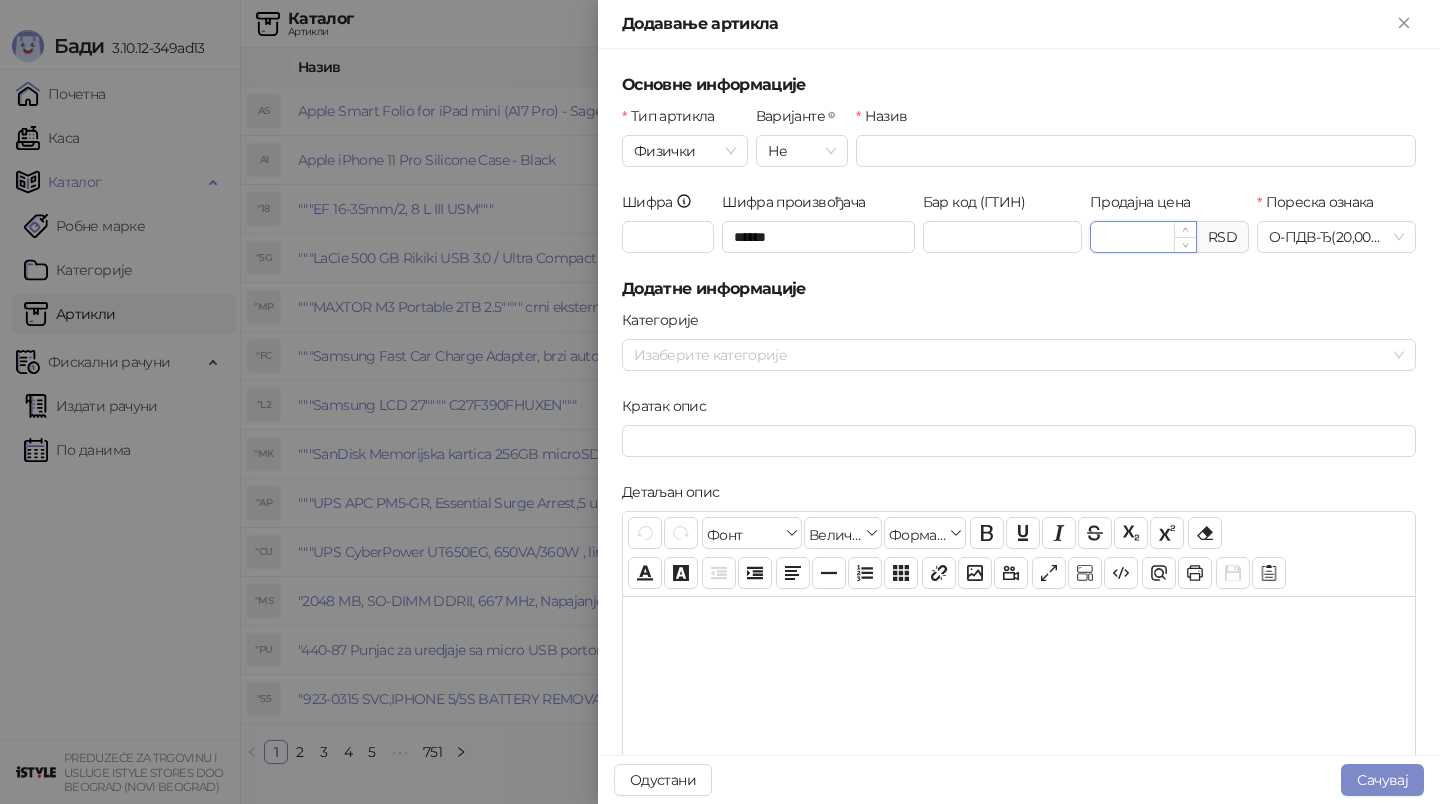 click on "Продајна цена" at bounding box center (1143, 237) 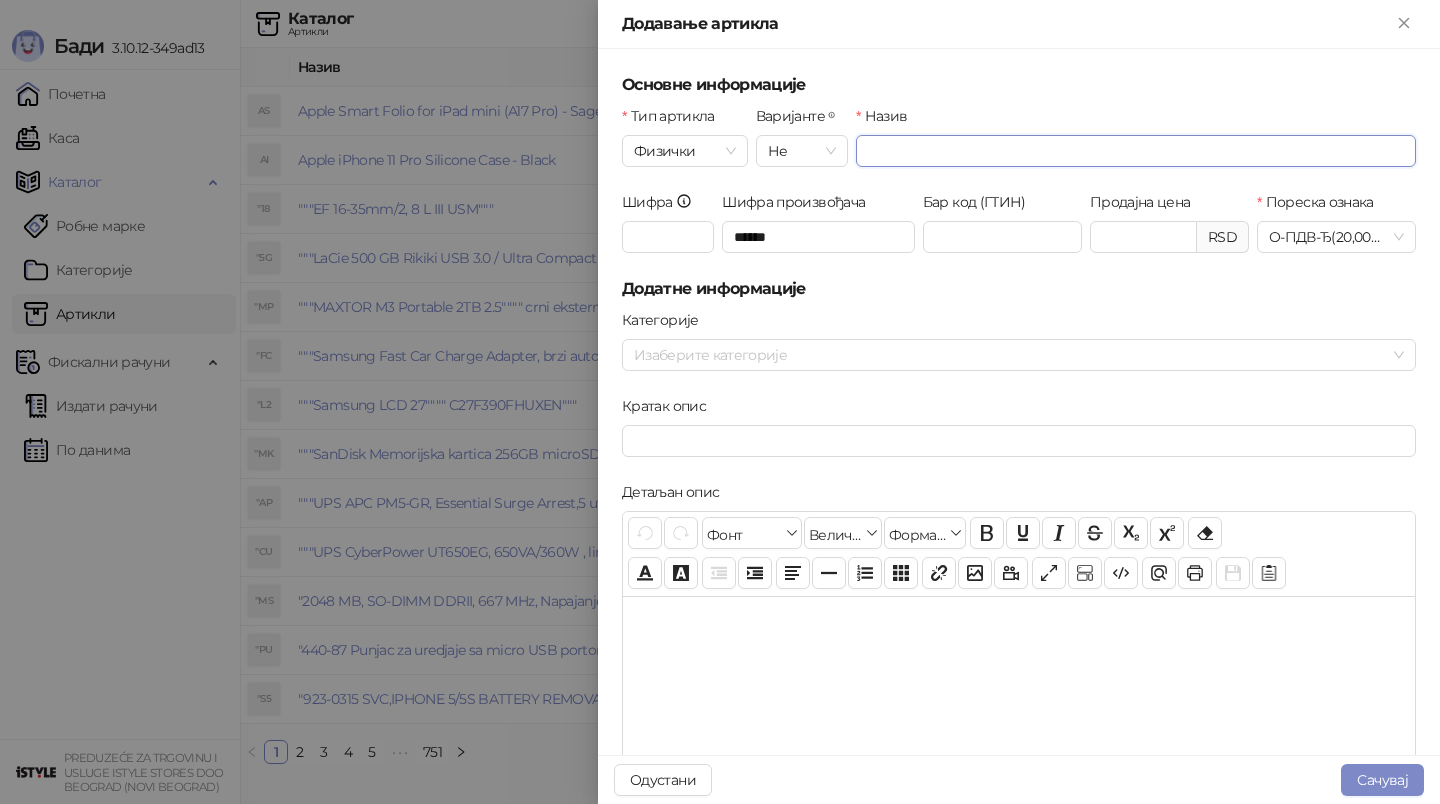 click on "Назив" at bounding box center (1136, 151) 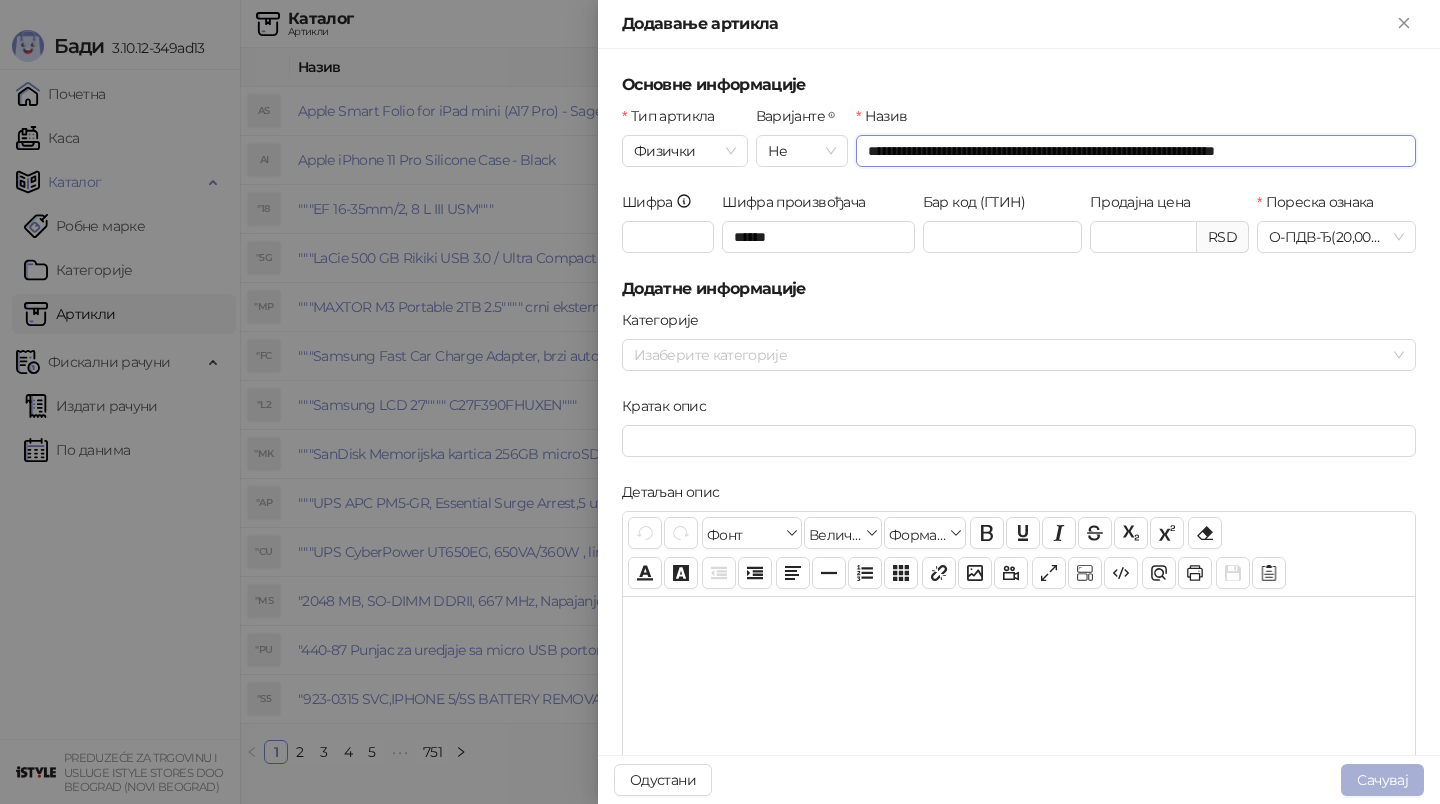 type on "**********" 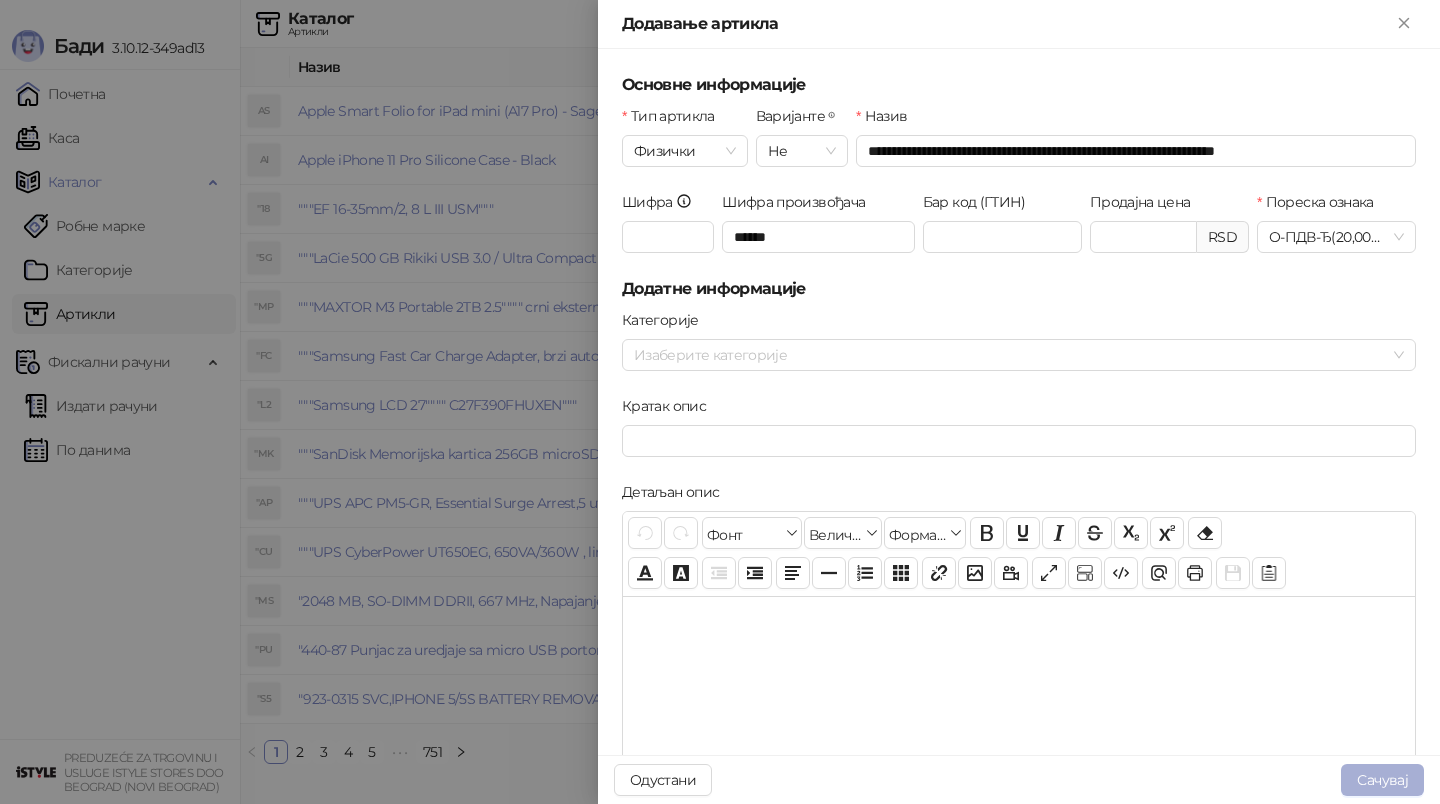 click on "Сачувај" at bounding box center (1382, 780) 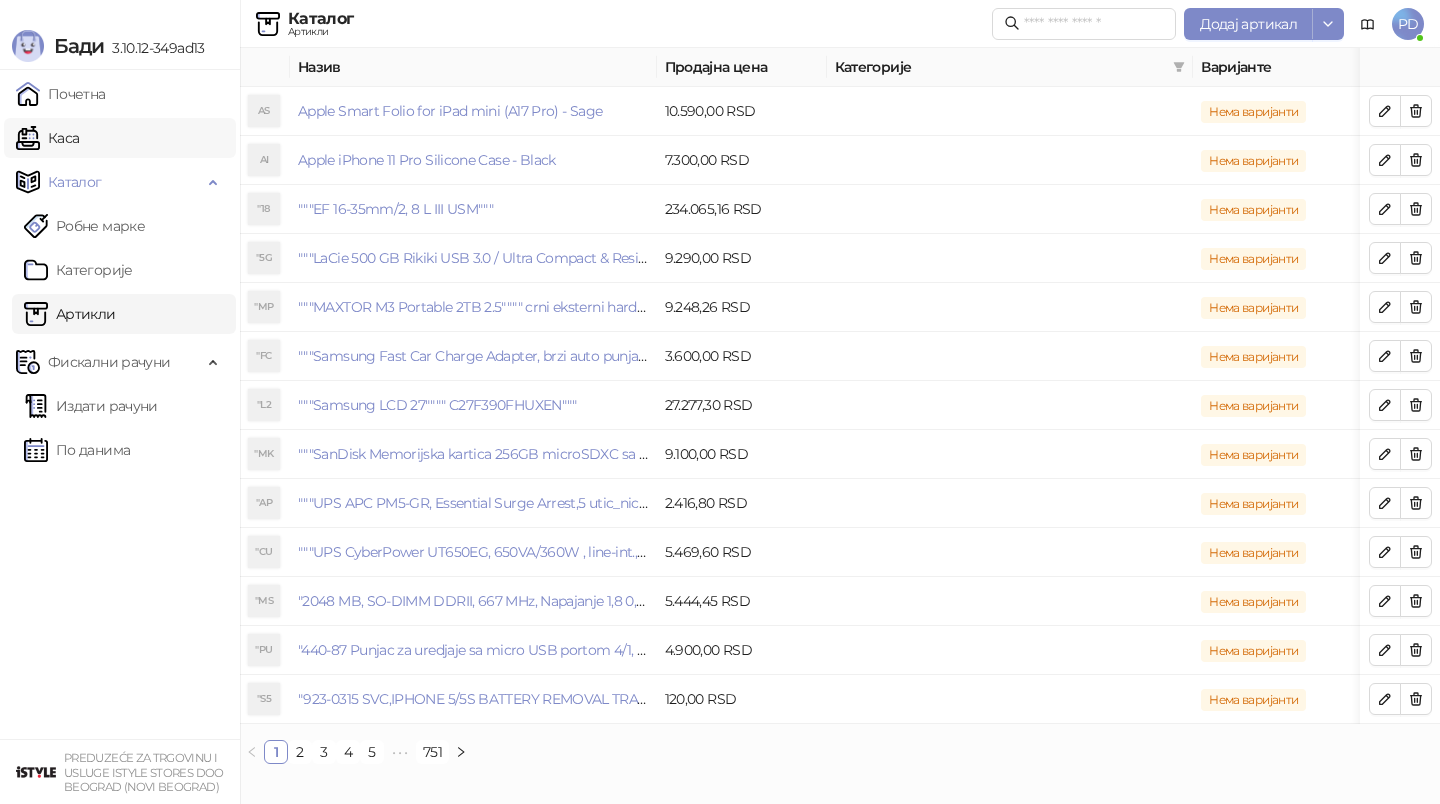 click on "Каса" at bounding box center [47, 138] 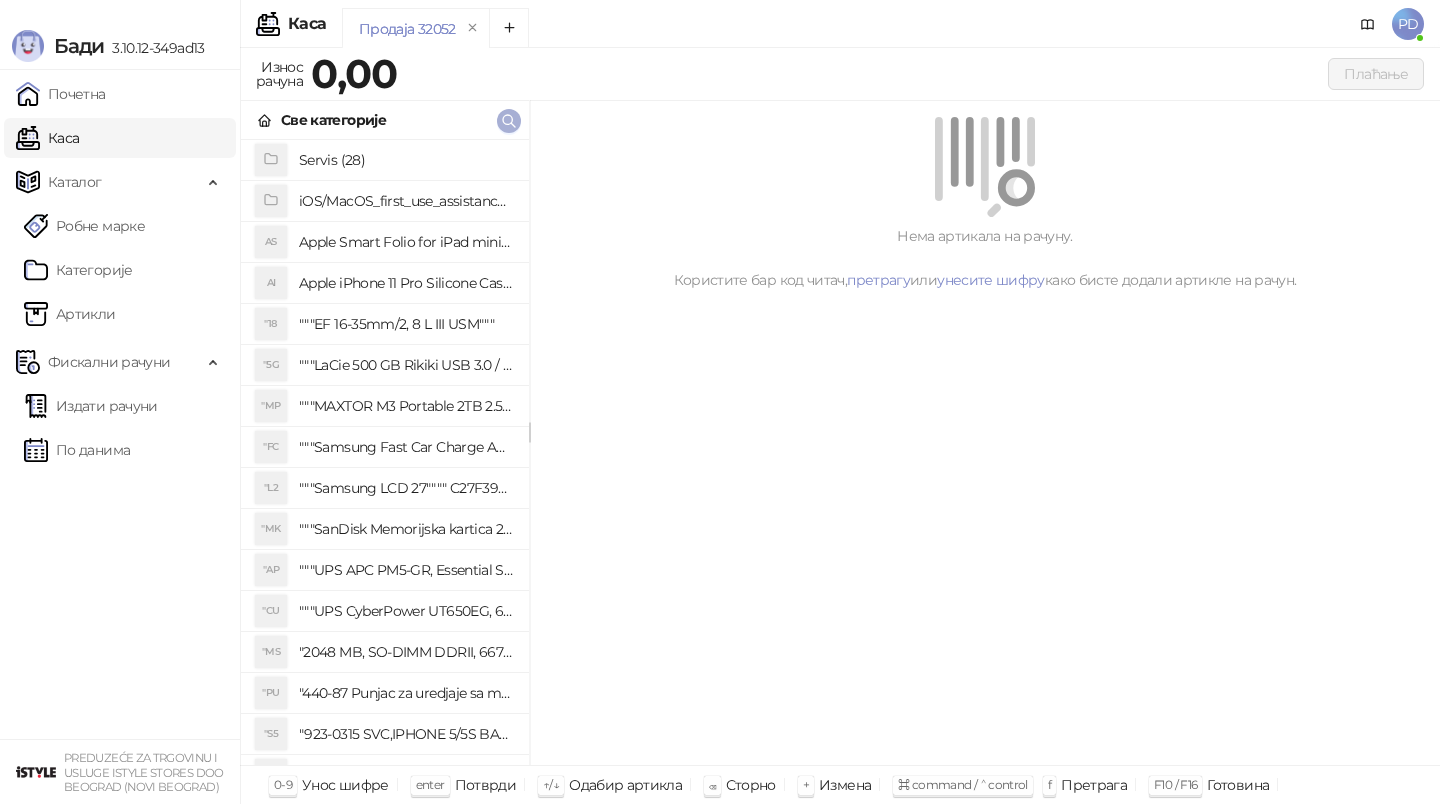 click 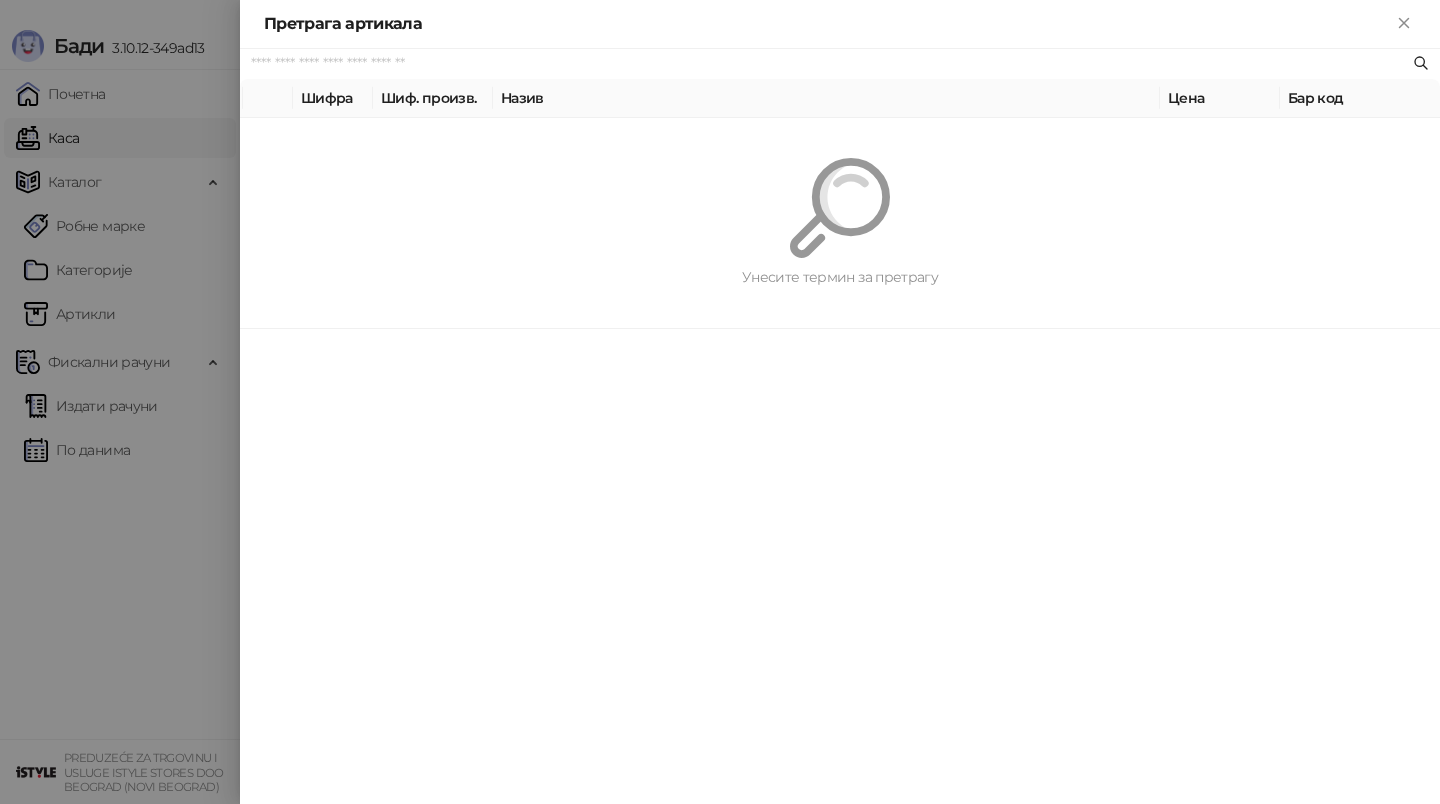 paste on "**********" 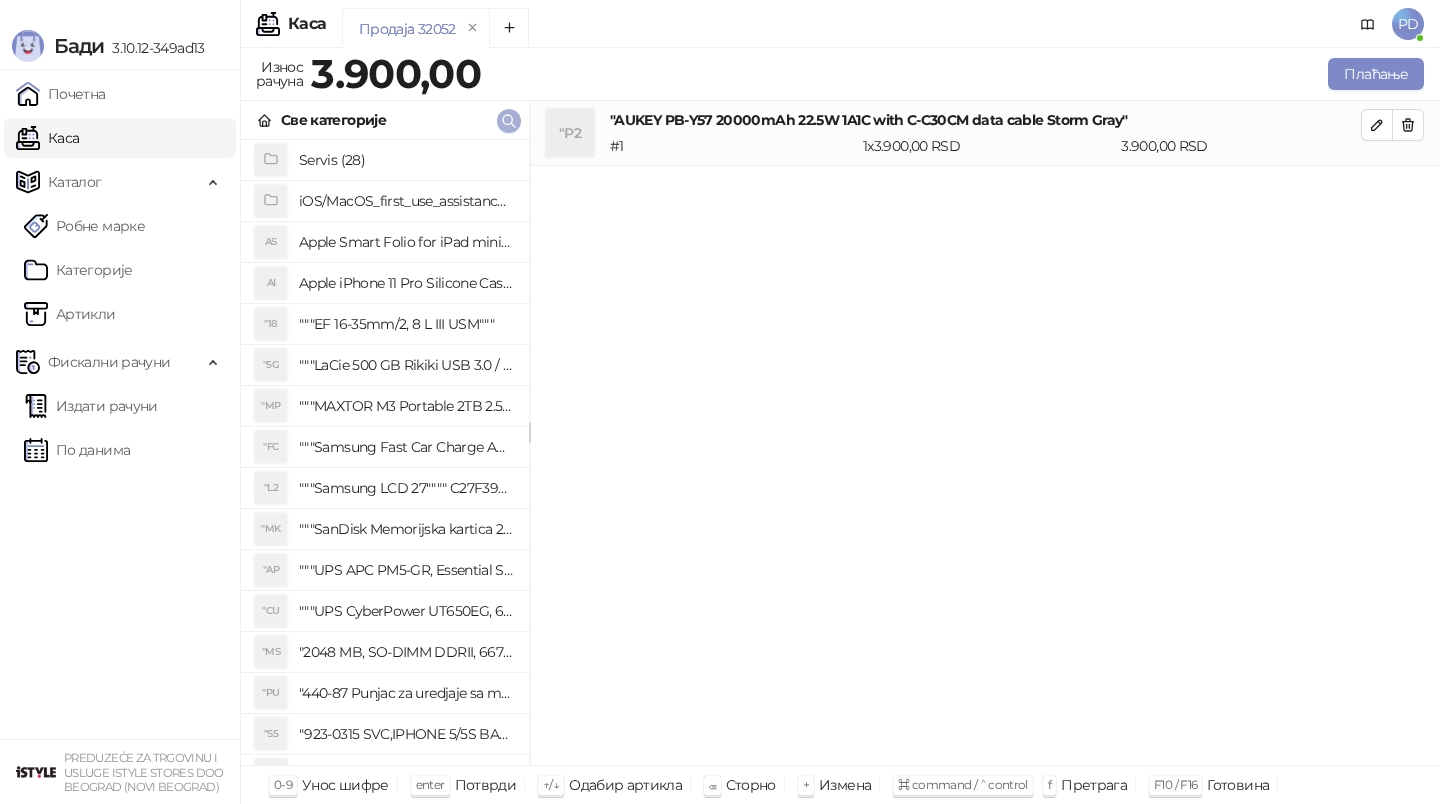 click 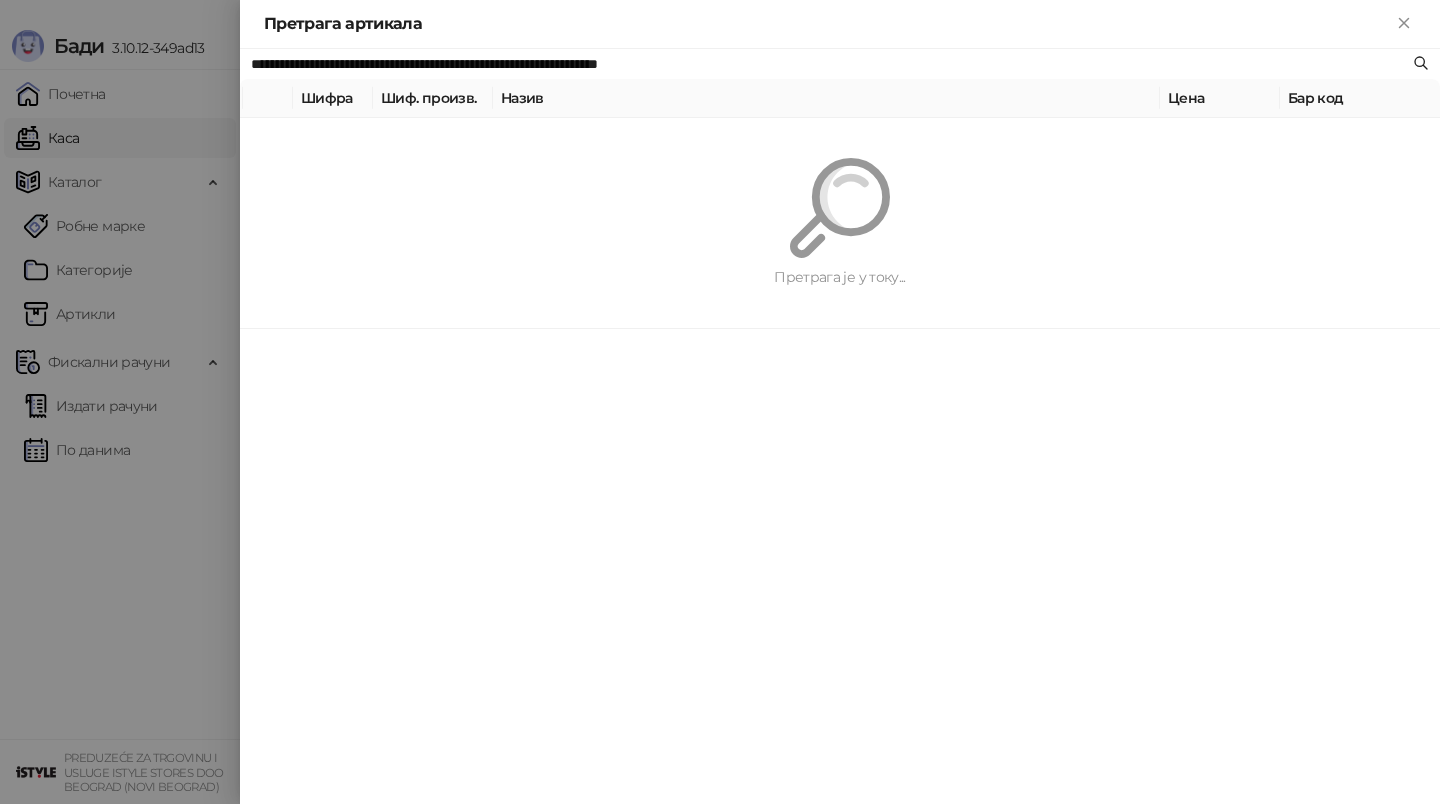 paste 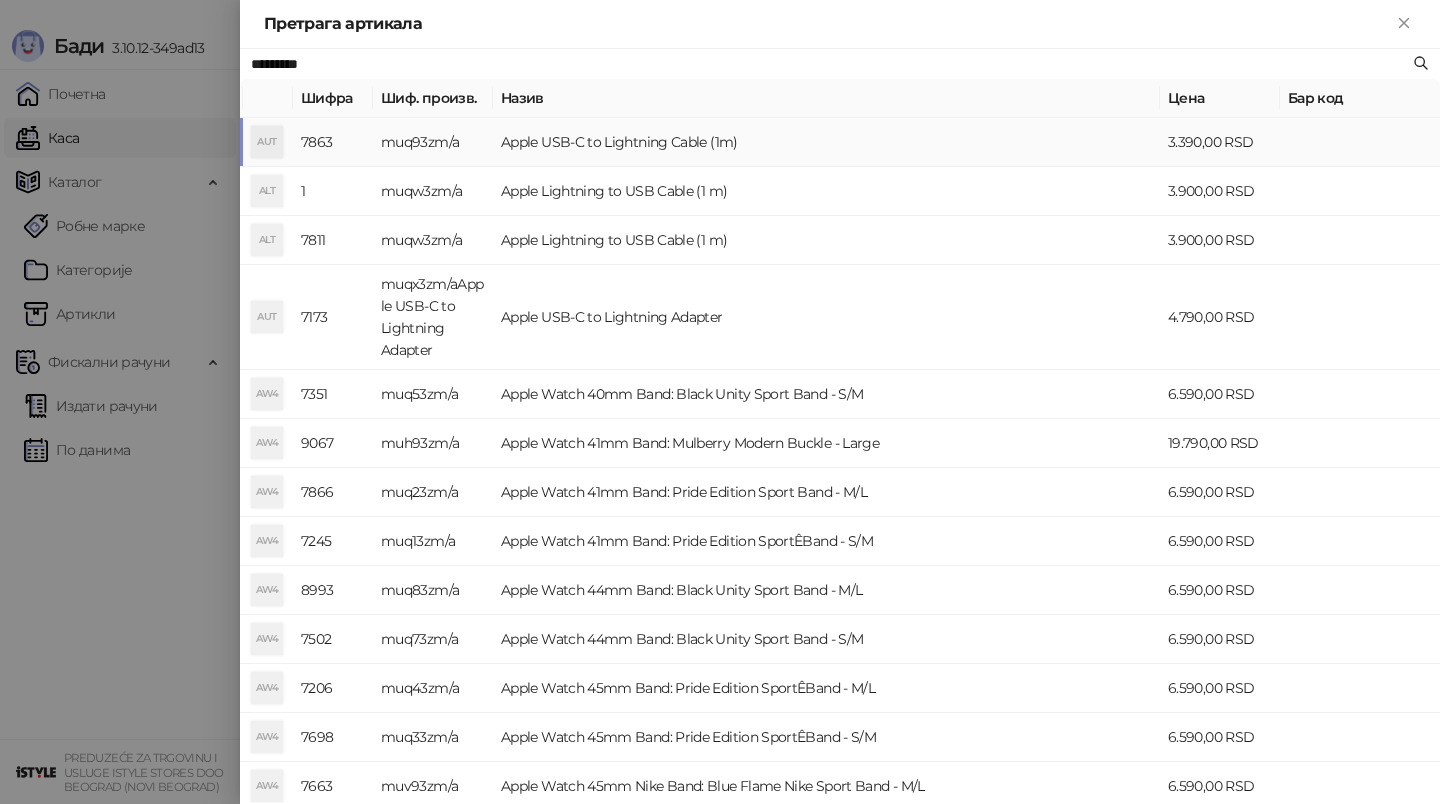 type on "*********" 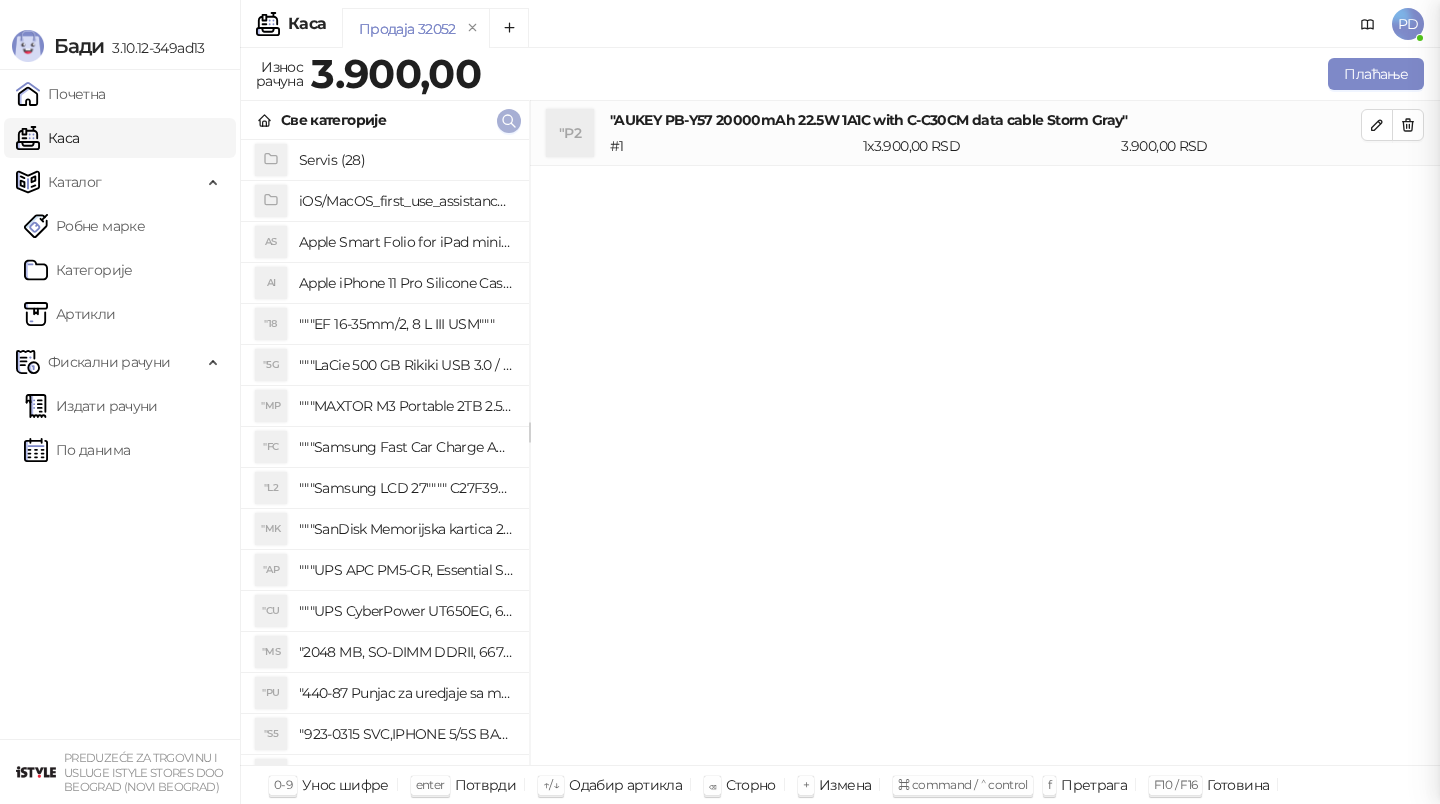 type 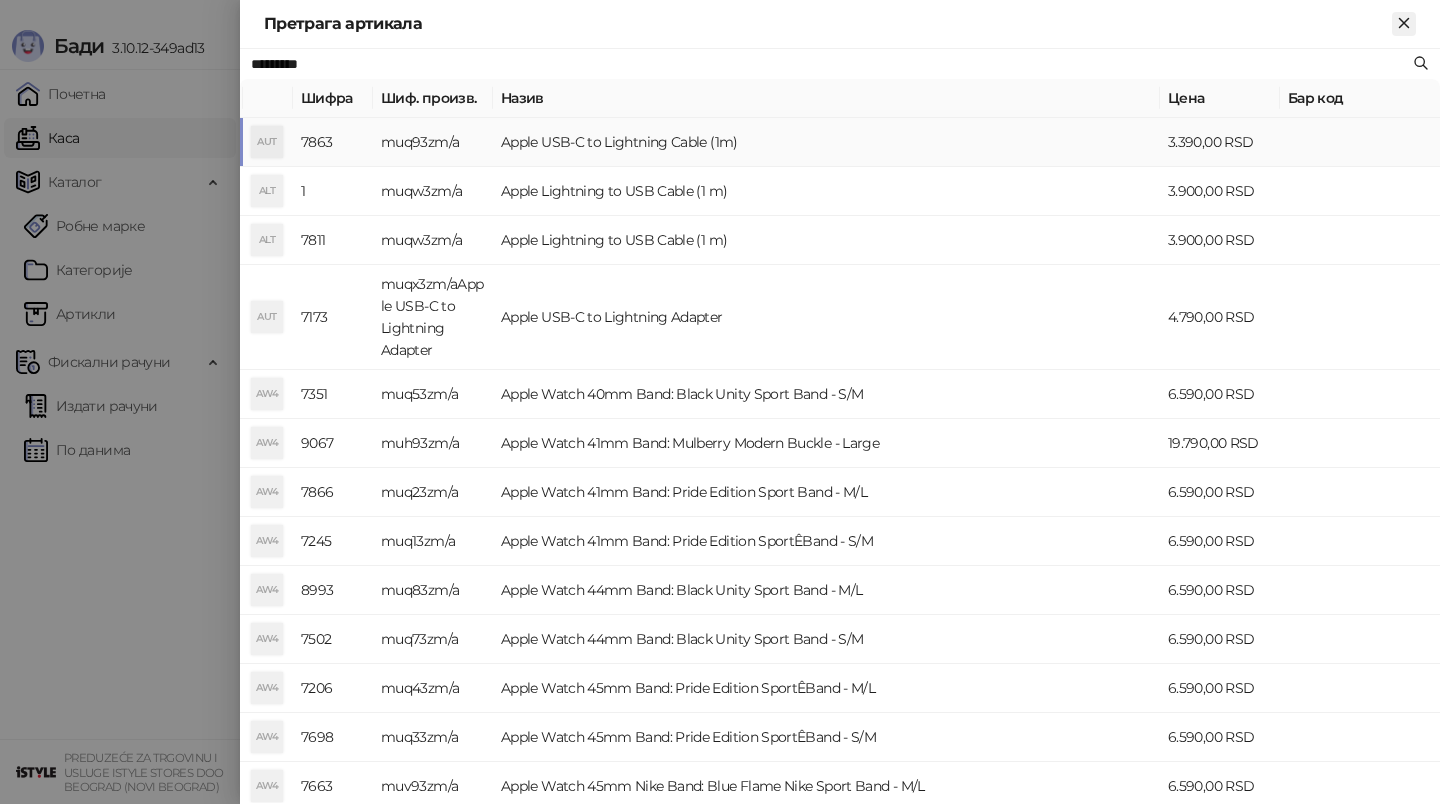 click 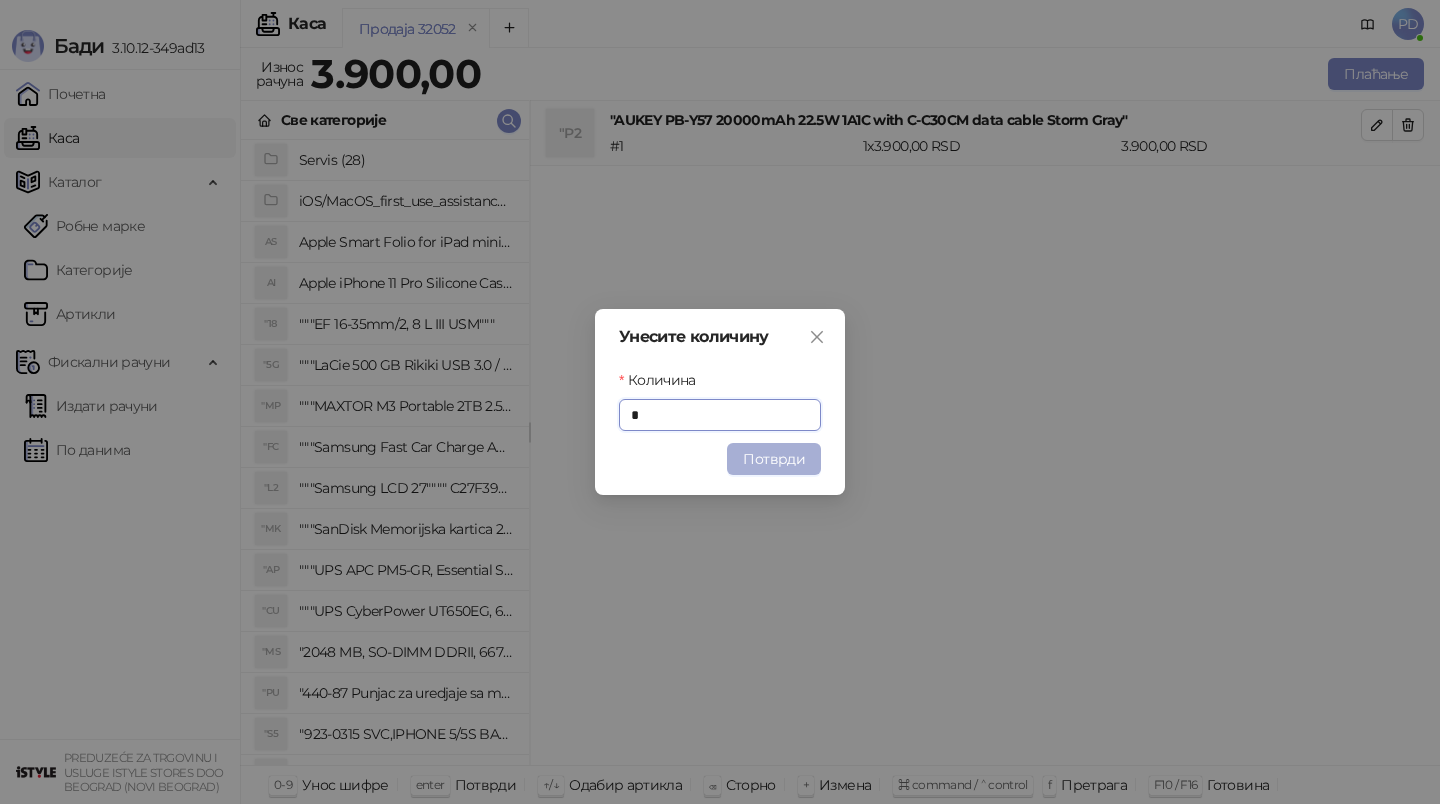 click on "Потврди" at bounding box center [774, 459] 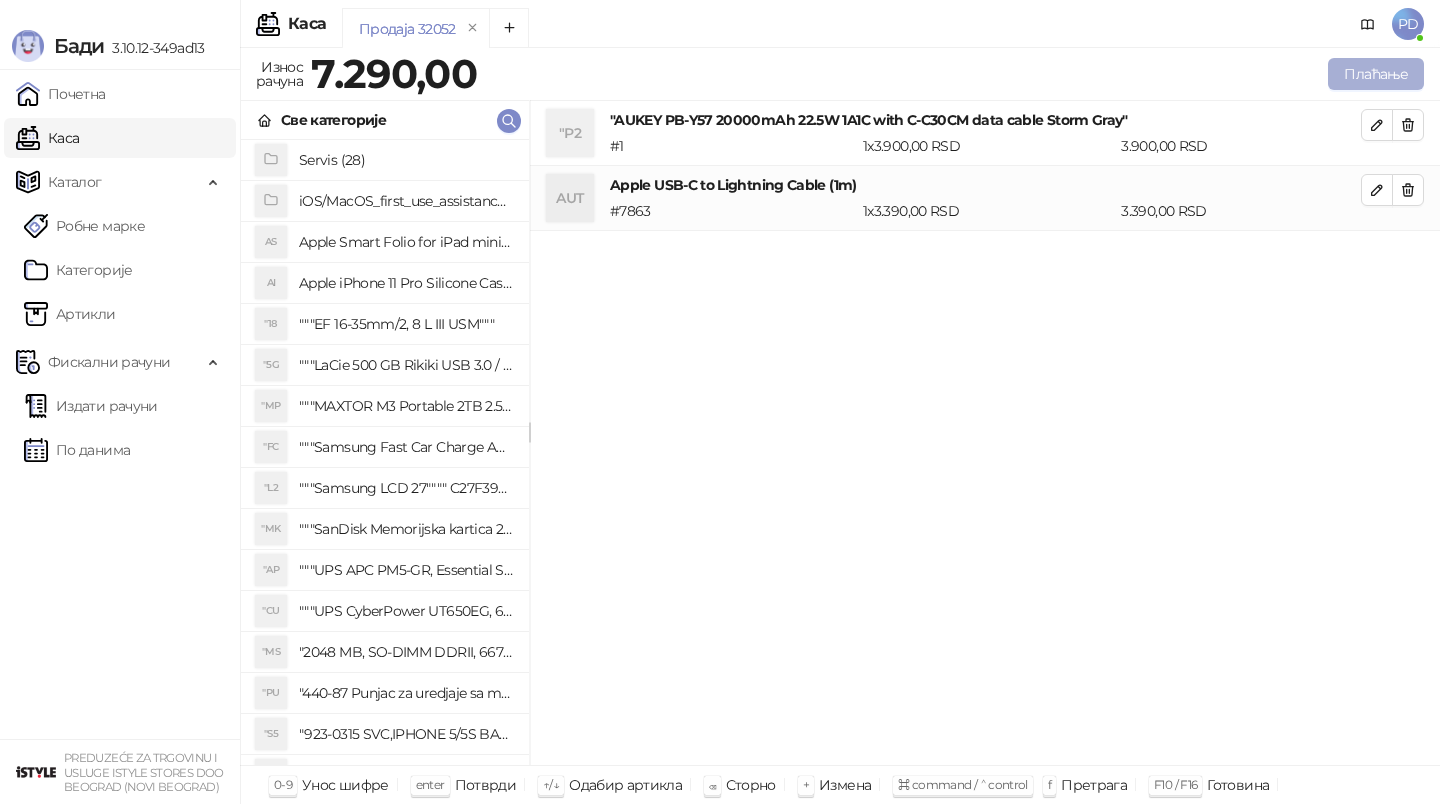 click on "Плаћање" at bounding box center [1376, 74] 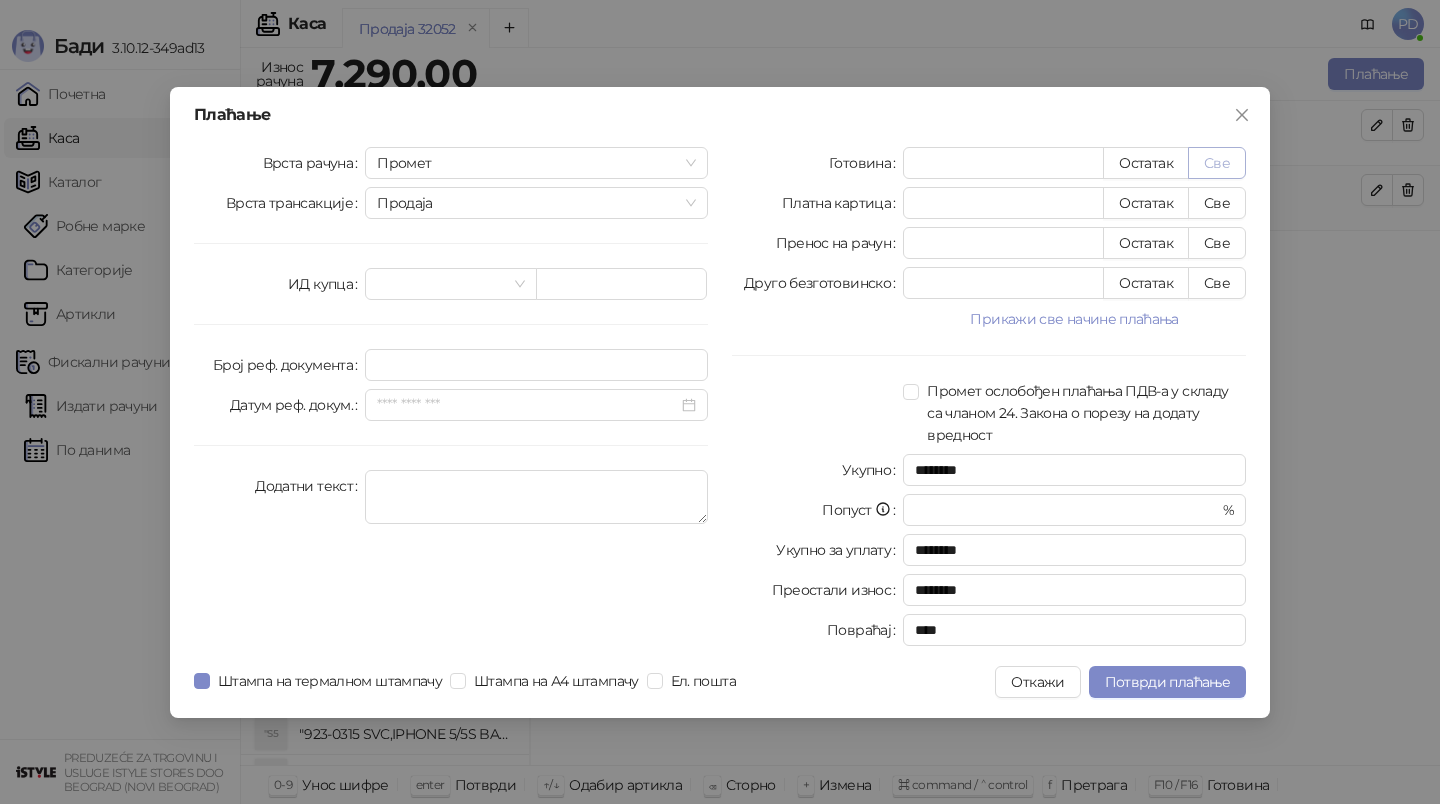 click on "Све" at bounding box center [1217, 163] 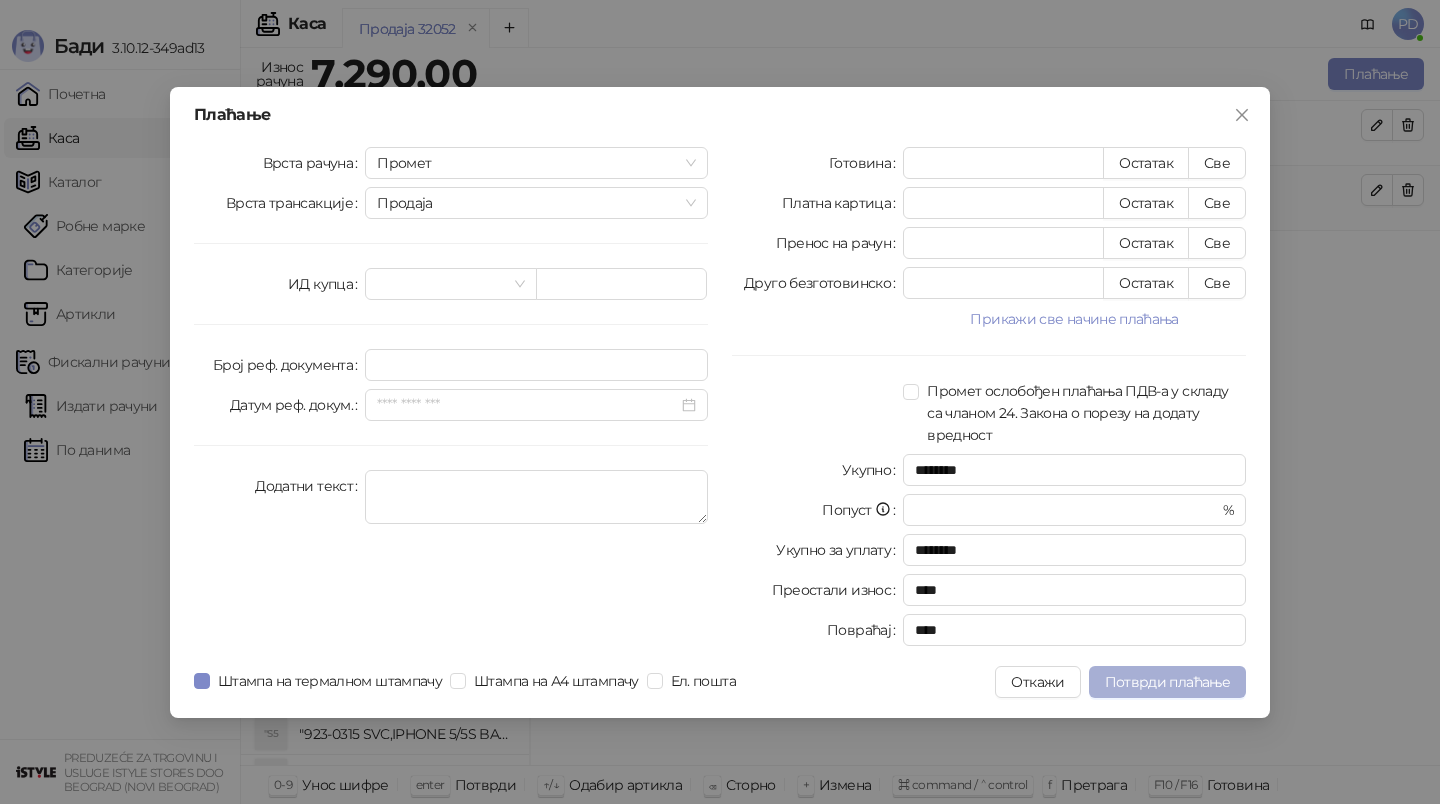click on "Потврди плаћање" at bounding box center [1167, 682] 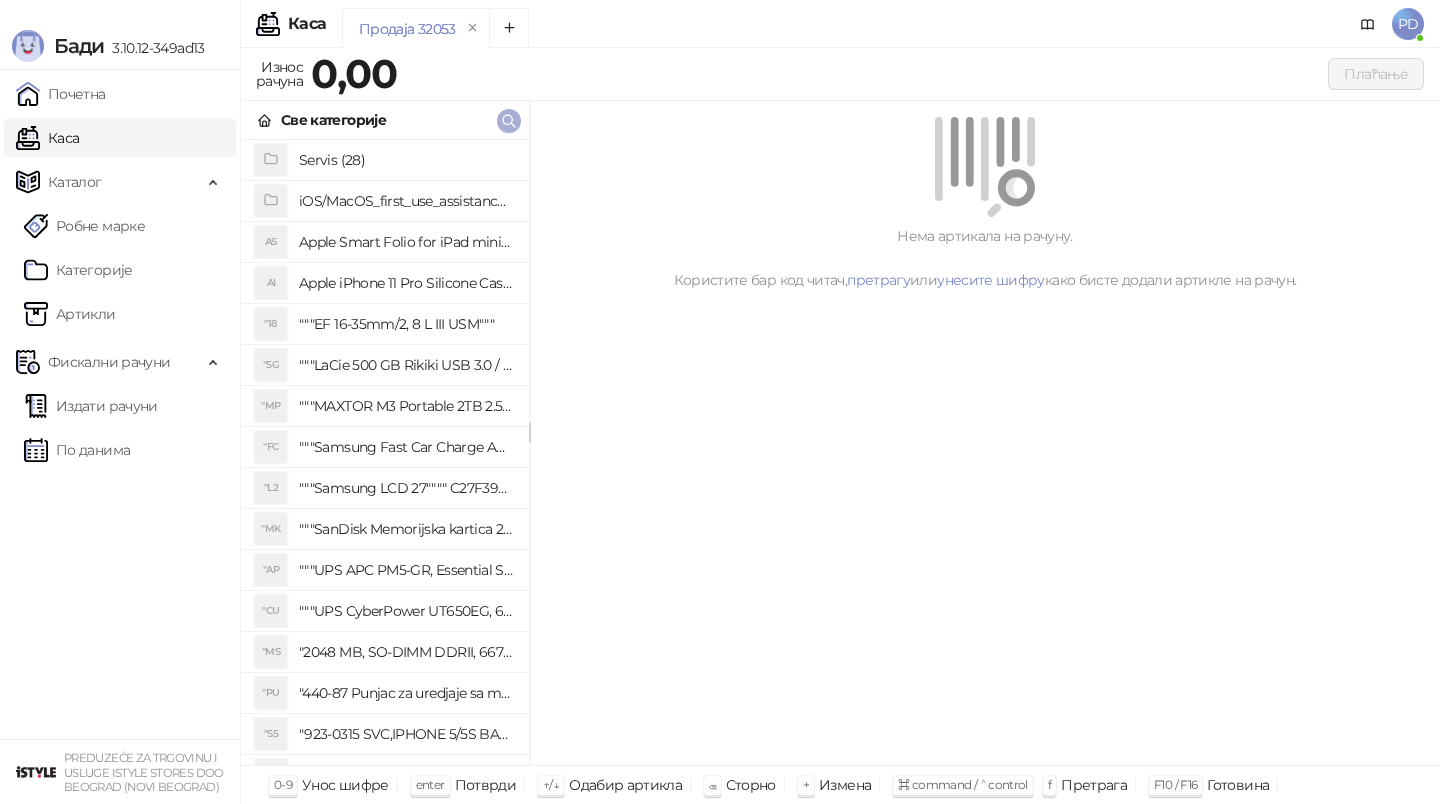 click 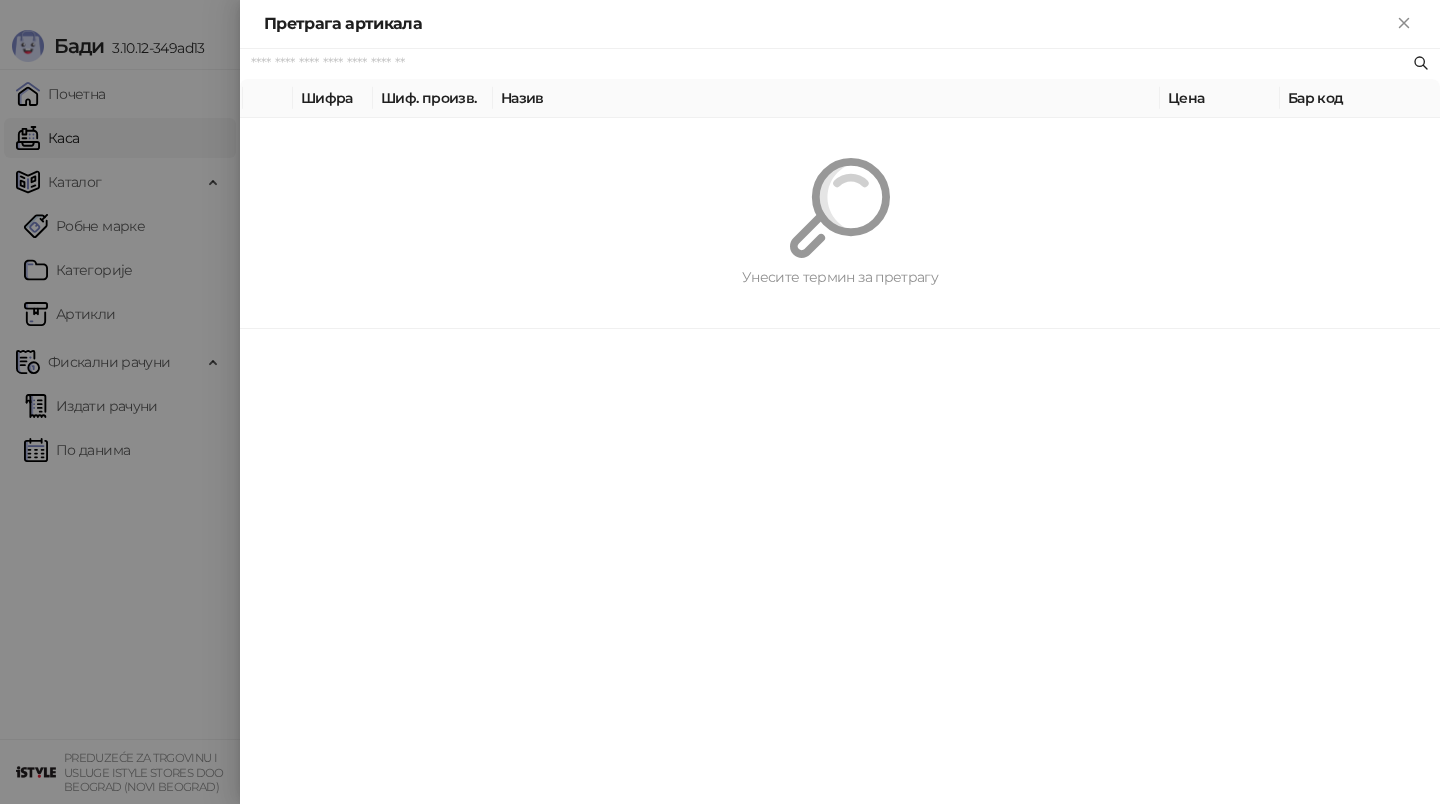 paste on "*********" 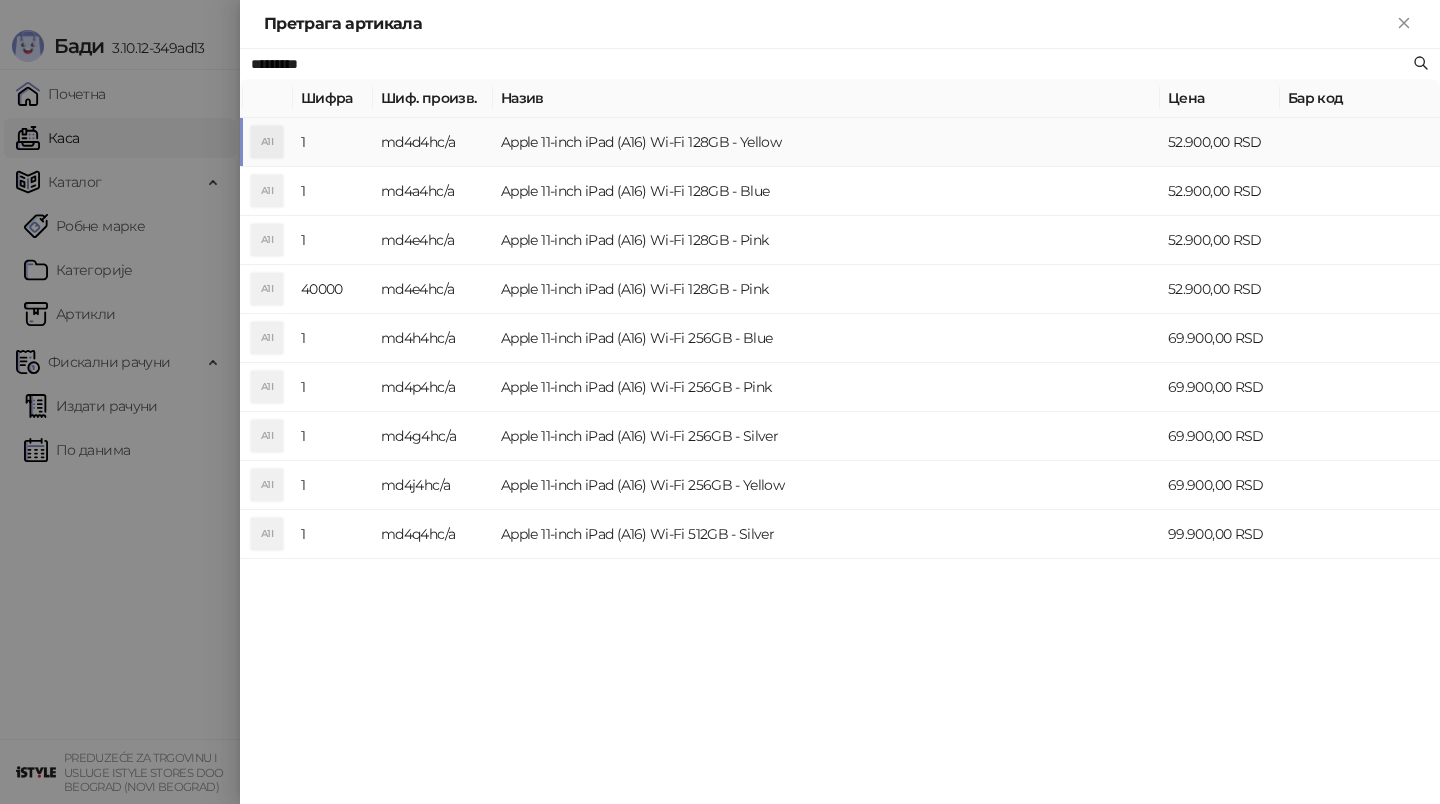 type on "*********" 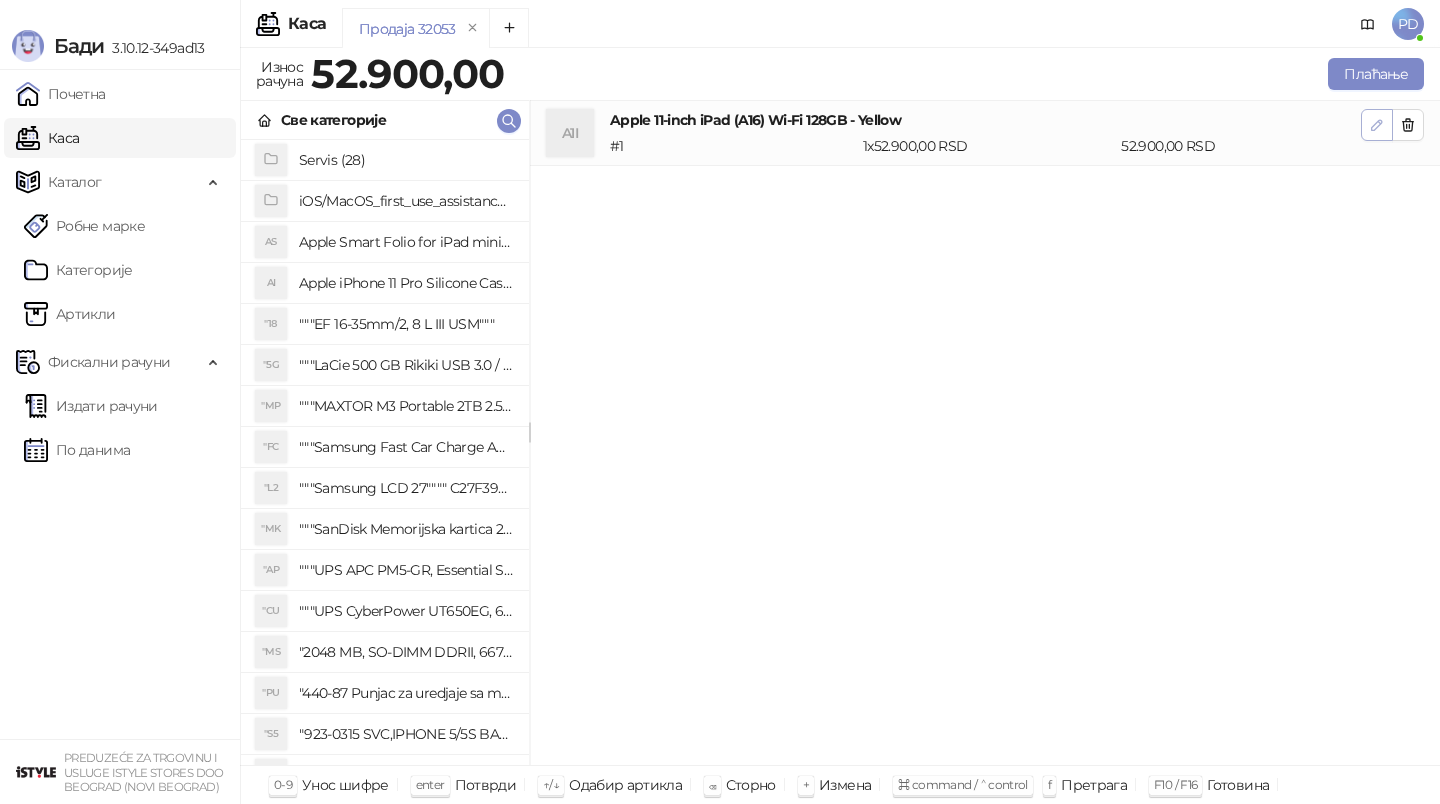 click at bounding box center (1377, 125) 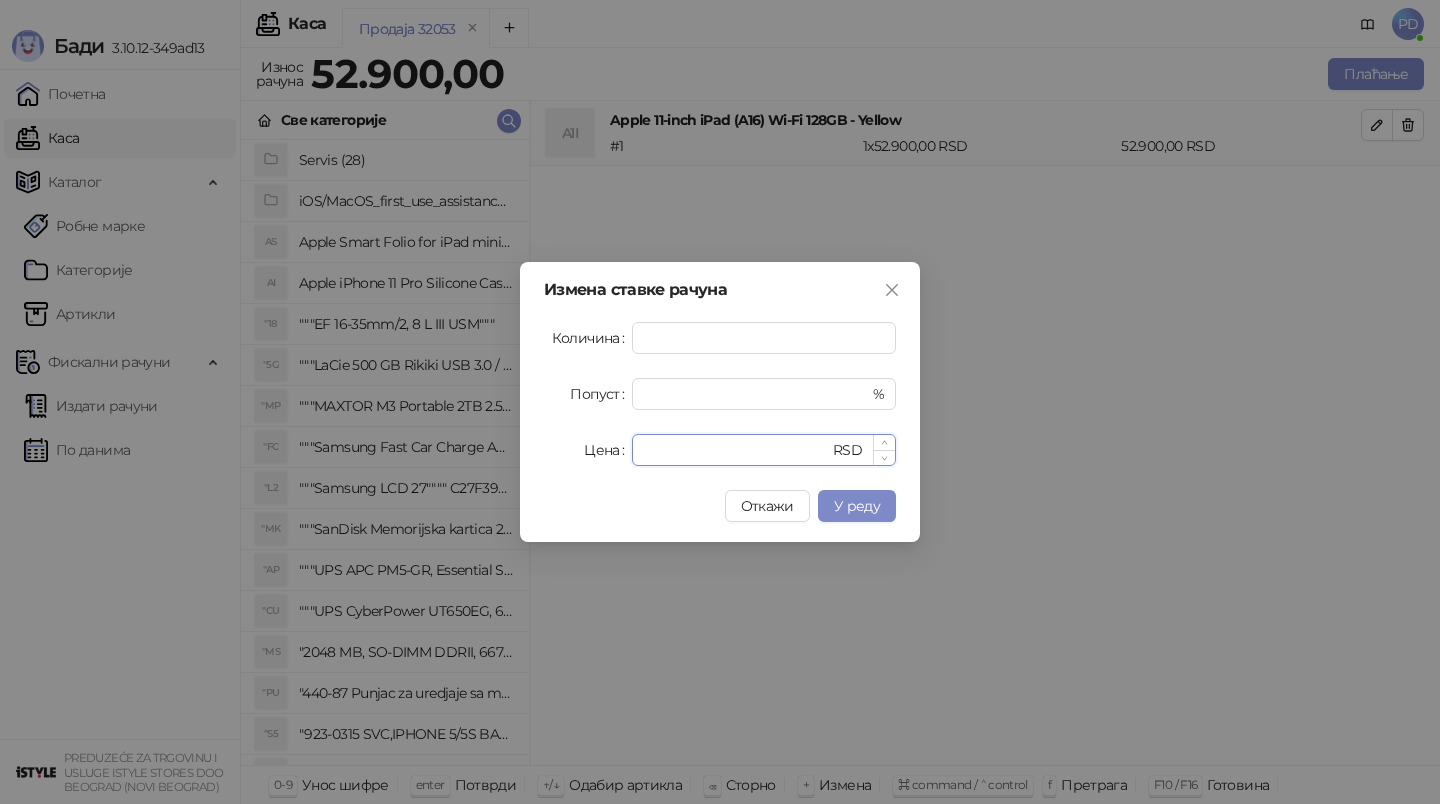 click on "*****" at bounding box center (736, 450) 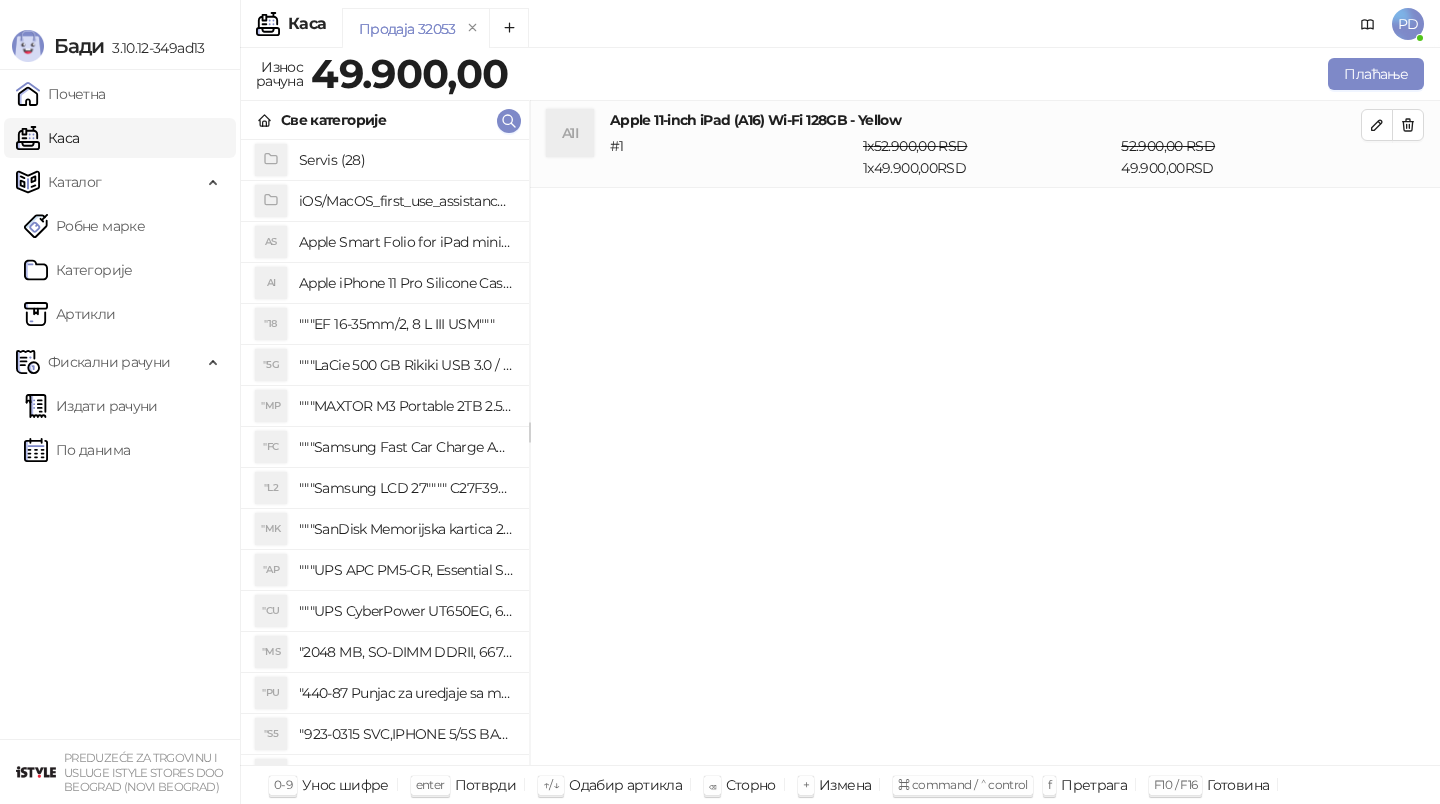 click on "A1I Apple 11-inch iPad (A16) Wi-Fi 128GB - Yellow    # 1 1  x  52.900,00   RSD 1  x  49.900,00  RSD  52.900,00   RSD 49.900,00  RSD" at bounding box center (985, 433) 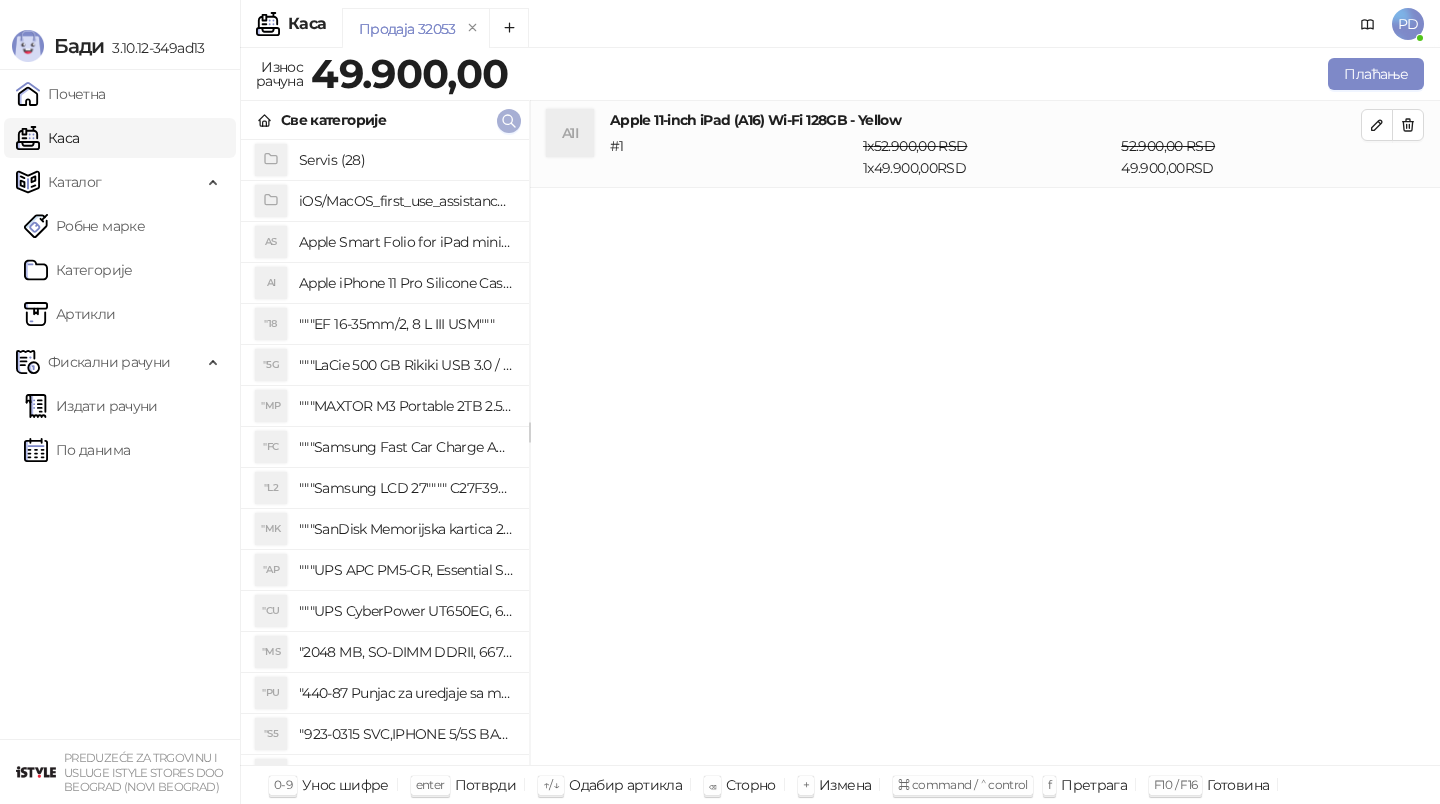 click 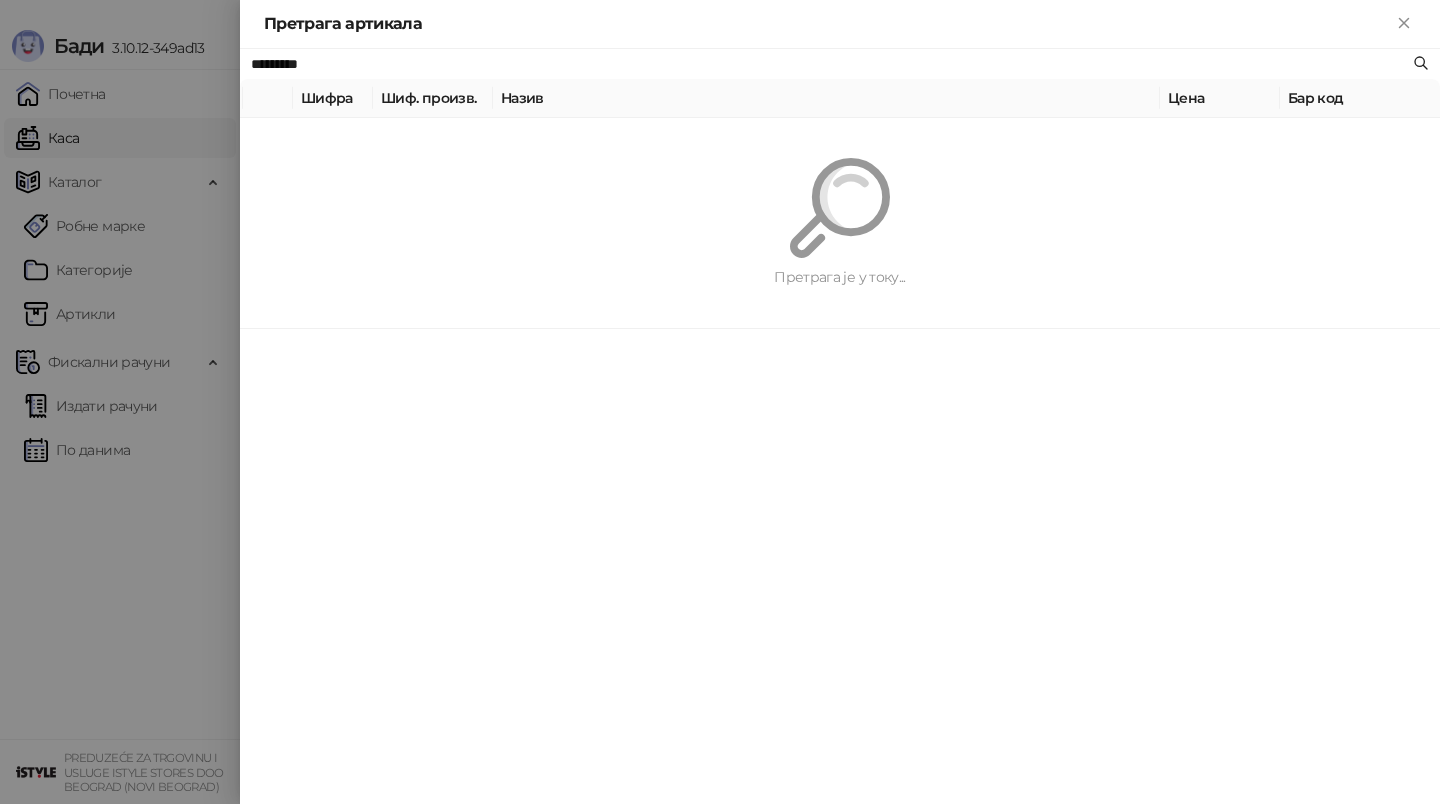paste on "**********" 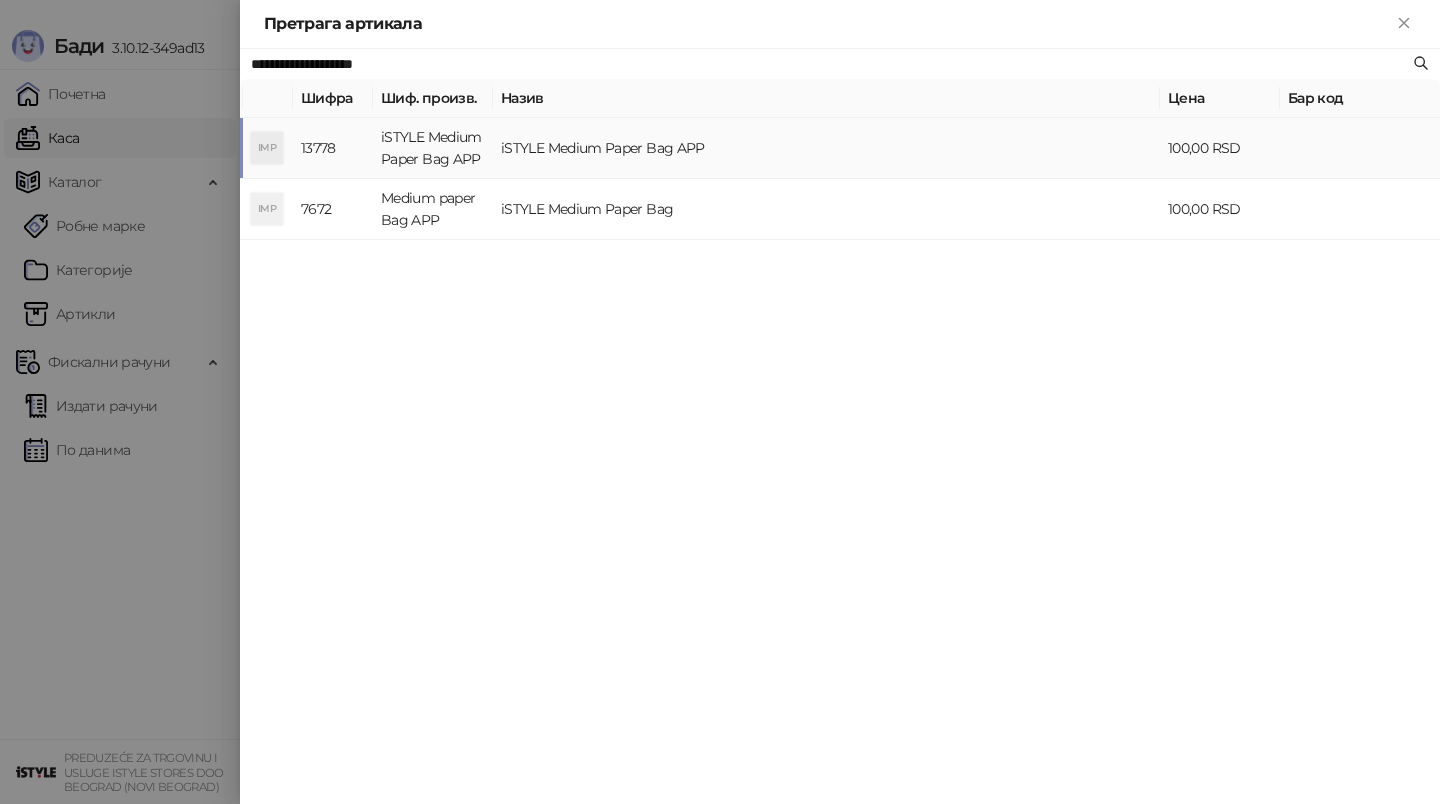 type on "**********" 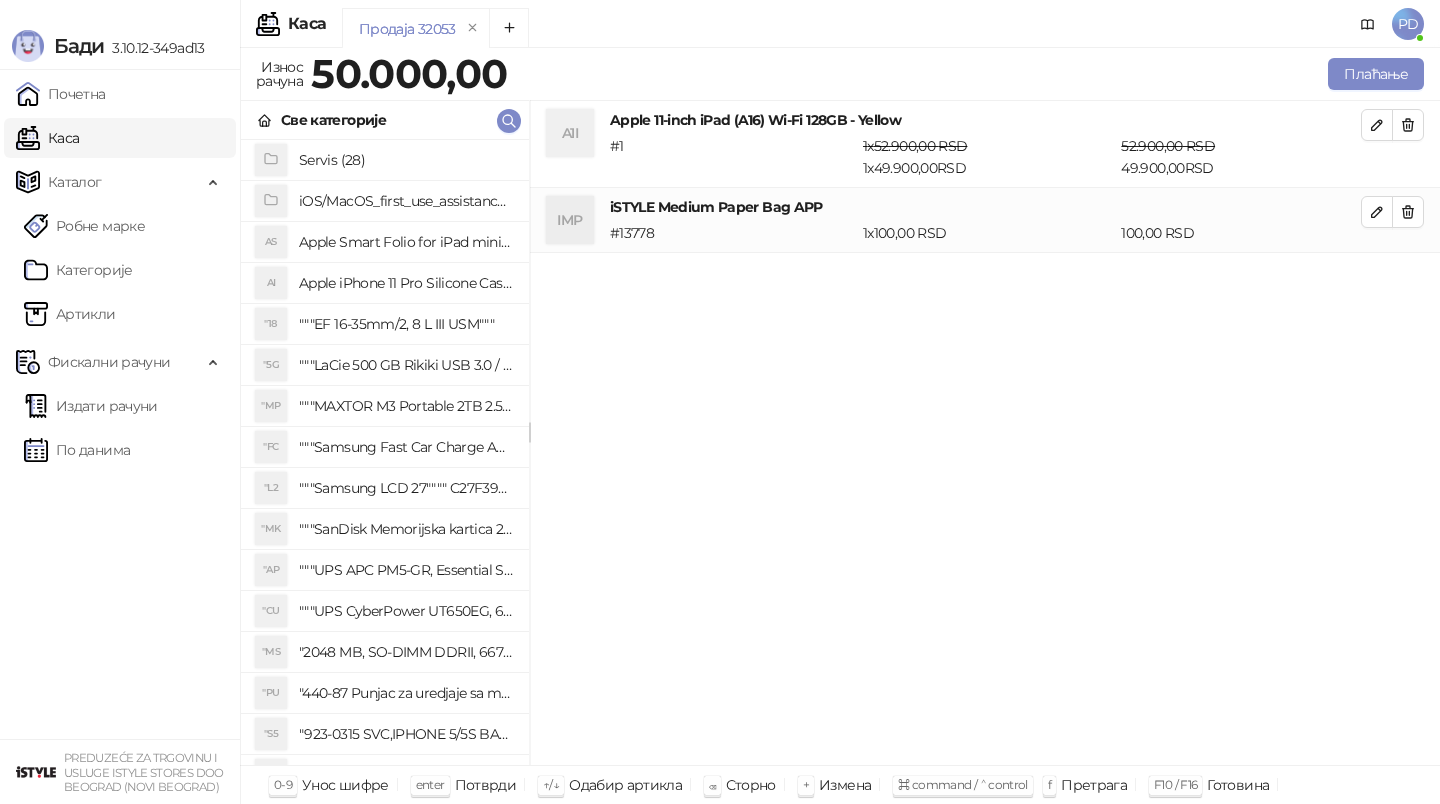 click on "A1I Apple 11-inch iPad (A16) Wi-Fi 128GB - Yellow    # 1 1  x  52.900,00   RSD 1  x  49.900,00  RSD  52.900,00   RSD 49.900,00  RSD  IMP iSTYLE Medium Paper Bag APP    # 13778 1  x  100,00 RSD 100,00 RSD" at bounding box center [985, 433] 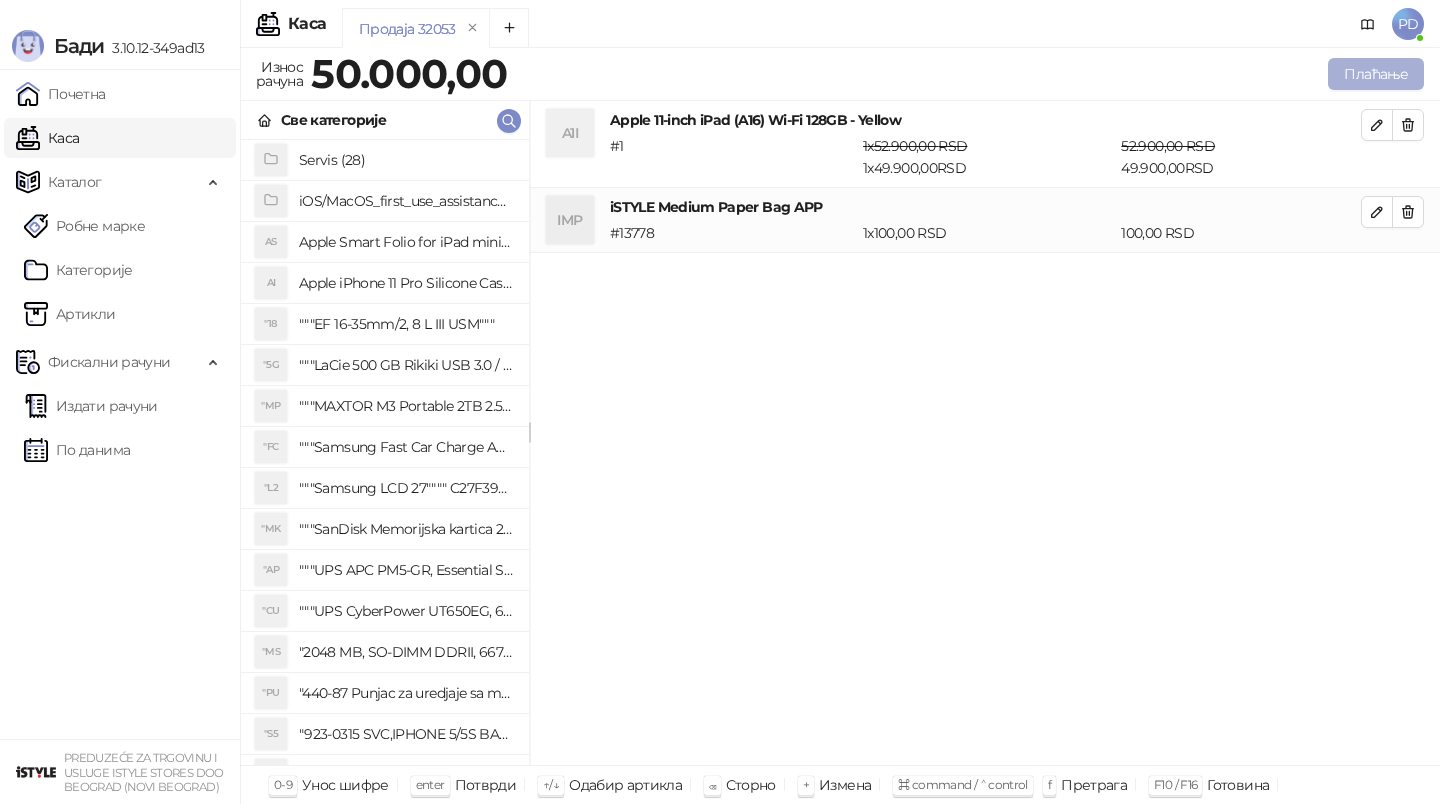 click on "Плаћање" at bounding box center (1376, 74) 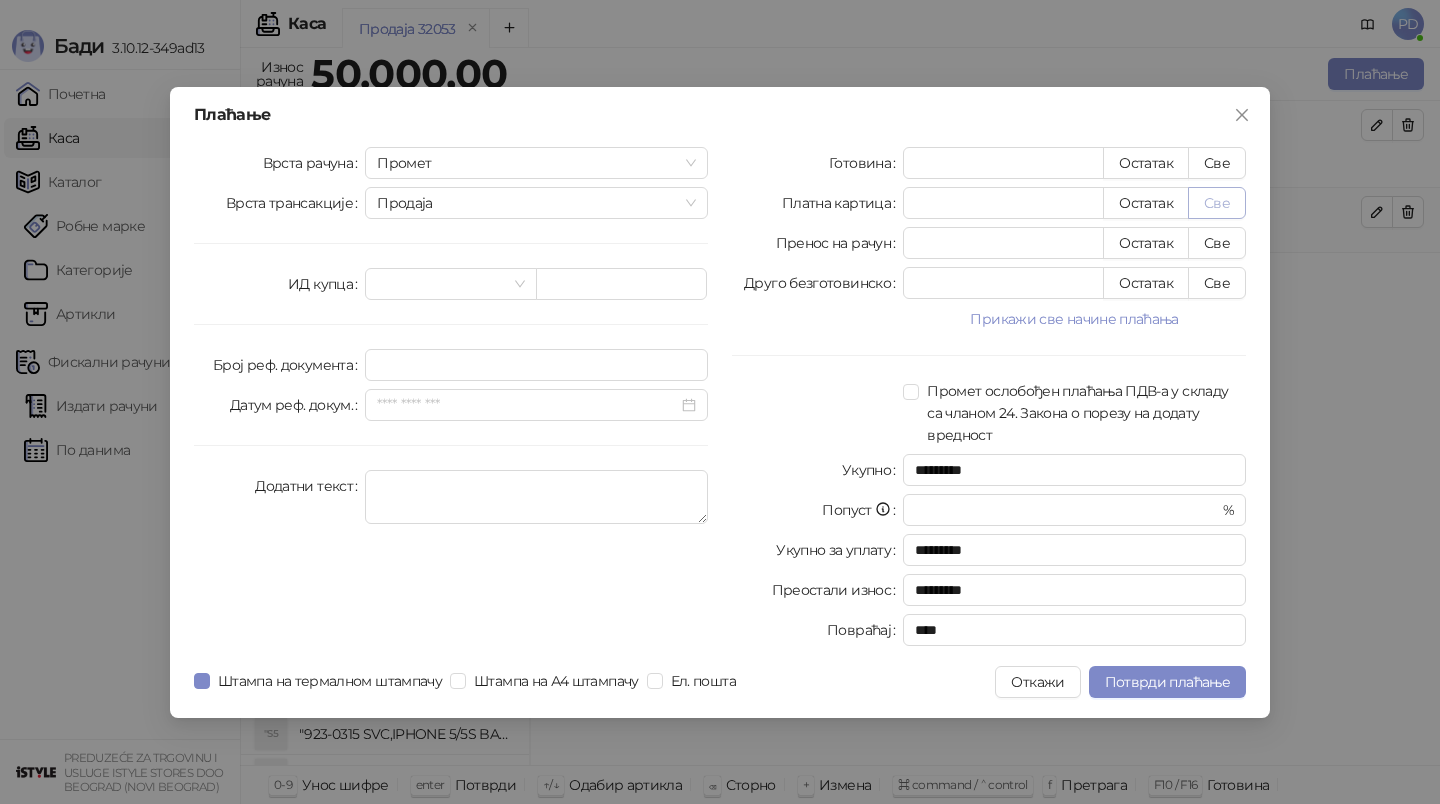 click on "Све" at bounding box center (1217, 203) 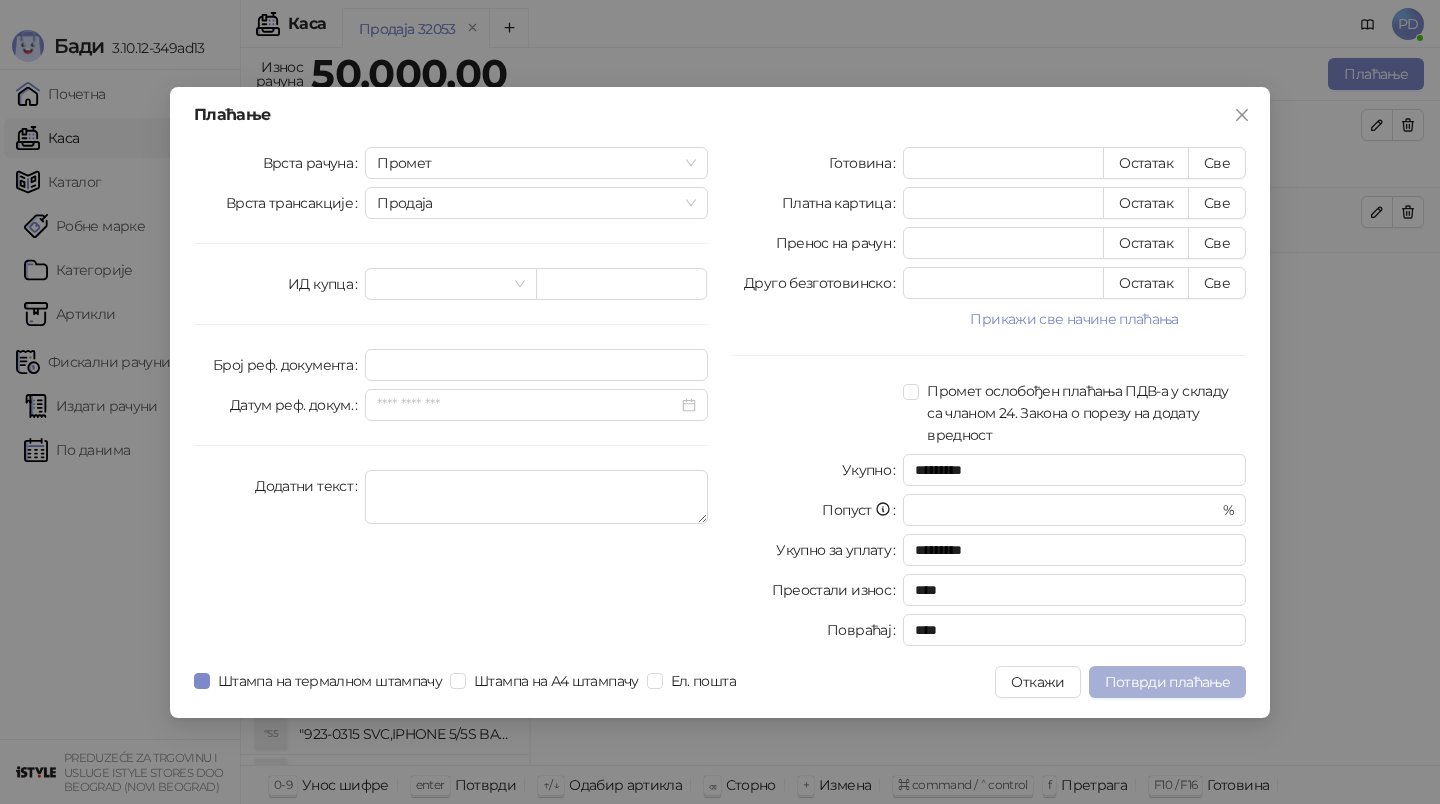 click on "Потврди плаћање" at bounding box center (1167, 682) 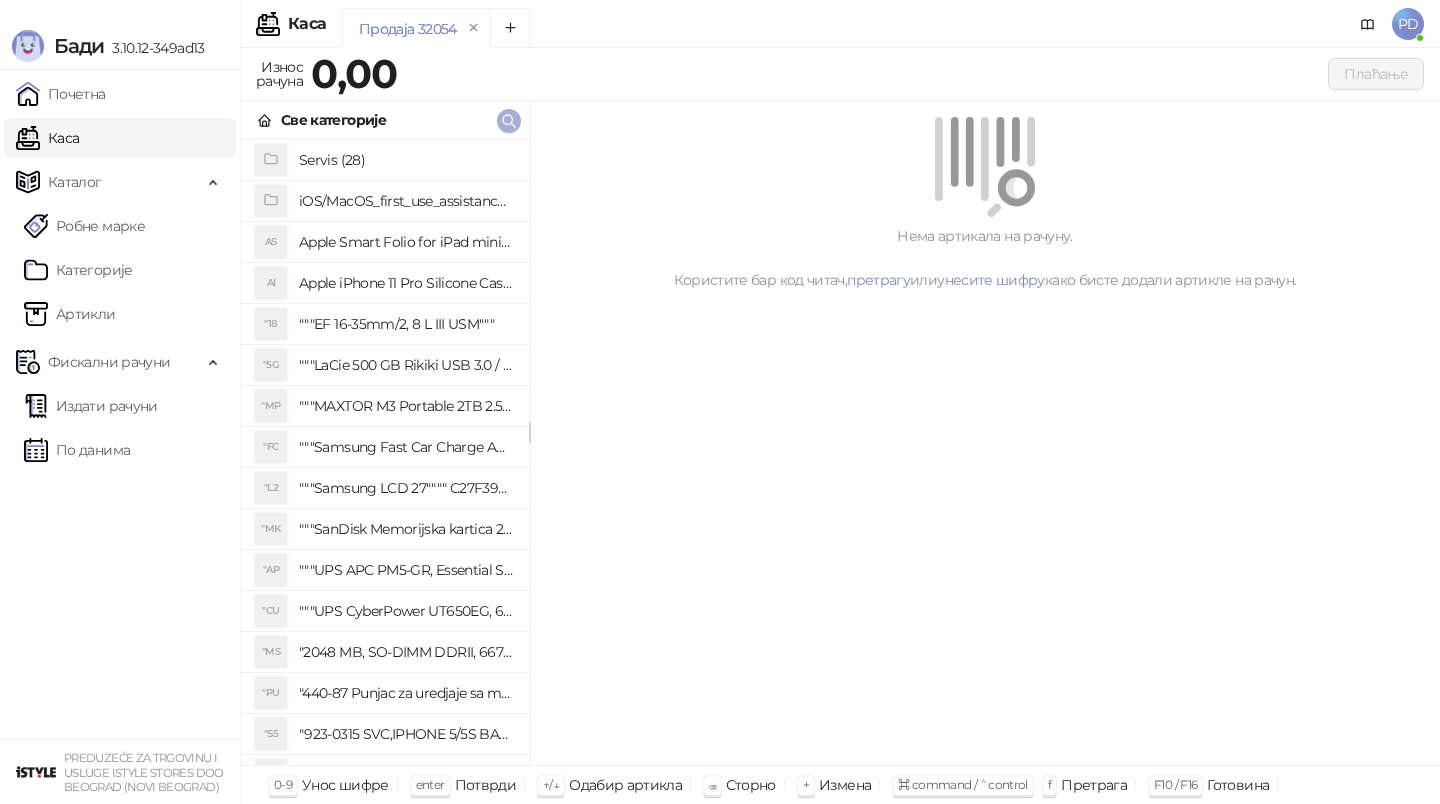 click 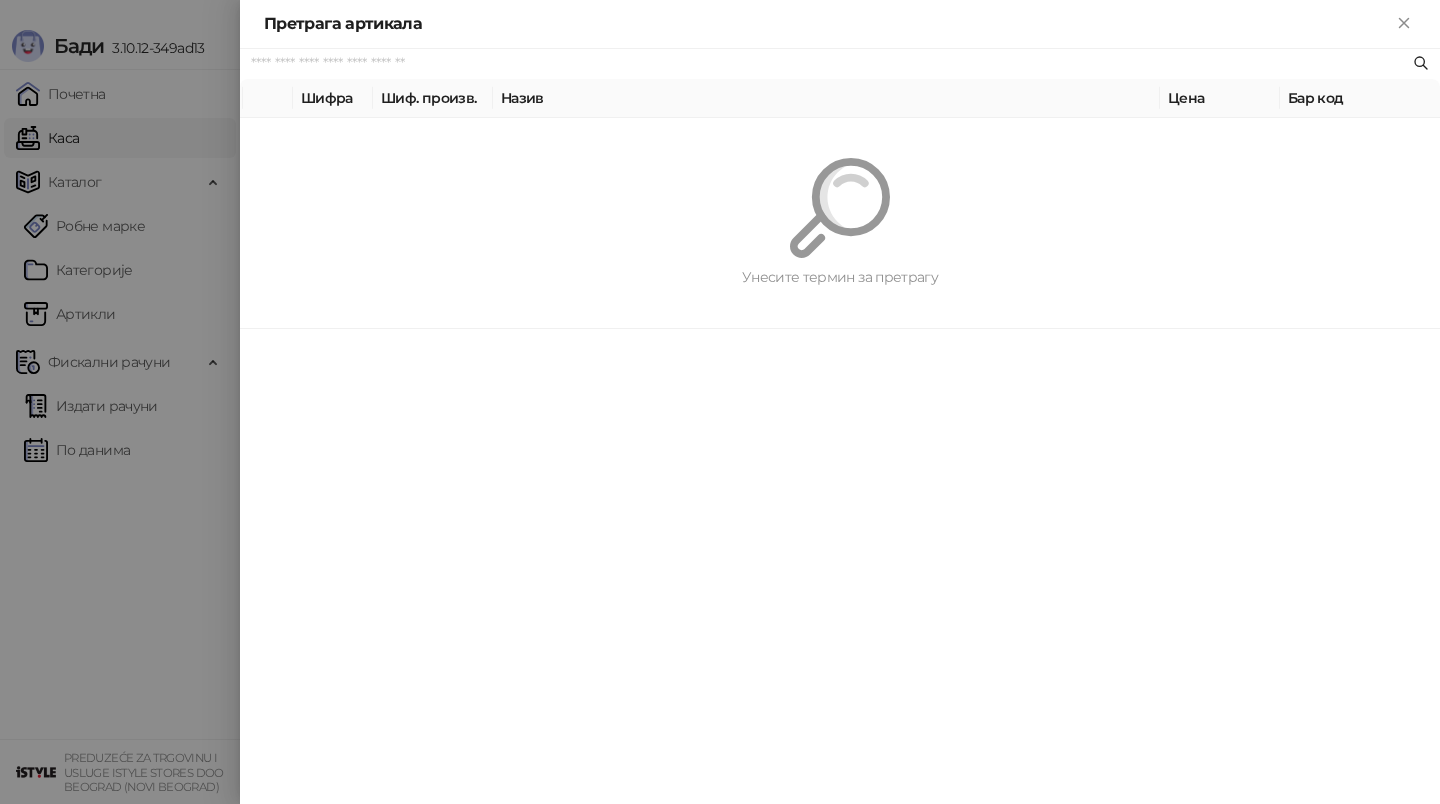 paste on "**********" 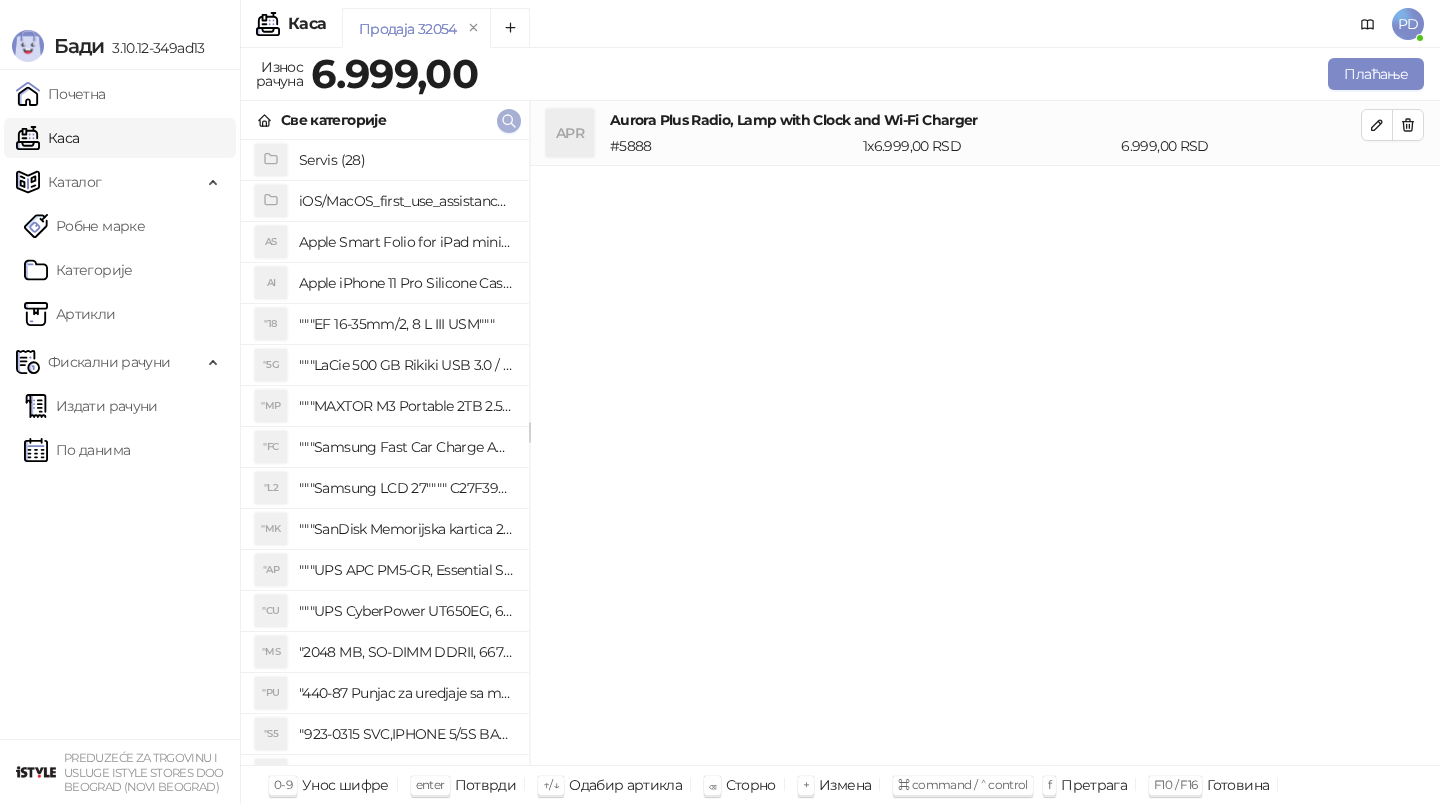 click at bounding box center [509, 121] 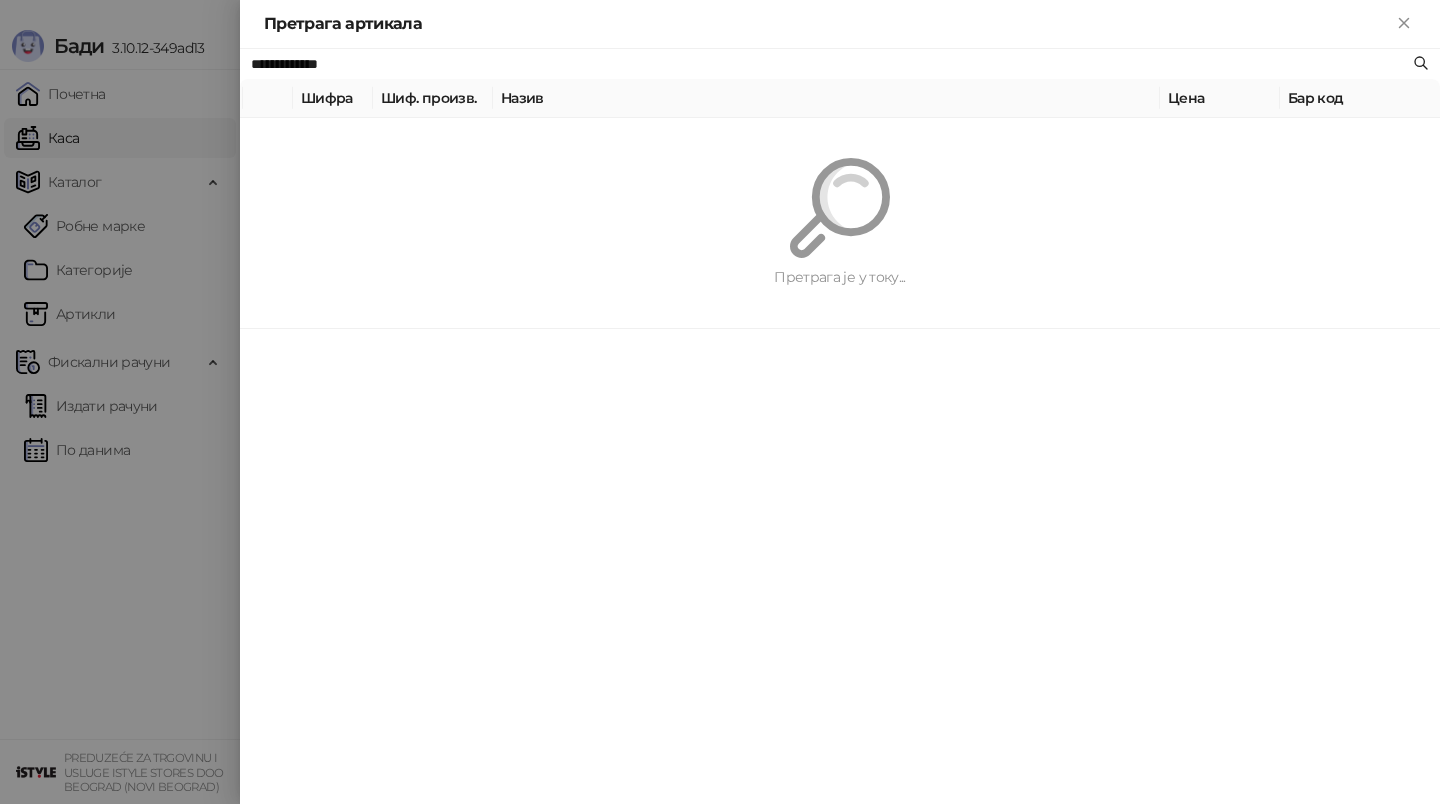 paste on "*******" 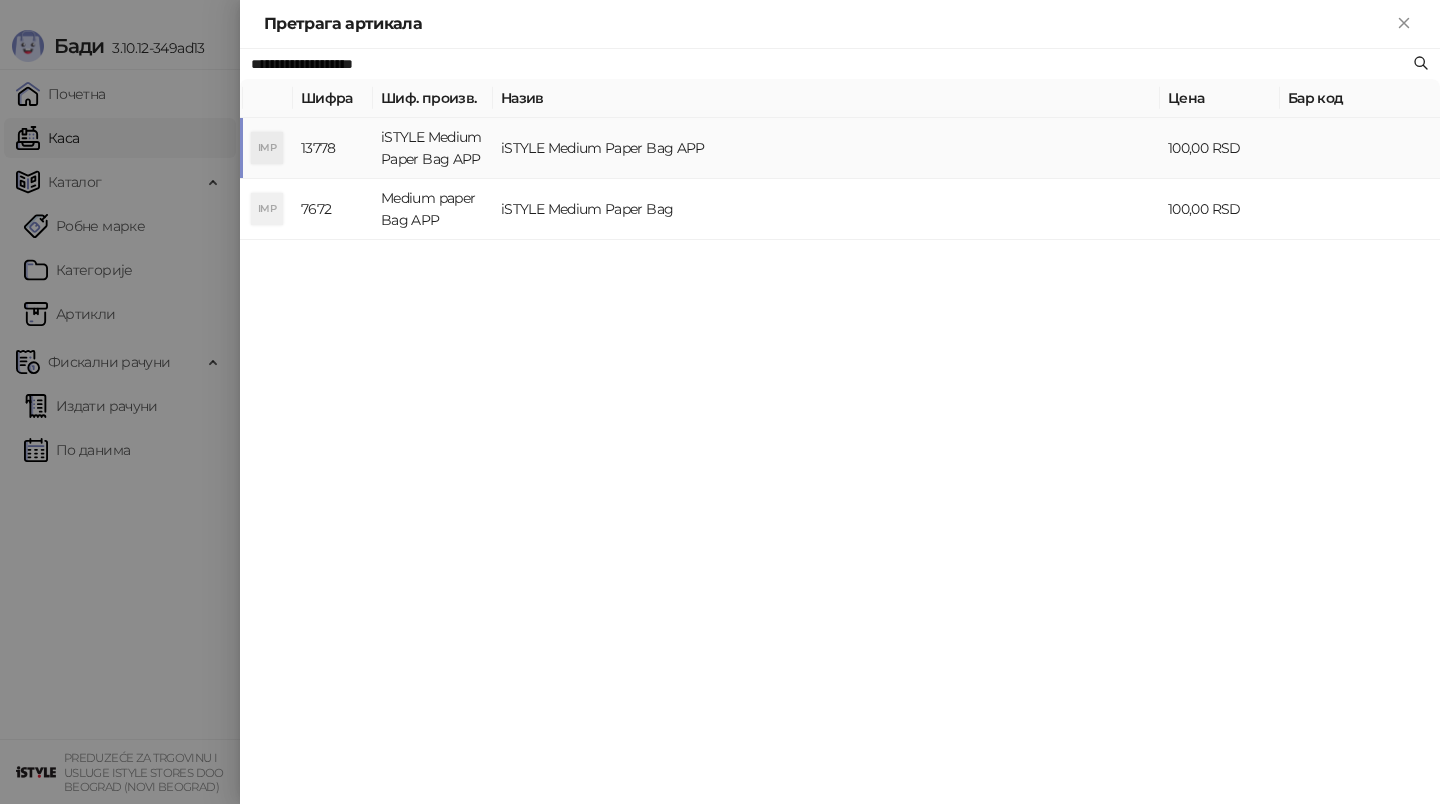 type on "**********" 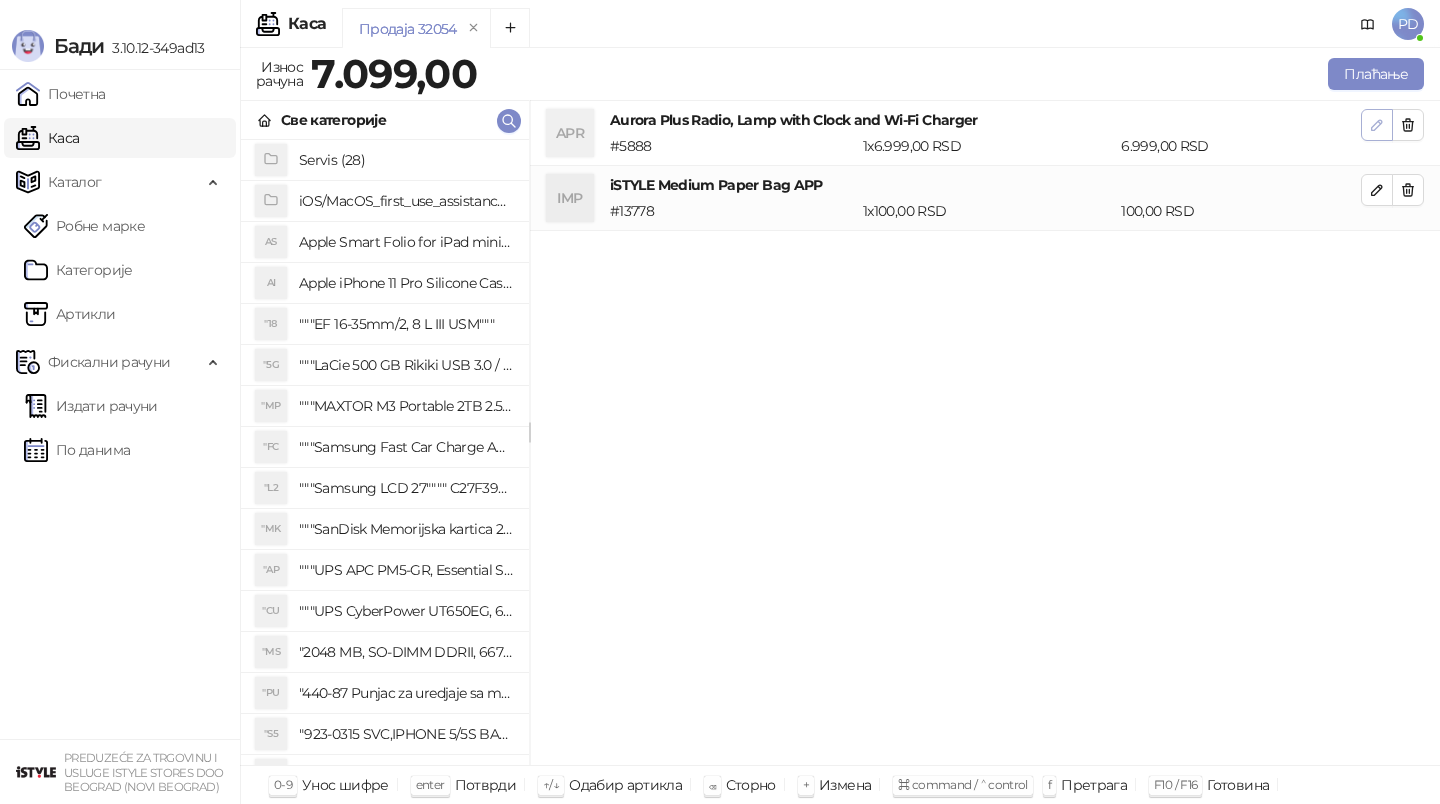 click 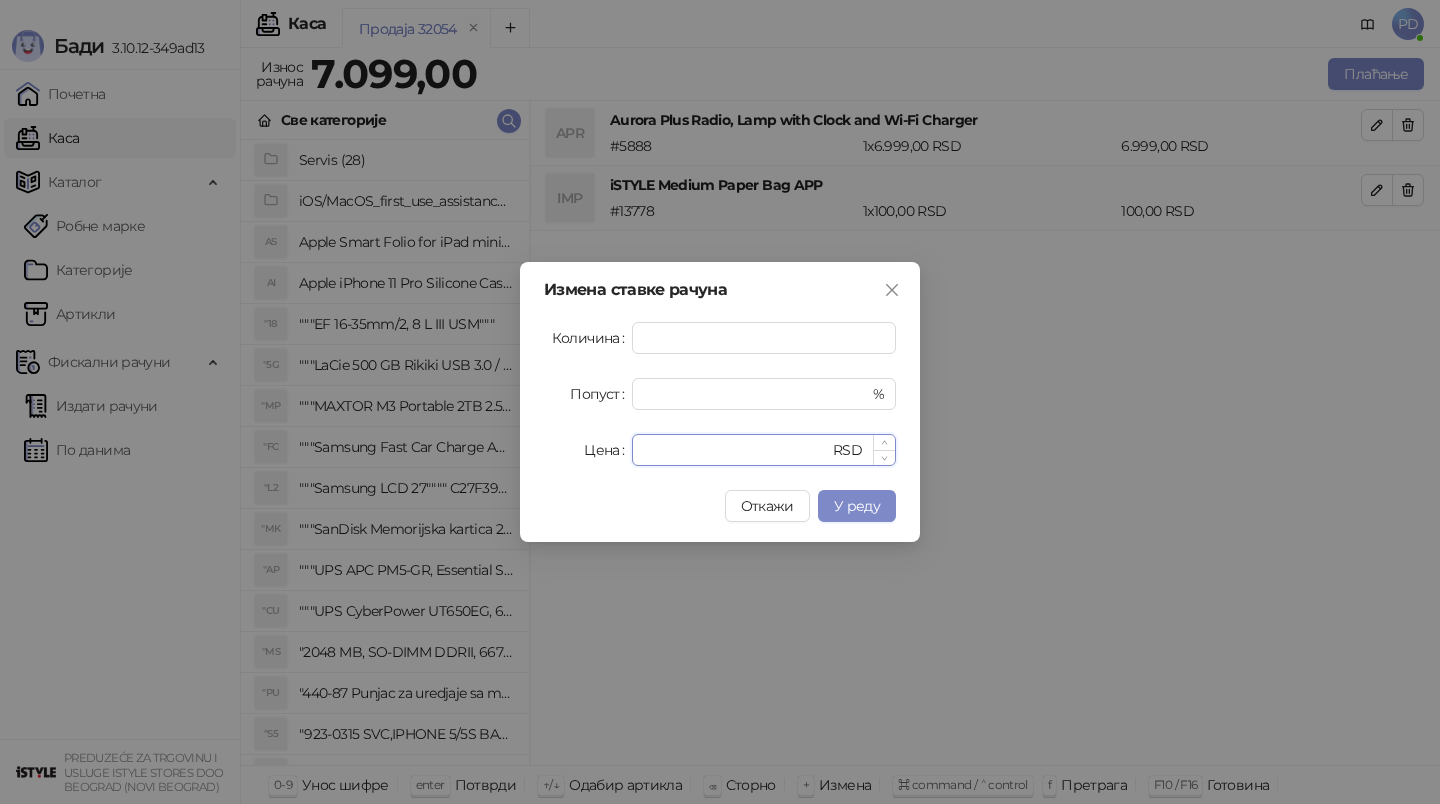 click on "****" at bounding box center (736, 450) 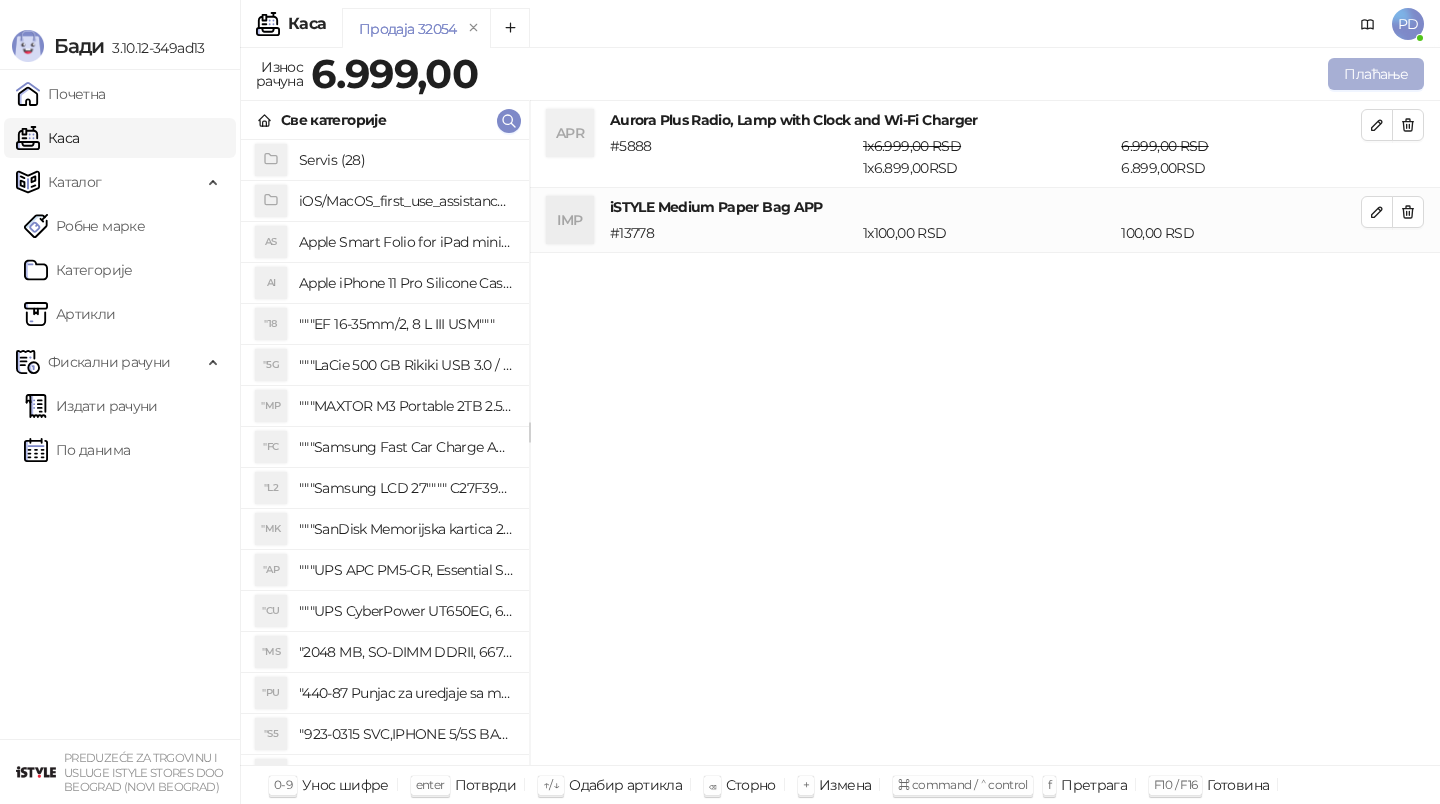 click on "Плаћање" at bounding box center (1376, 74) 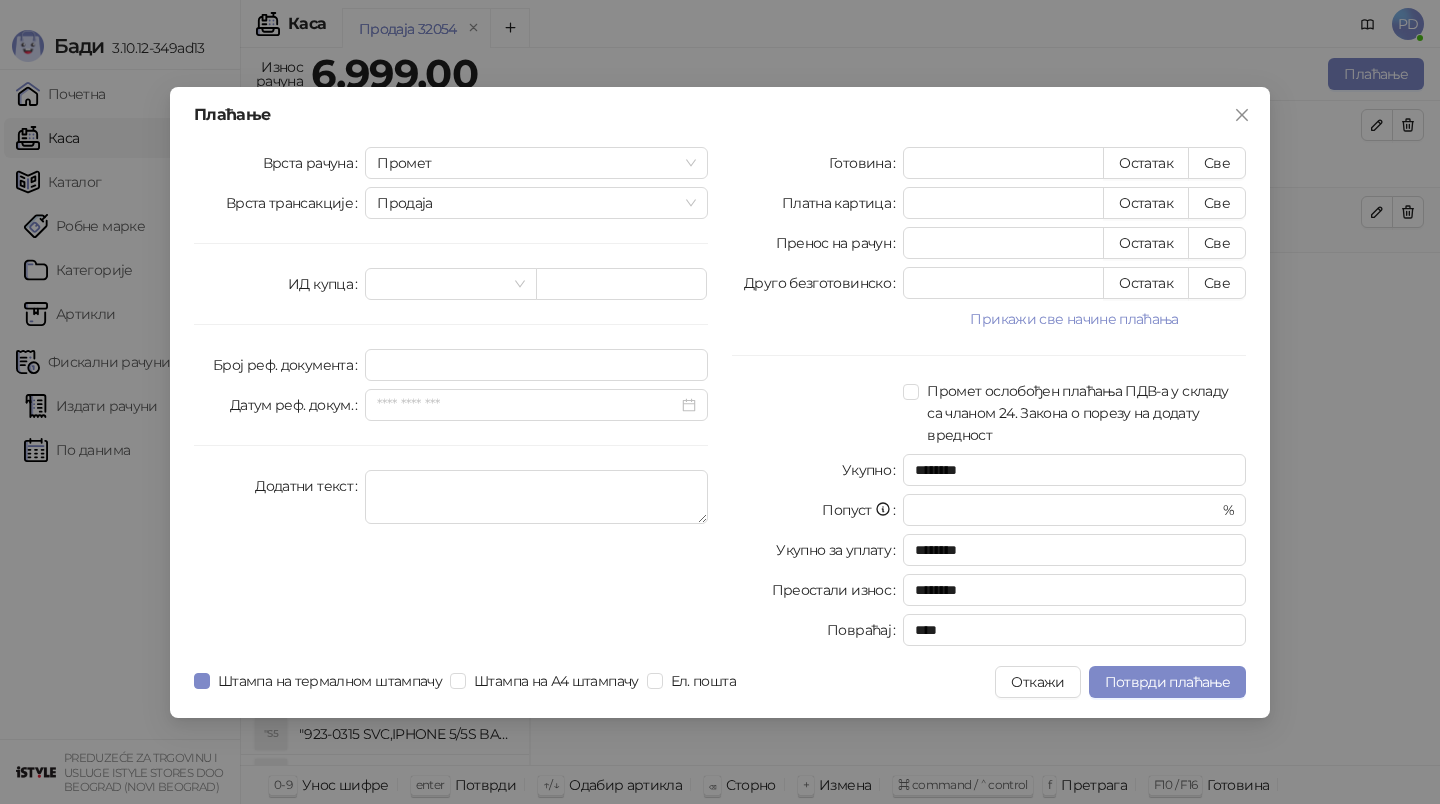 click on "Готовина * Остатак Све Платна картица * Остатак Све Пренос на рачун * Остатак Све Друго безготовинско * Остатак Све Прикажи све начине плаћања Ваучер * Остатак Све Чек * Остатак Све Инстант плаћање * Остатак Све   Промет ослобођен плаћања ПДВ-а у складу са чланом 24. Закона о порезу на додату вредност Укупно ******** Попуст   * % Укупно за уплату ******** Преостали износ ******** Повраћај ****" at bounding box center [989, 400] 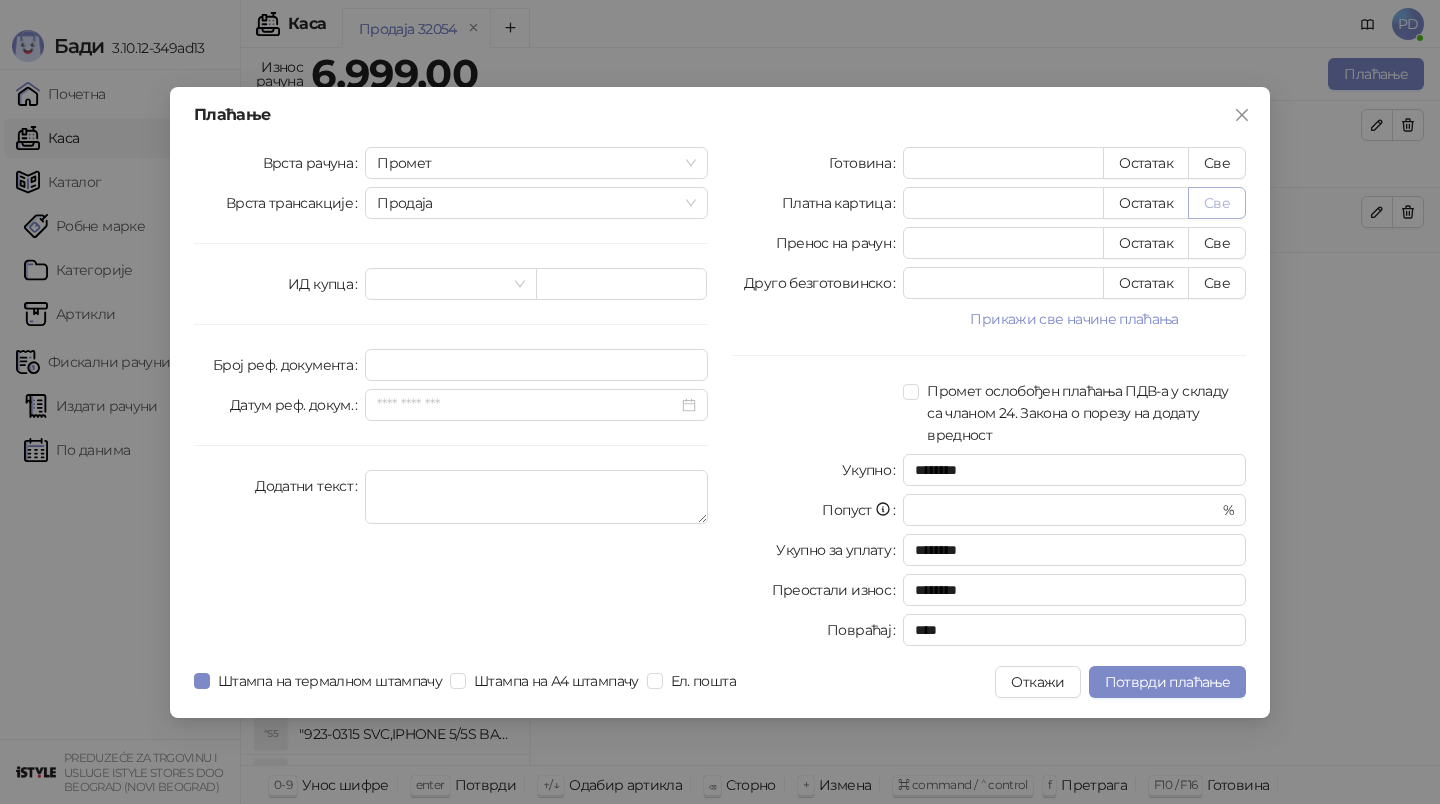 click on "Све" at bounding box center [1217, 203] 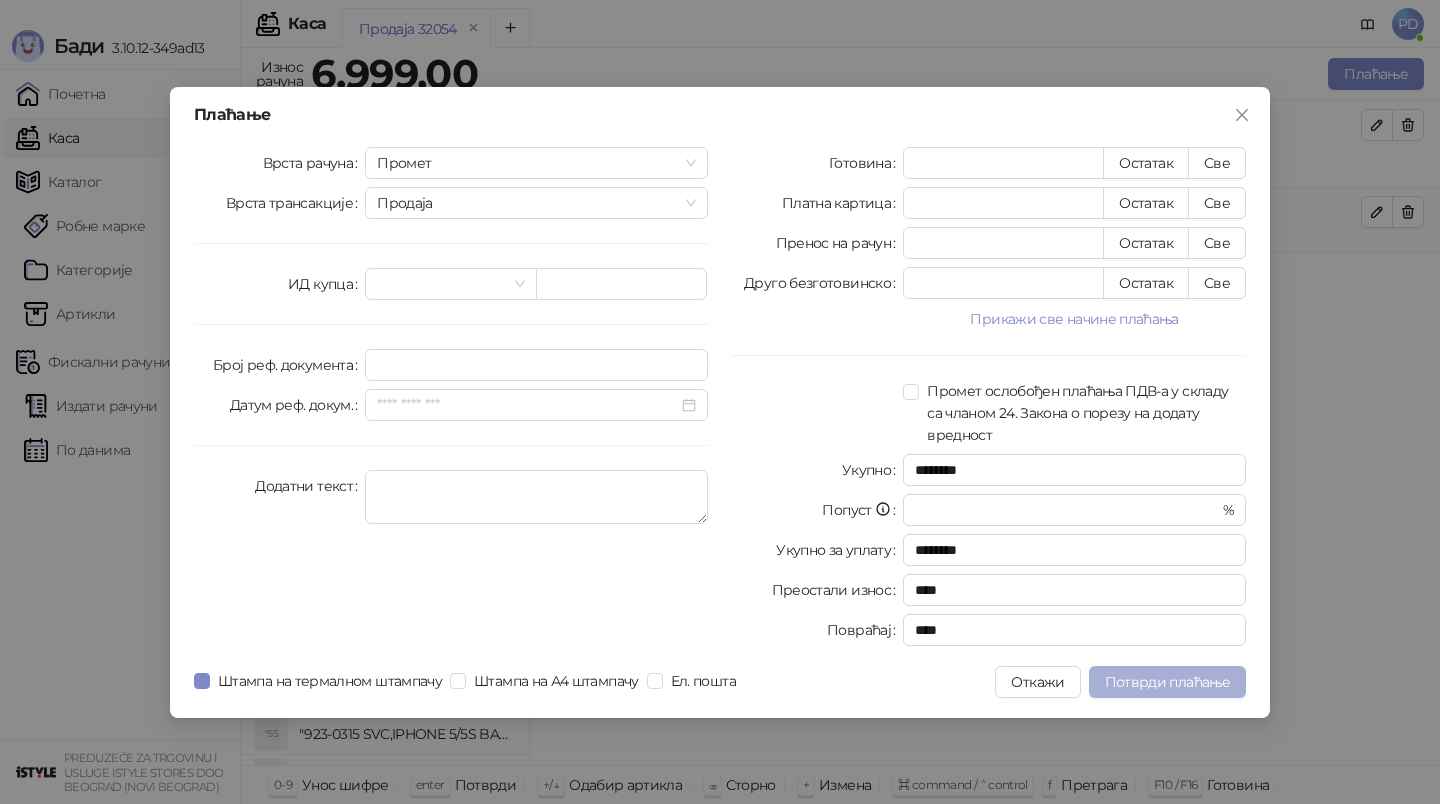 click on "Потврди плаћање" at bounding box center (1167, 682) 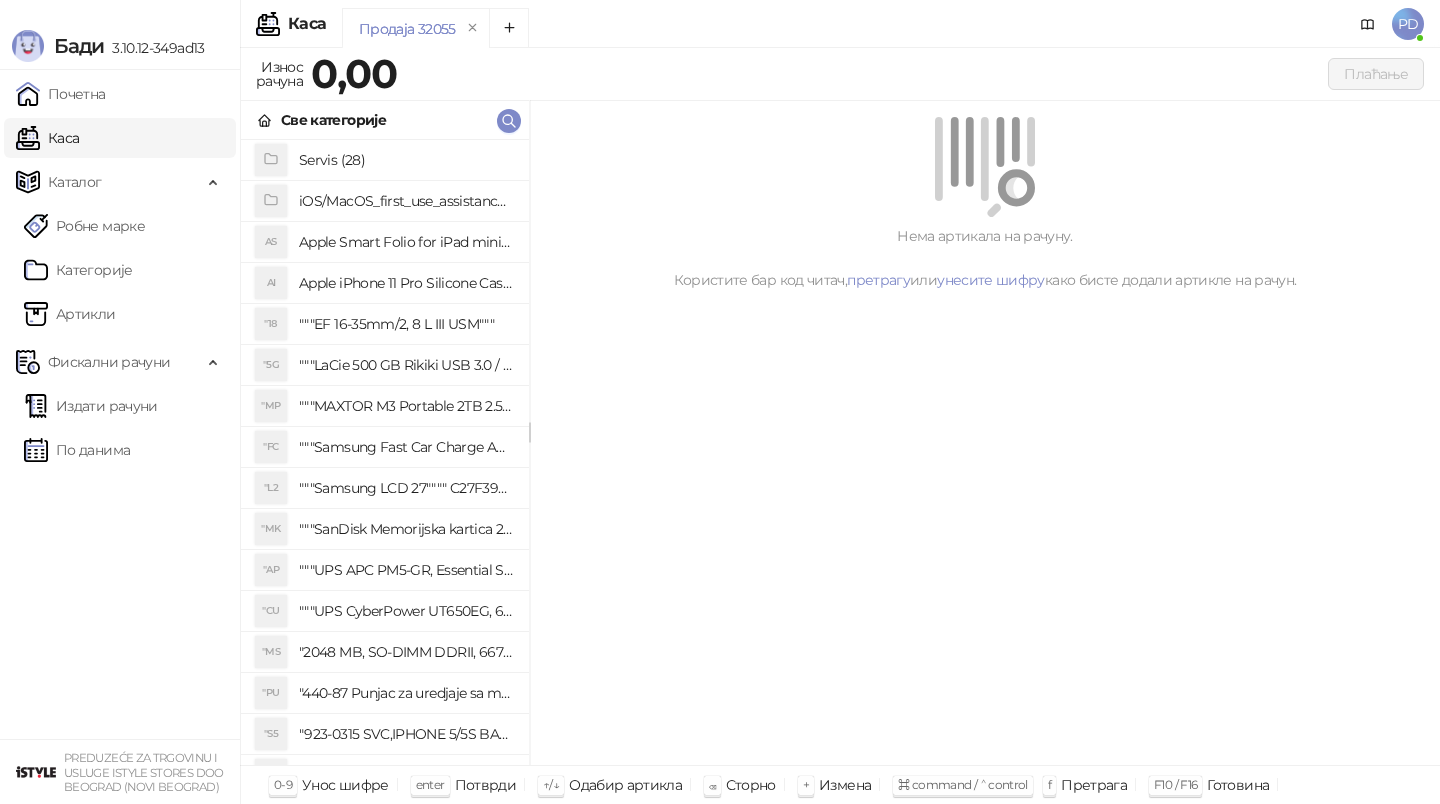 click on "Servis (28)" at bounding box center [406, 160] 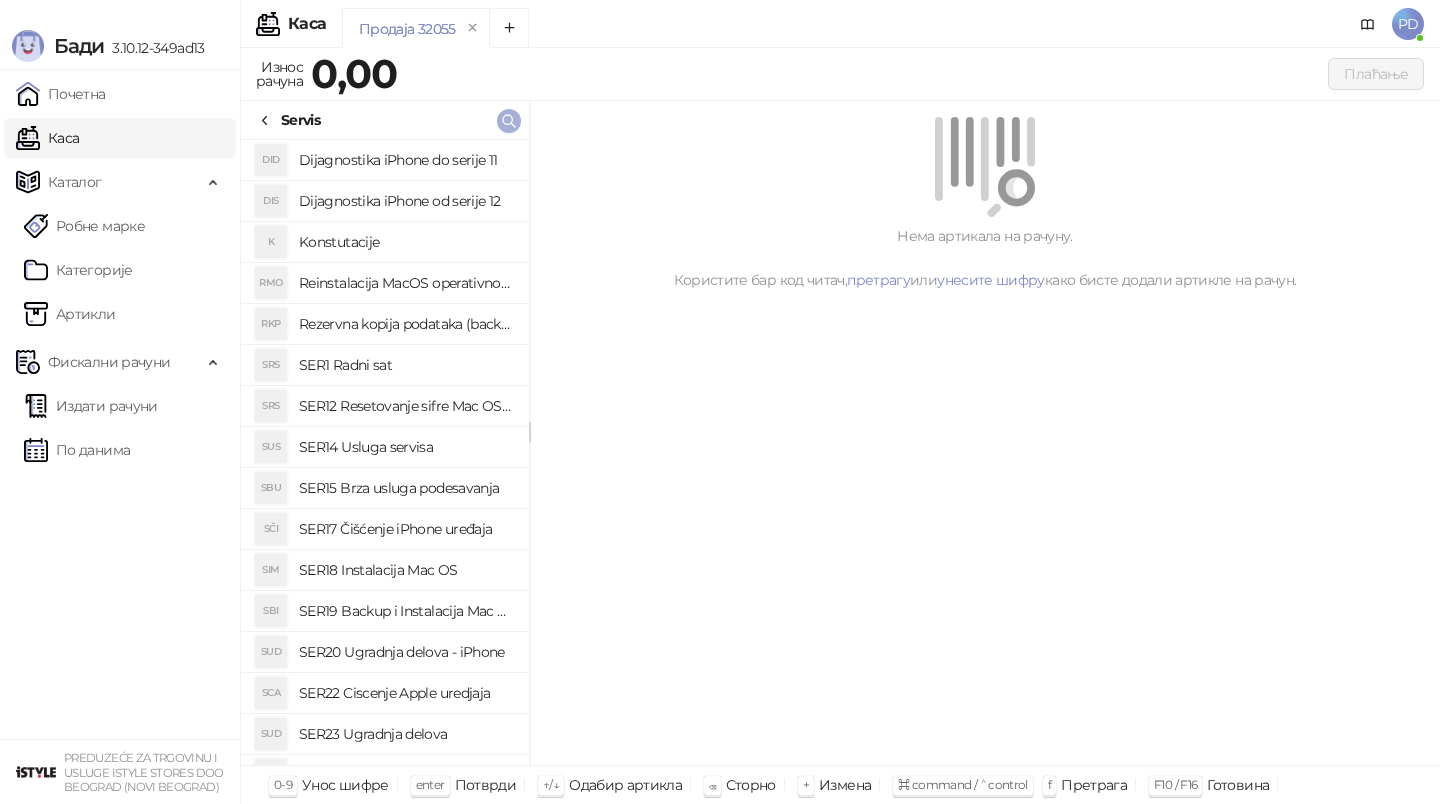 click 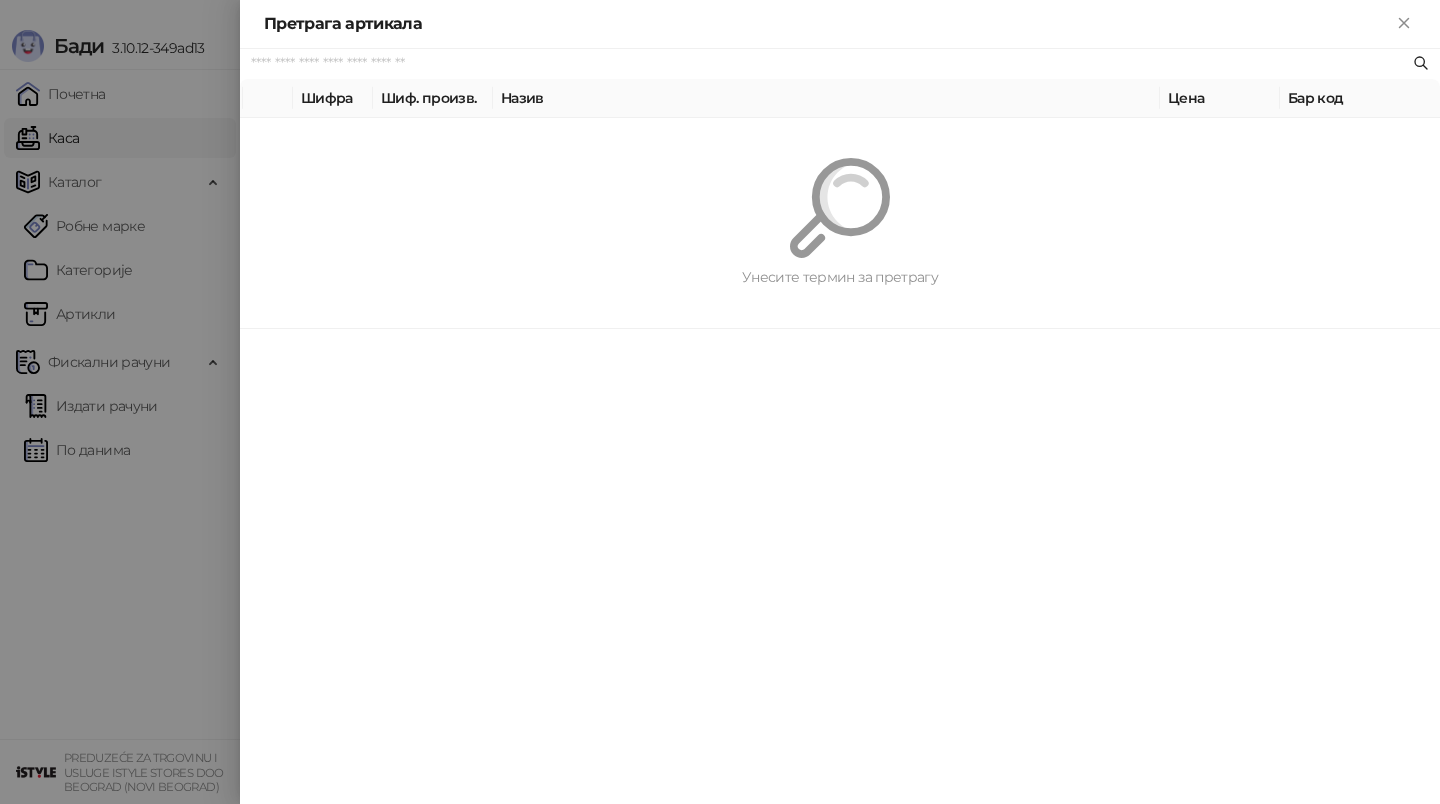 paste on "*********" 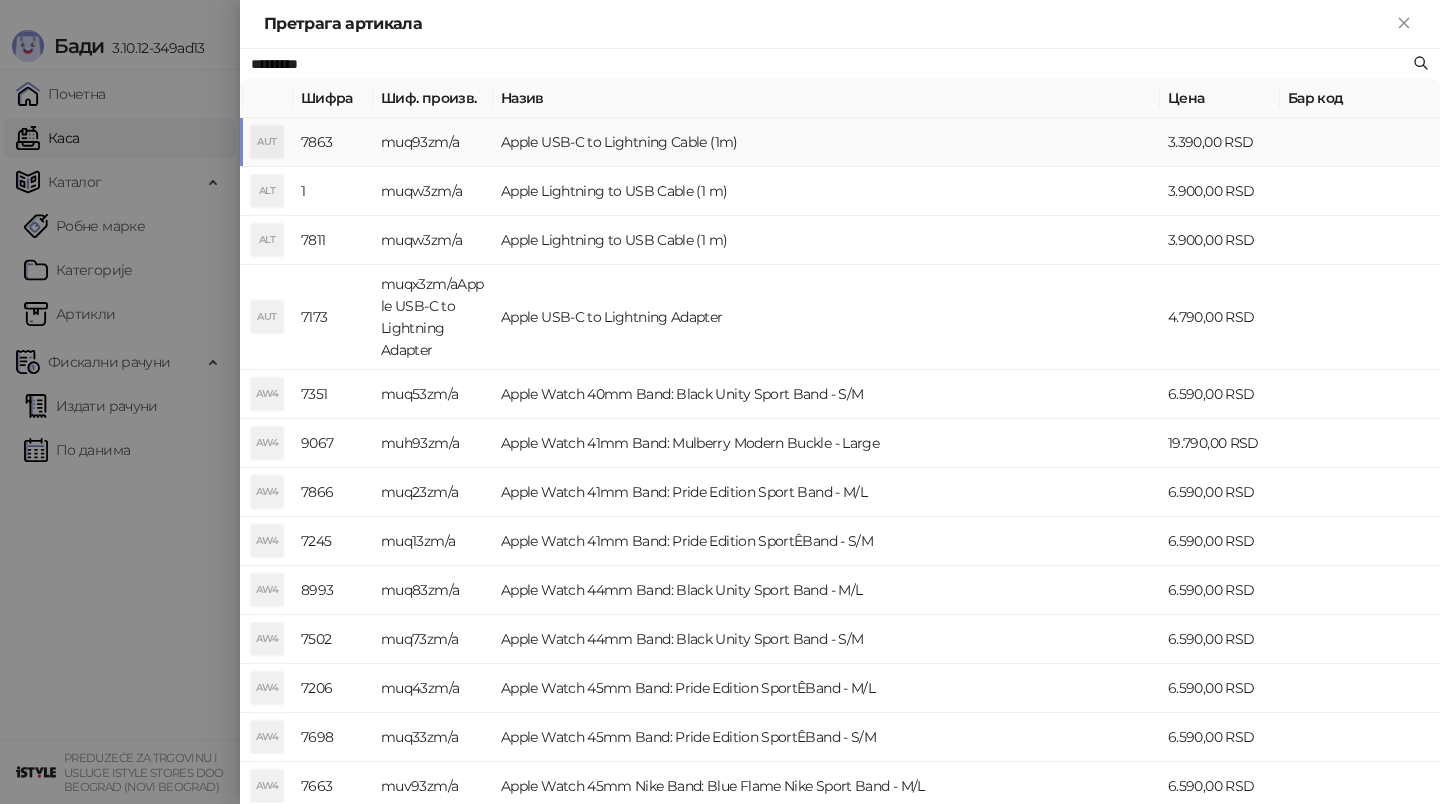 type on "*********" 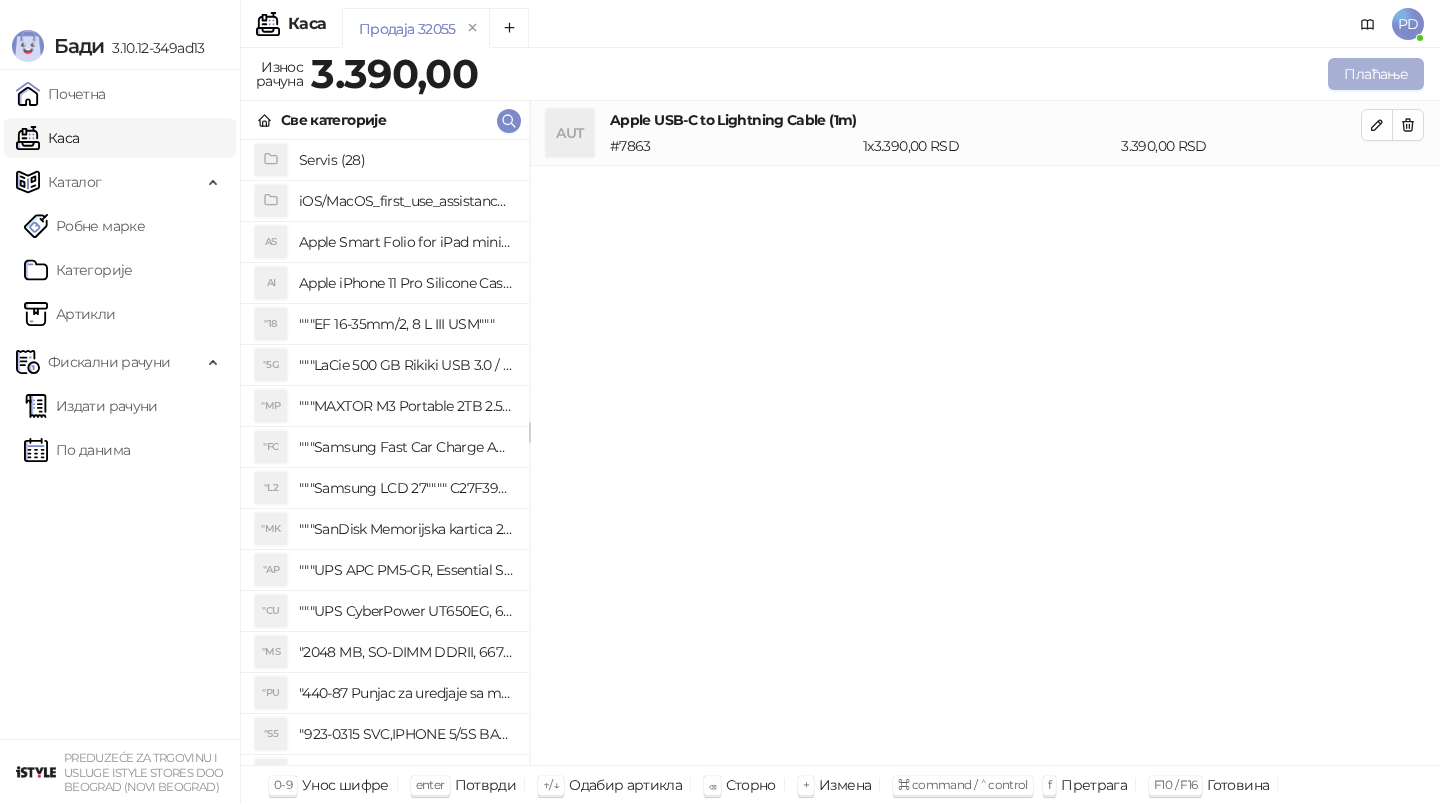 click on "Плаћање" at bounding box center [1376, 74] 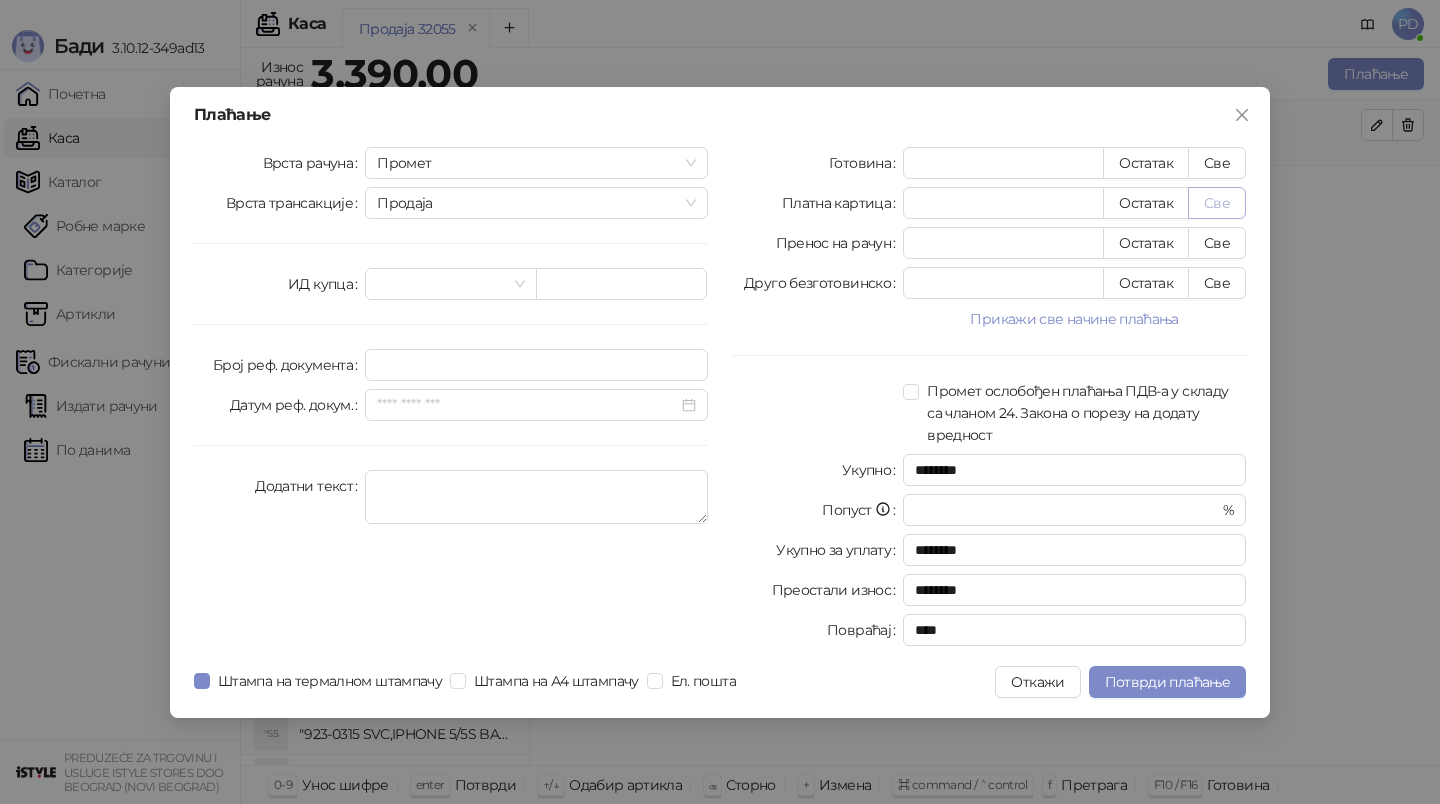 click on "Све" at bounding box center [1217, 203] 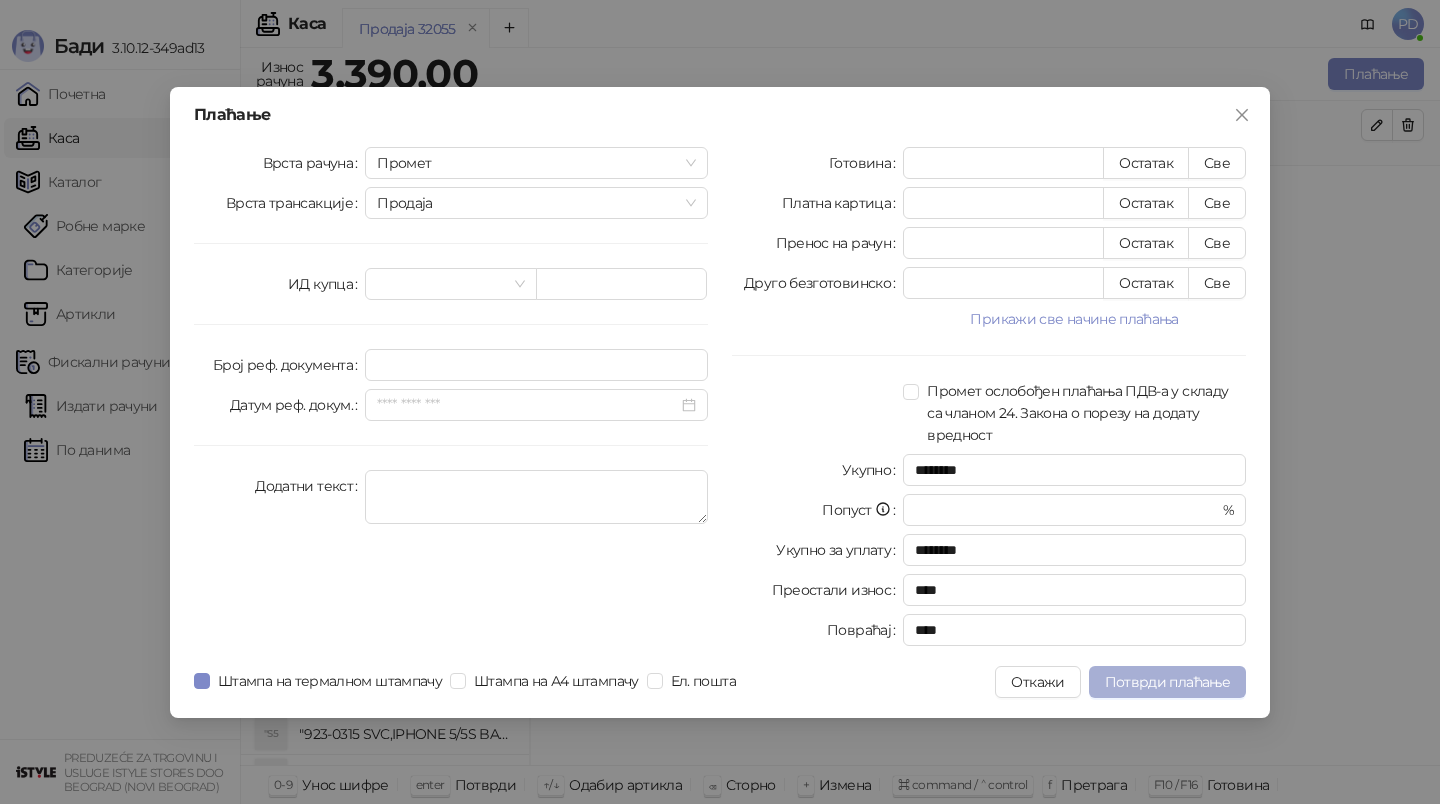 click on "Потврди плаћање" at bounding box center (1167, 682) 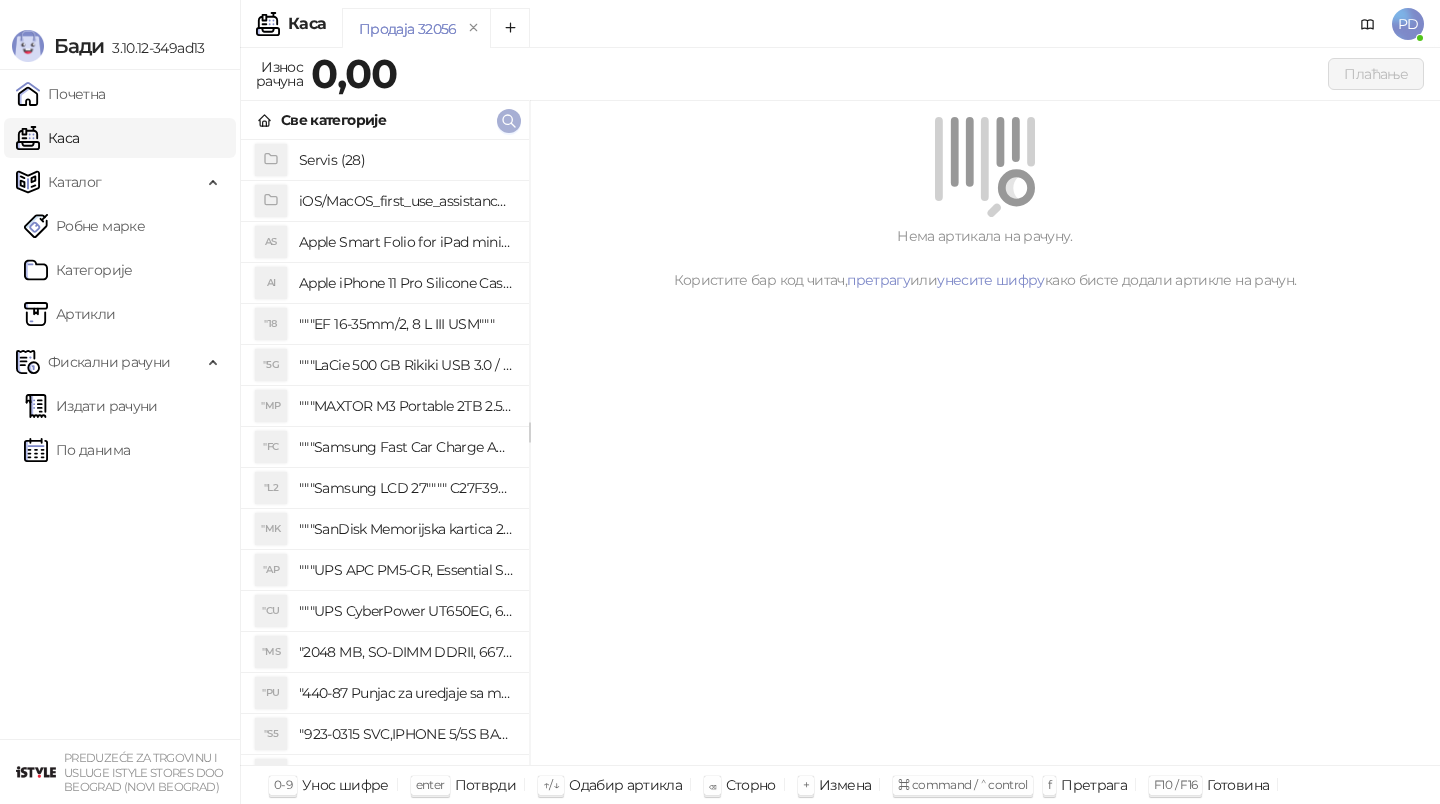 click 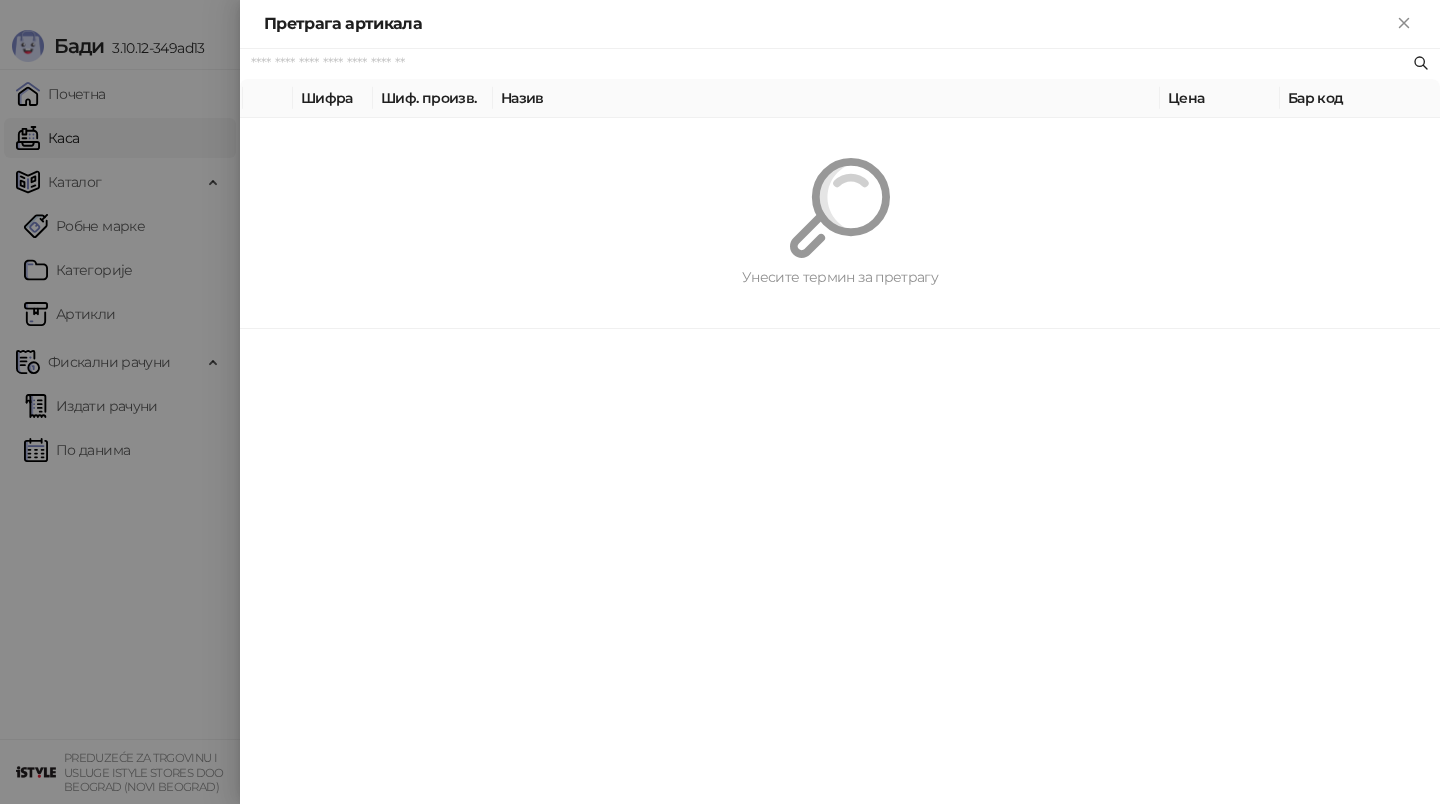 paste on "**********" 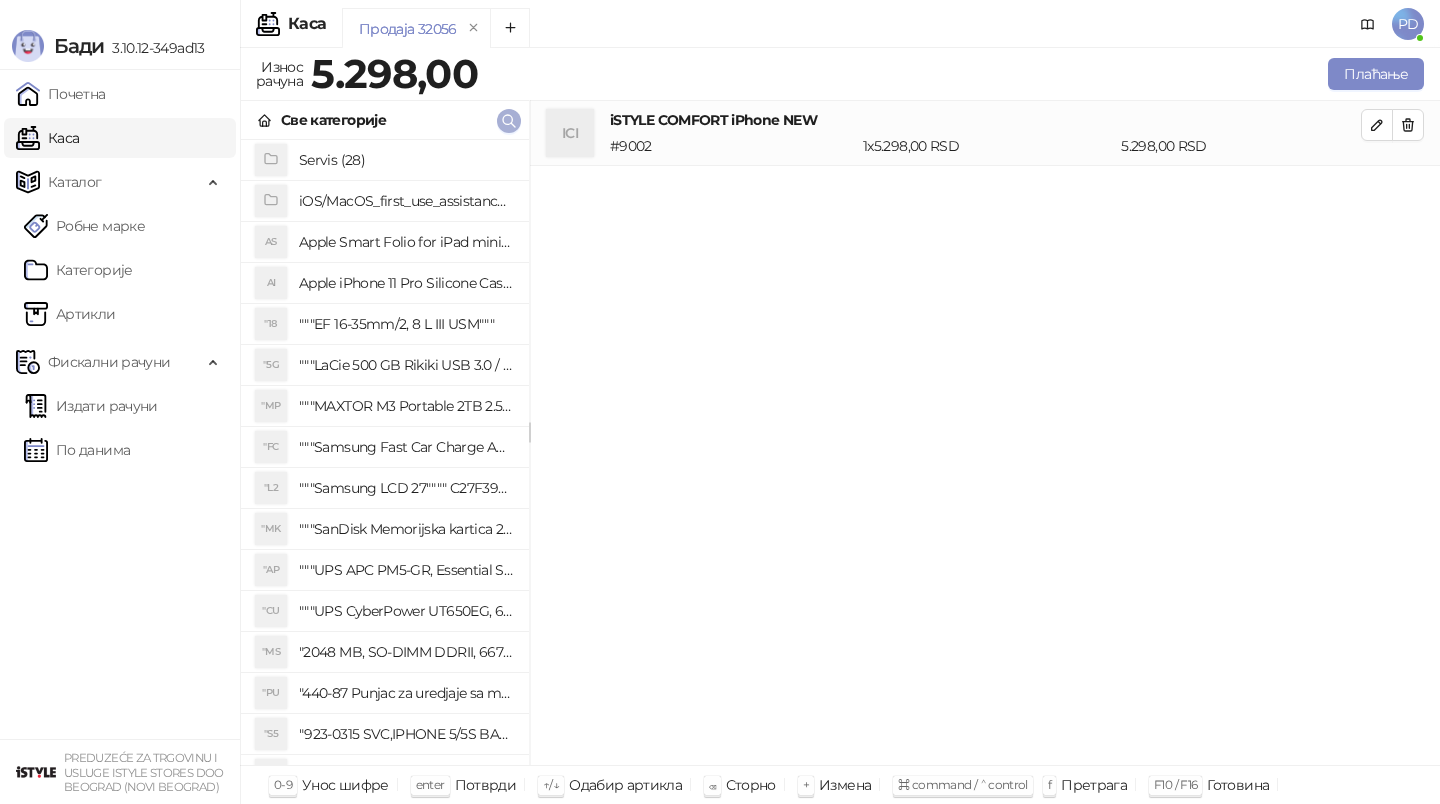 click at bounding box center [509, 120] 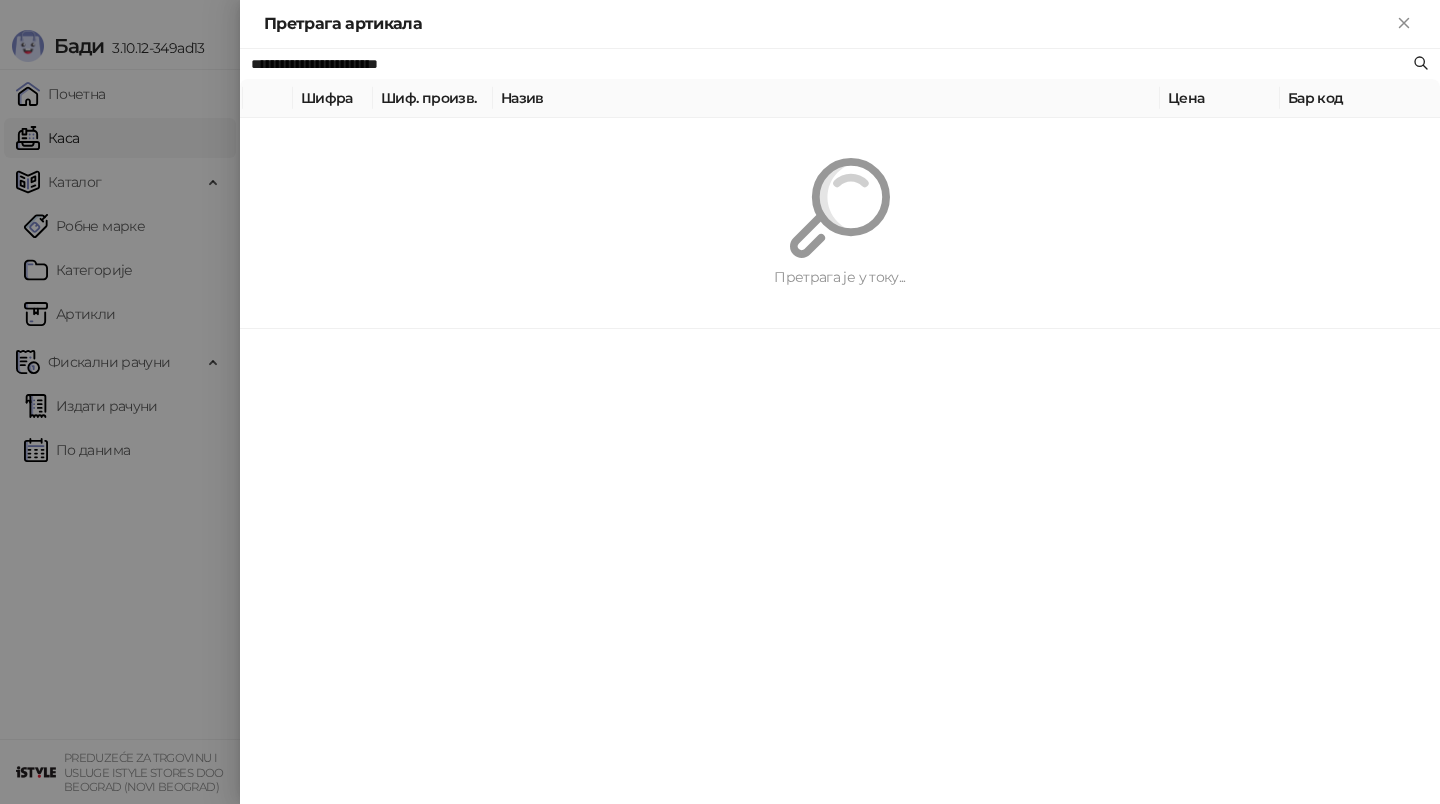 paste 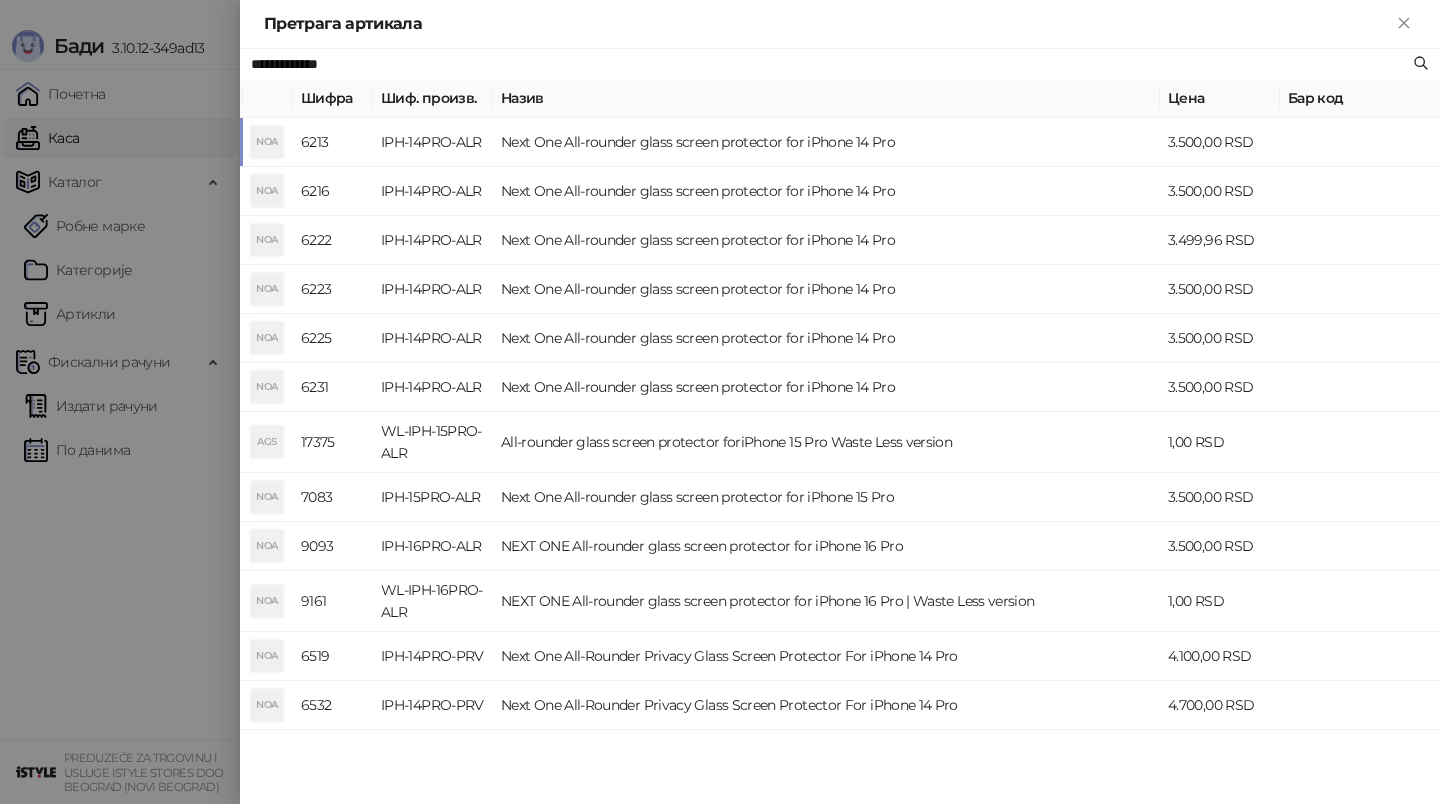 type on "**********" 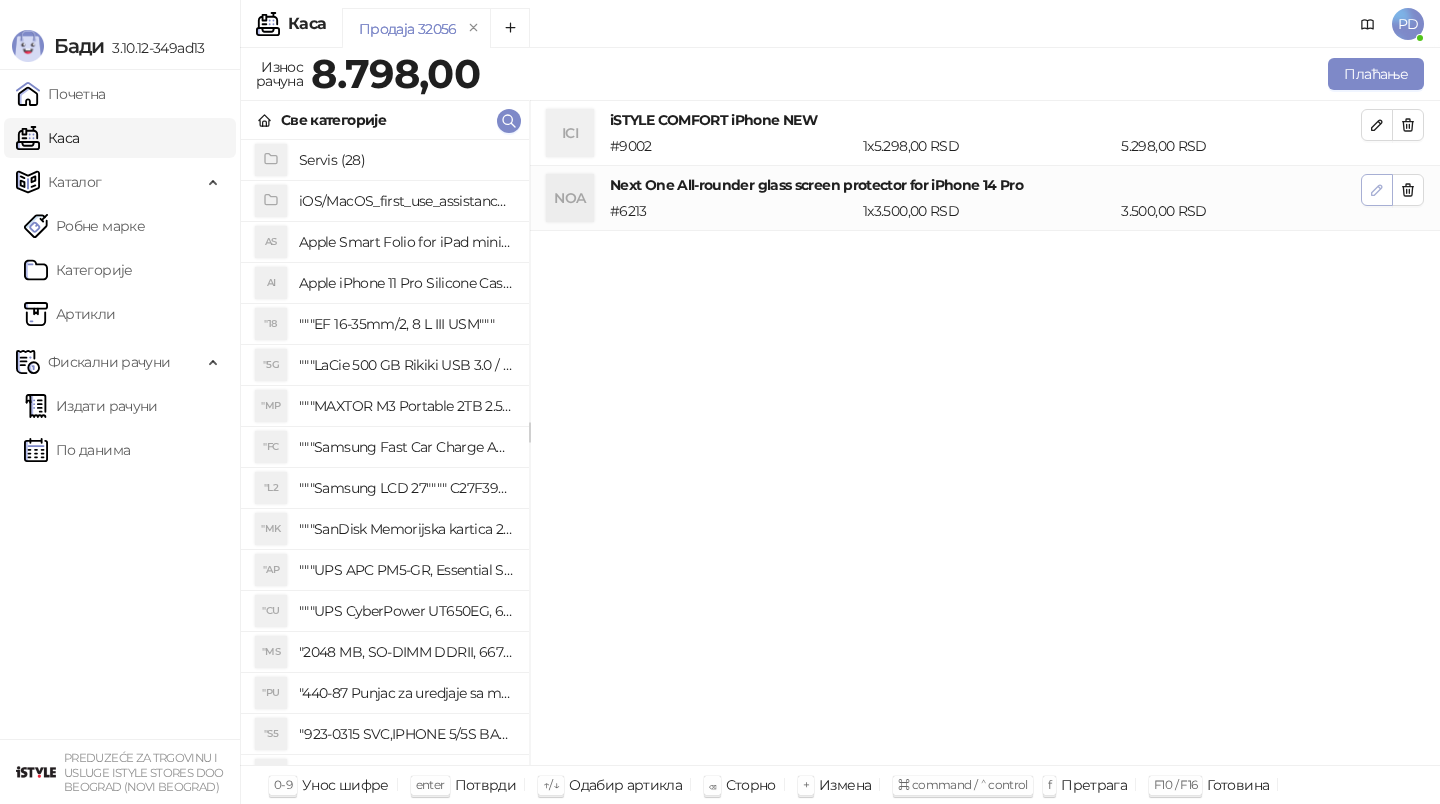 click 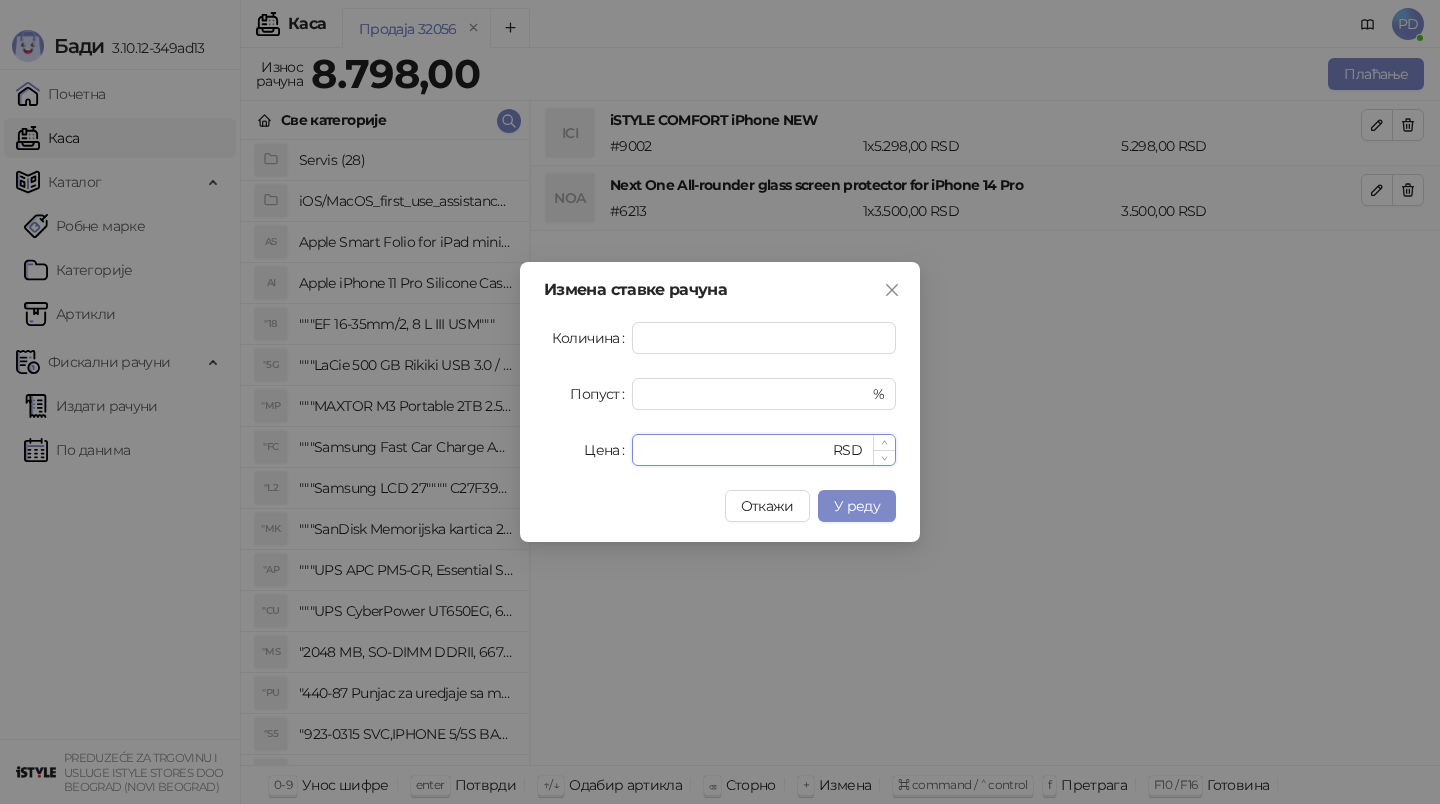 click on "****" at bounding box center [736, 450] 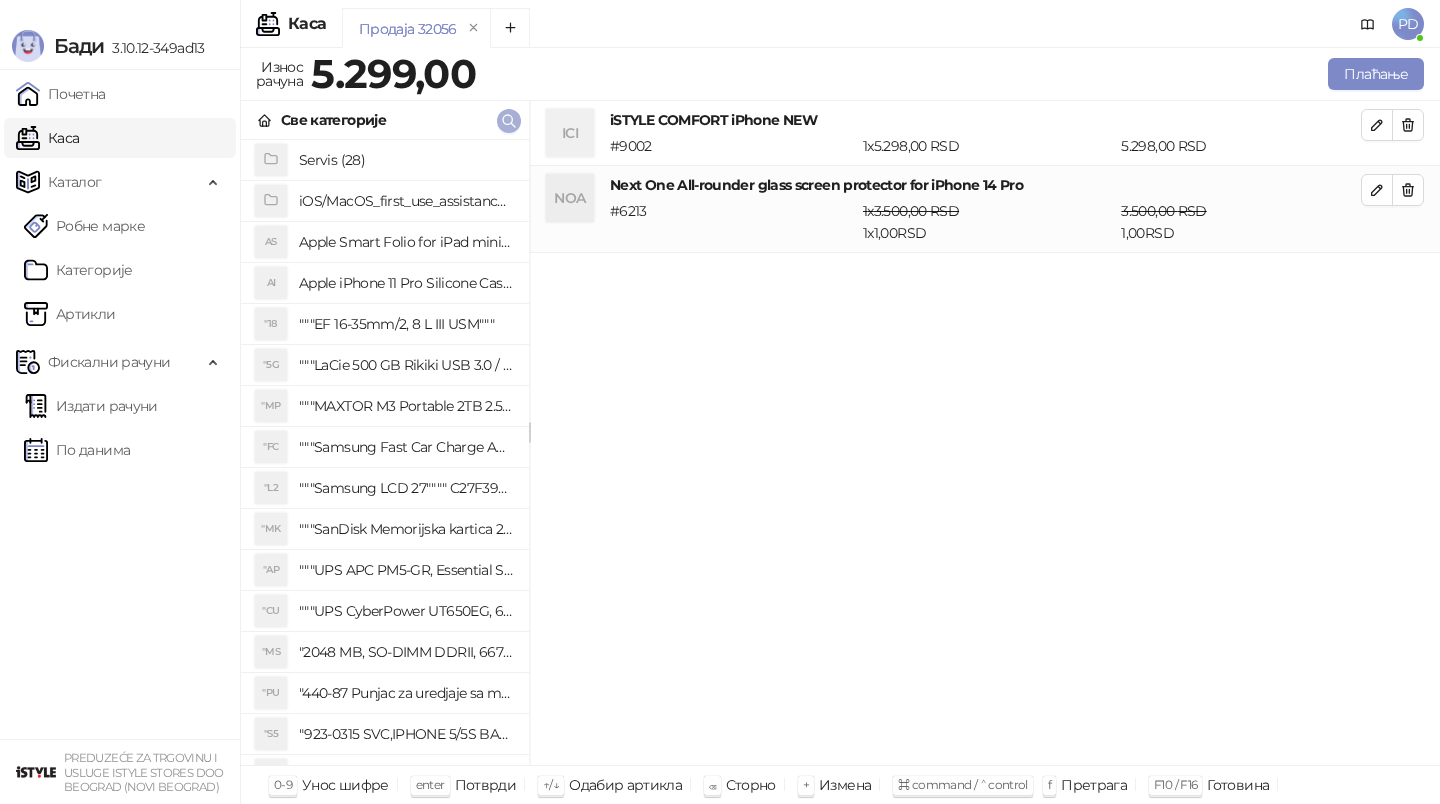 click 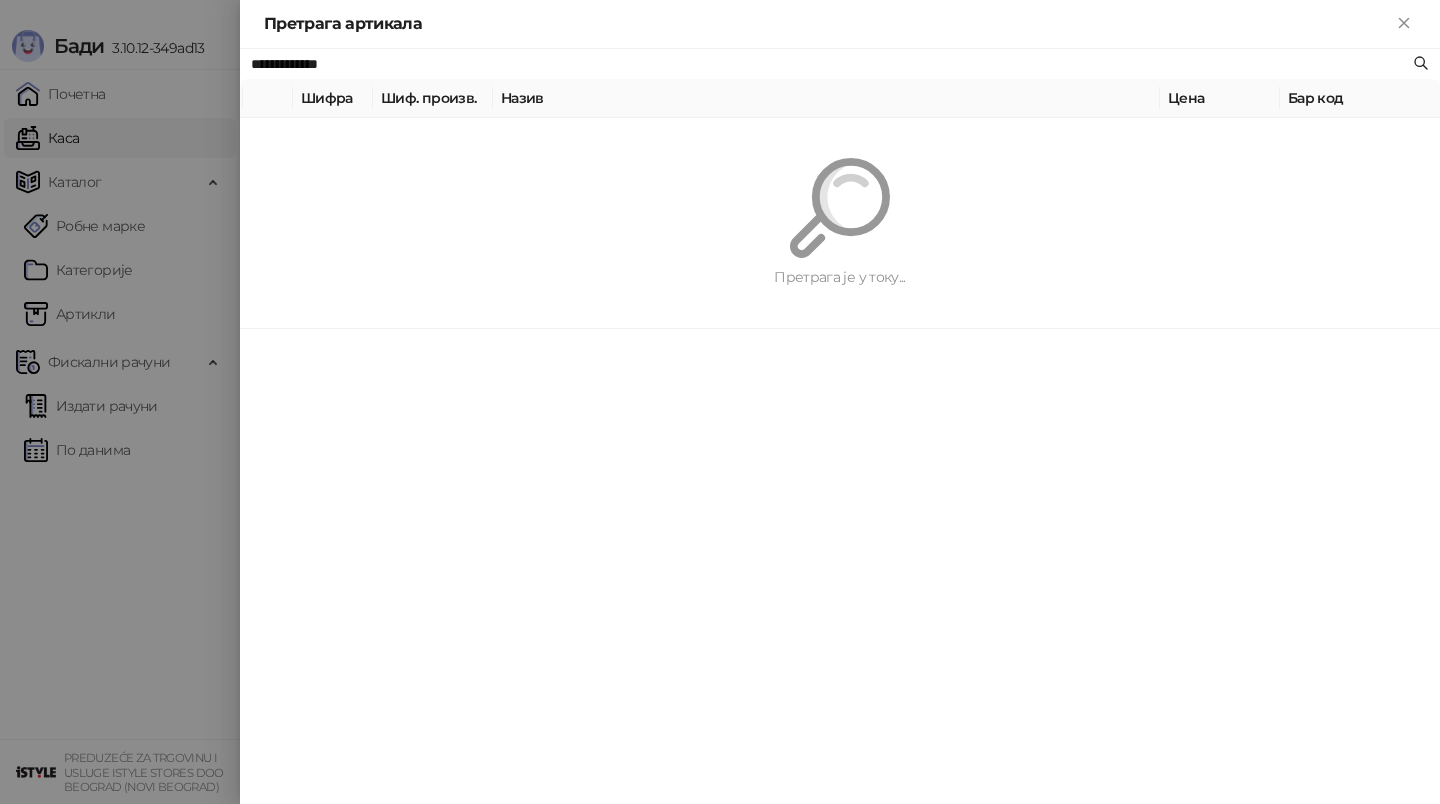 paste on "**********" 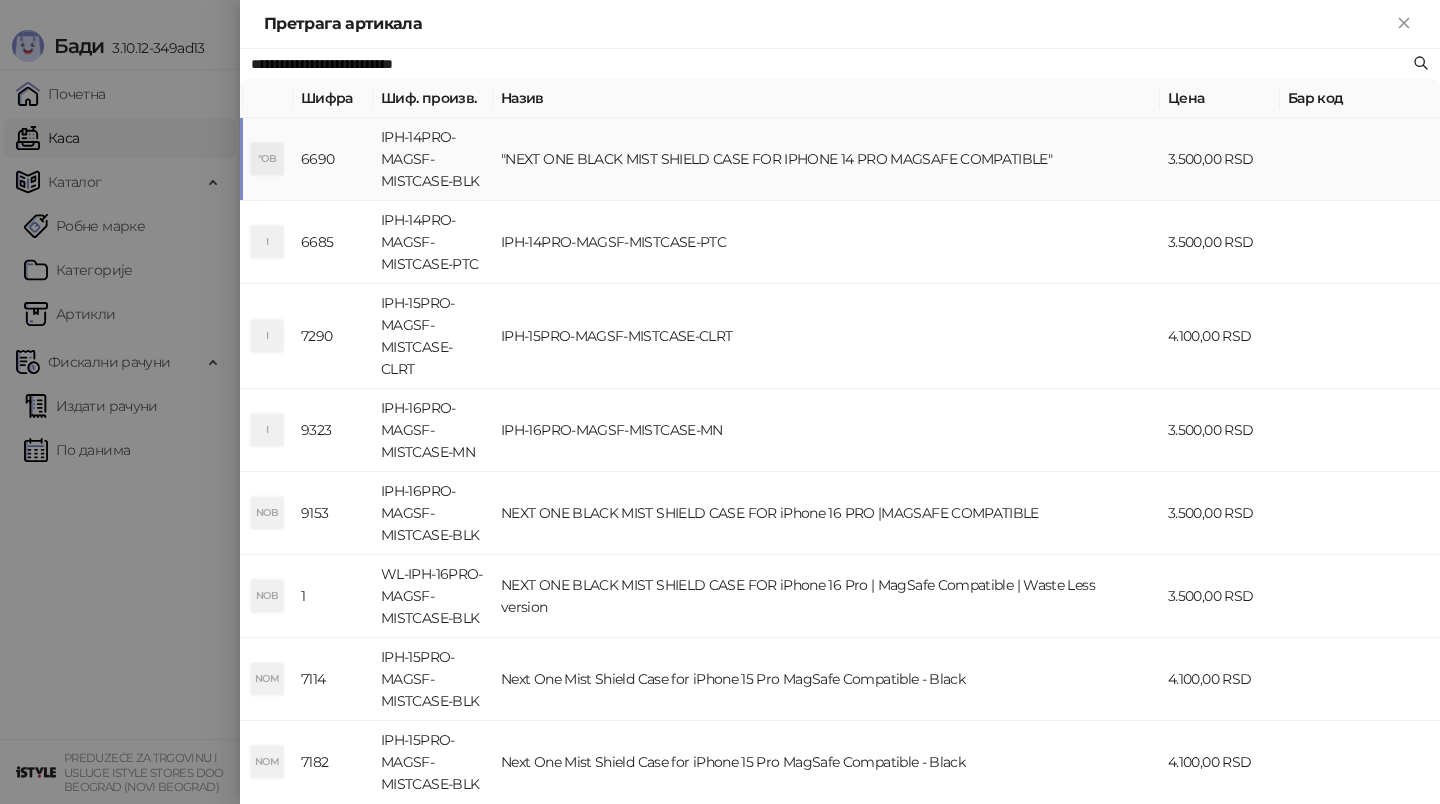 type on "**********" 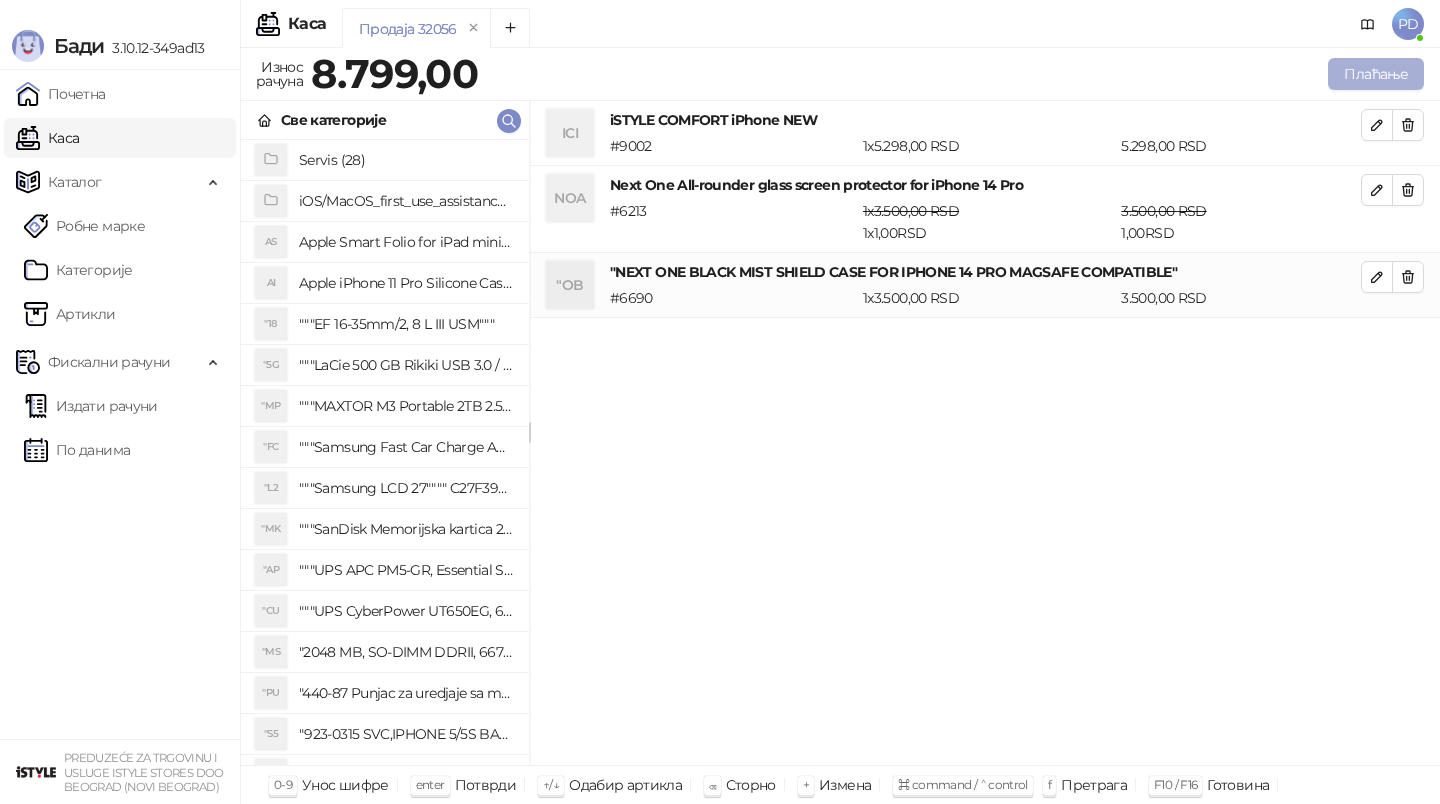 click on "Плаћање" at bounding box center (1376, 74) 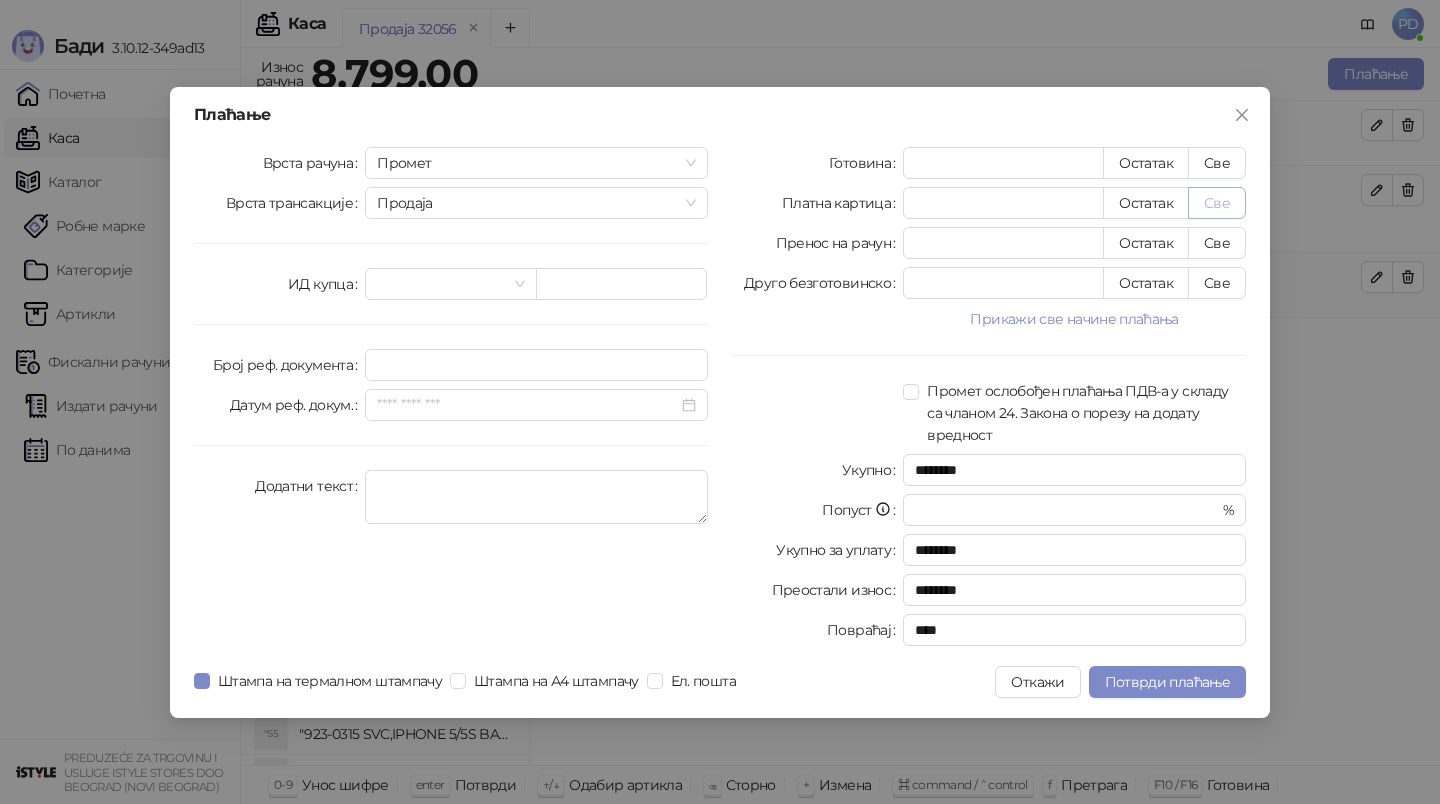 click on "Све" at bounding box center [1217, 203] 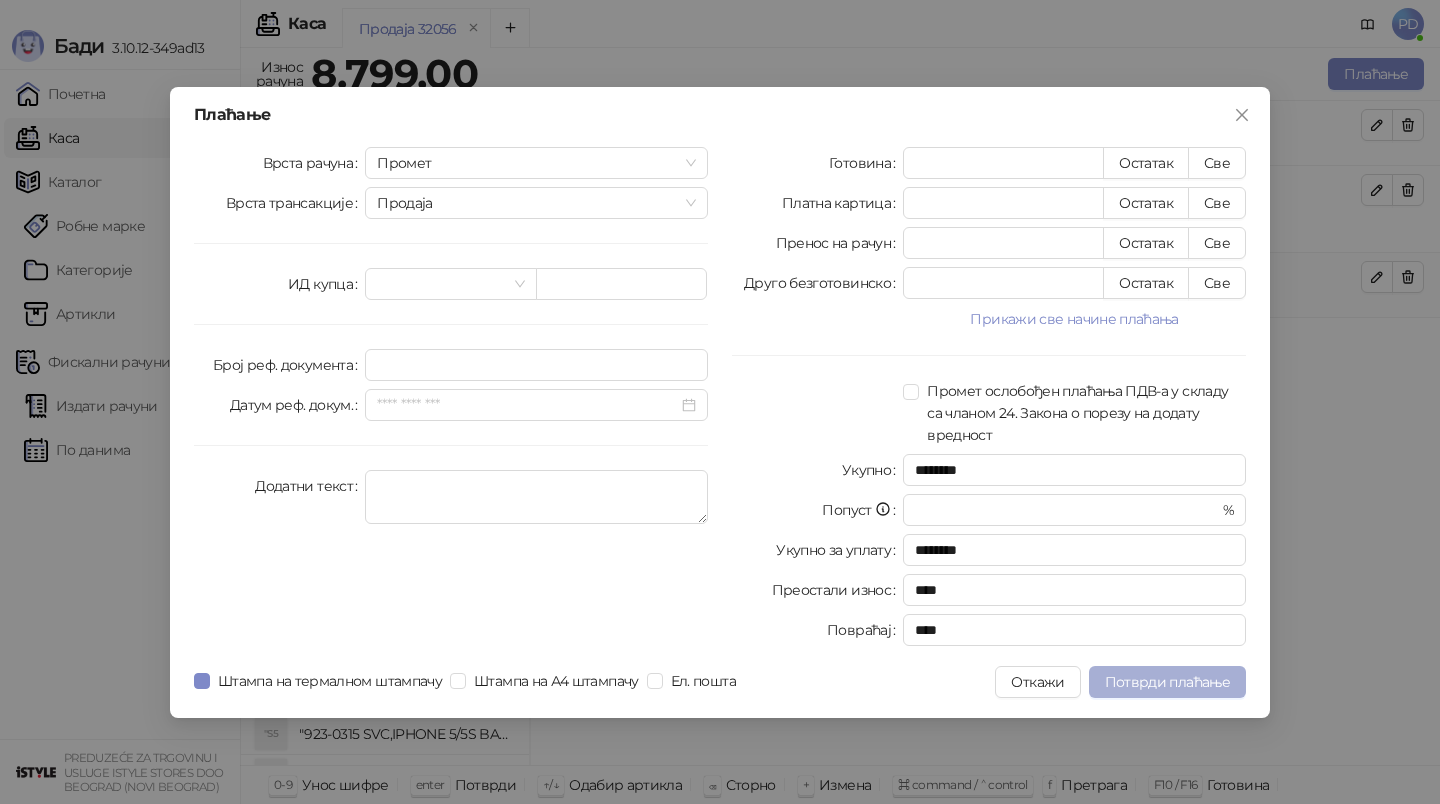 click on "Потврди плаћање" at bounding box center (1167, 682) 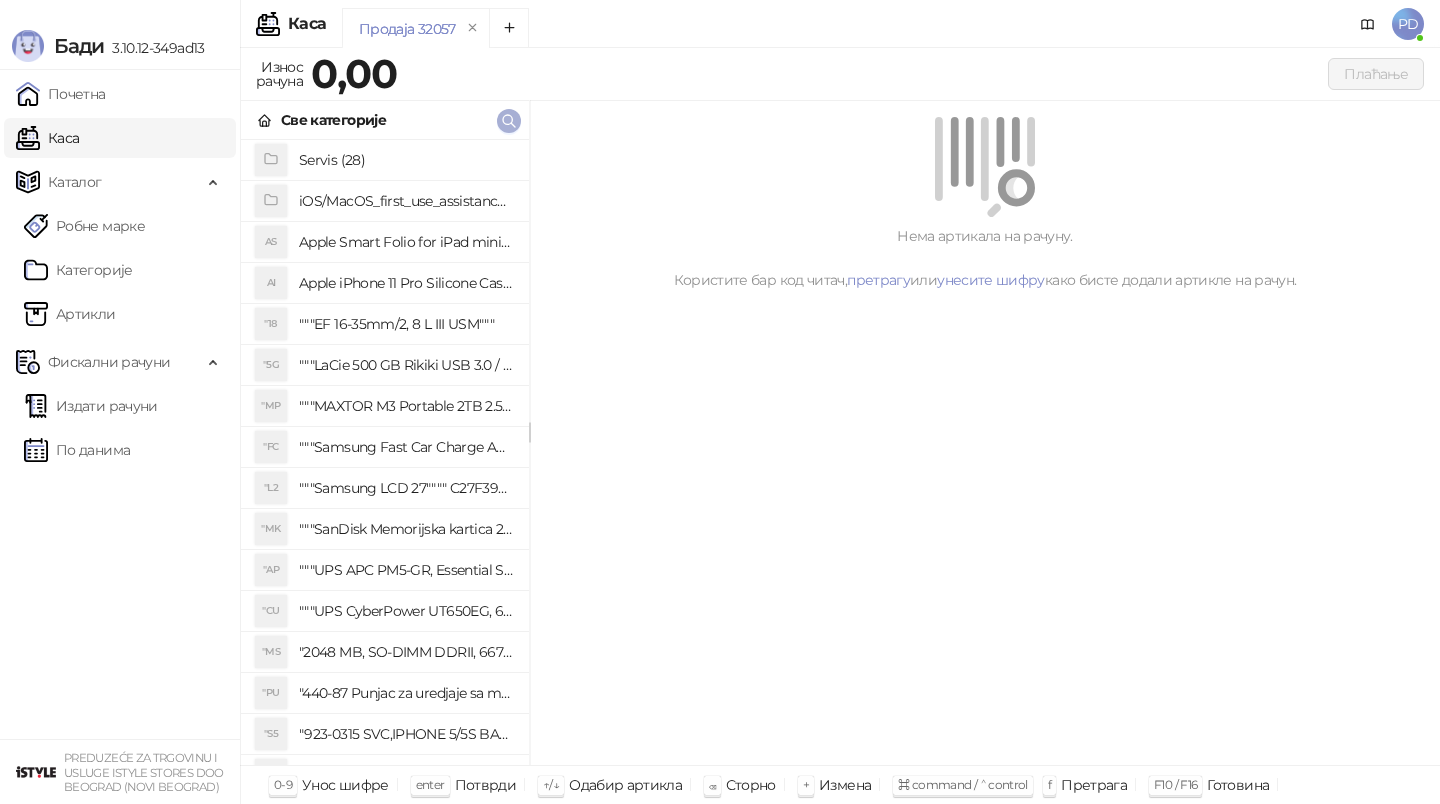 click 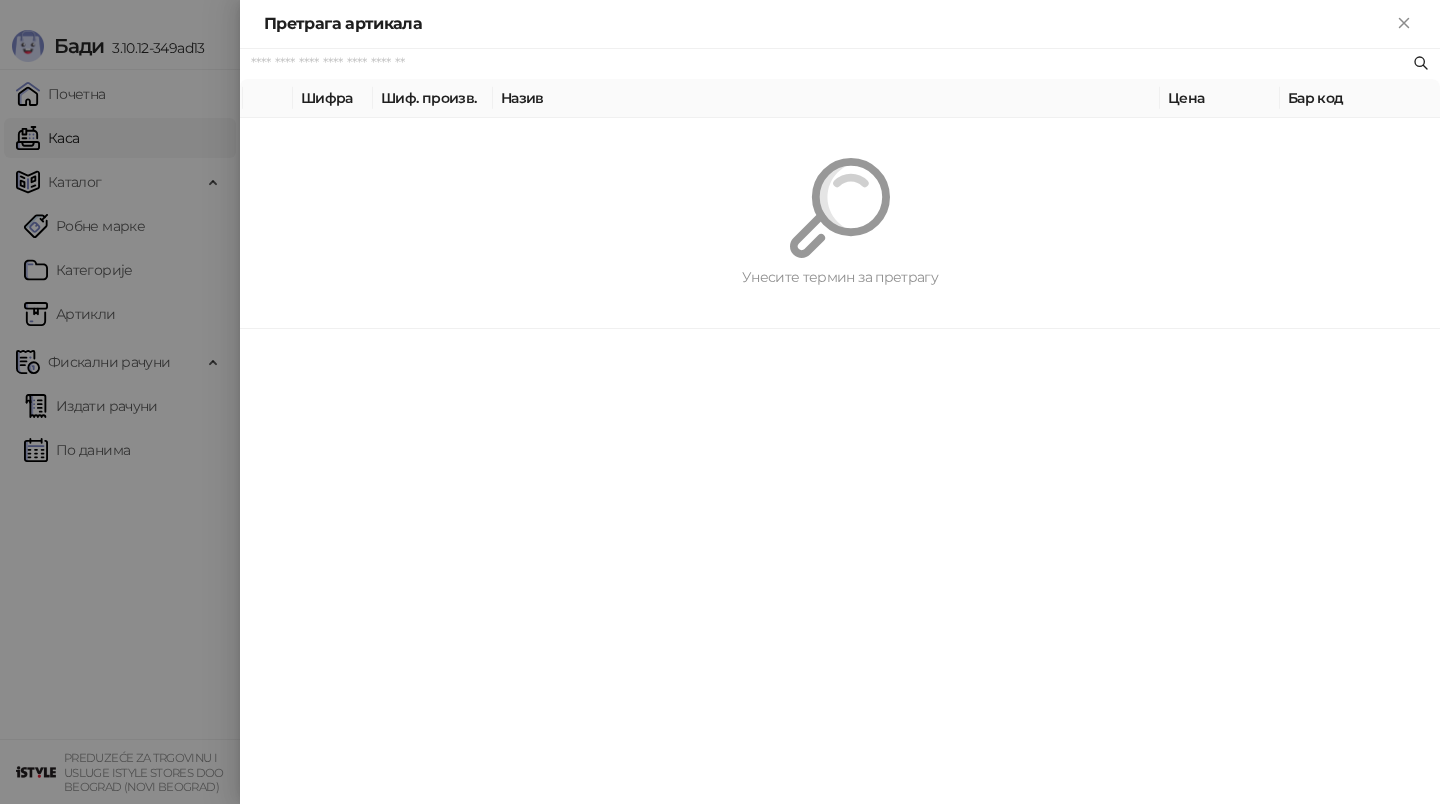 paste on "**********" 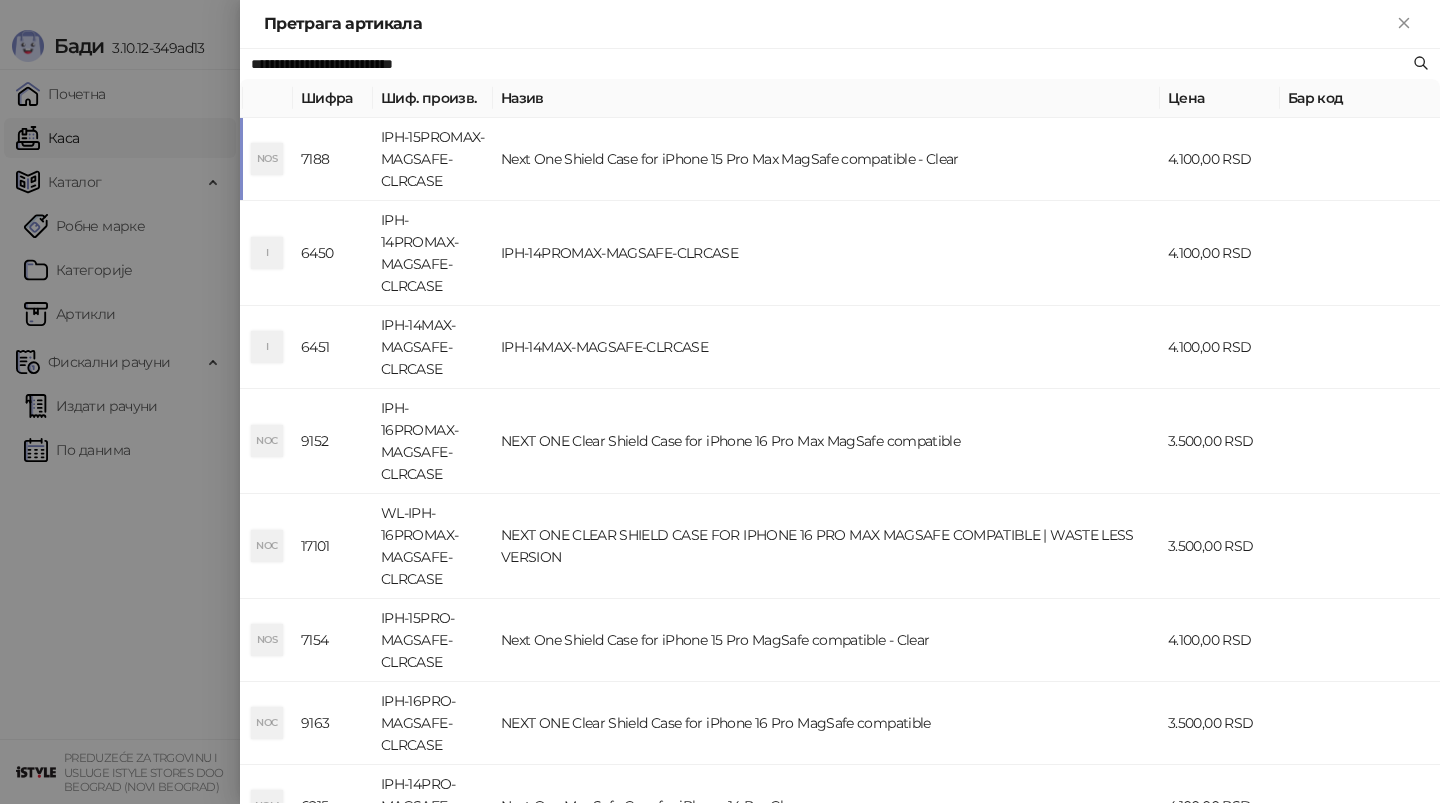 type on "**********" 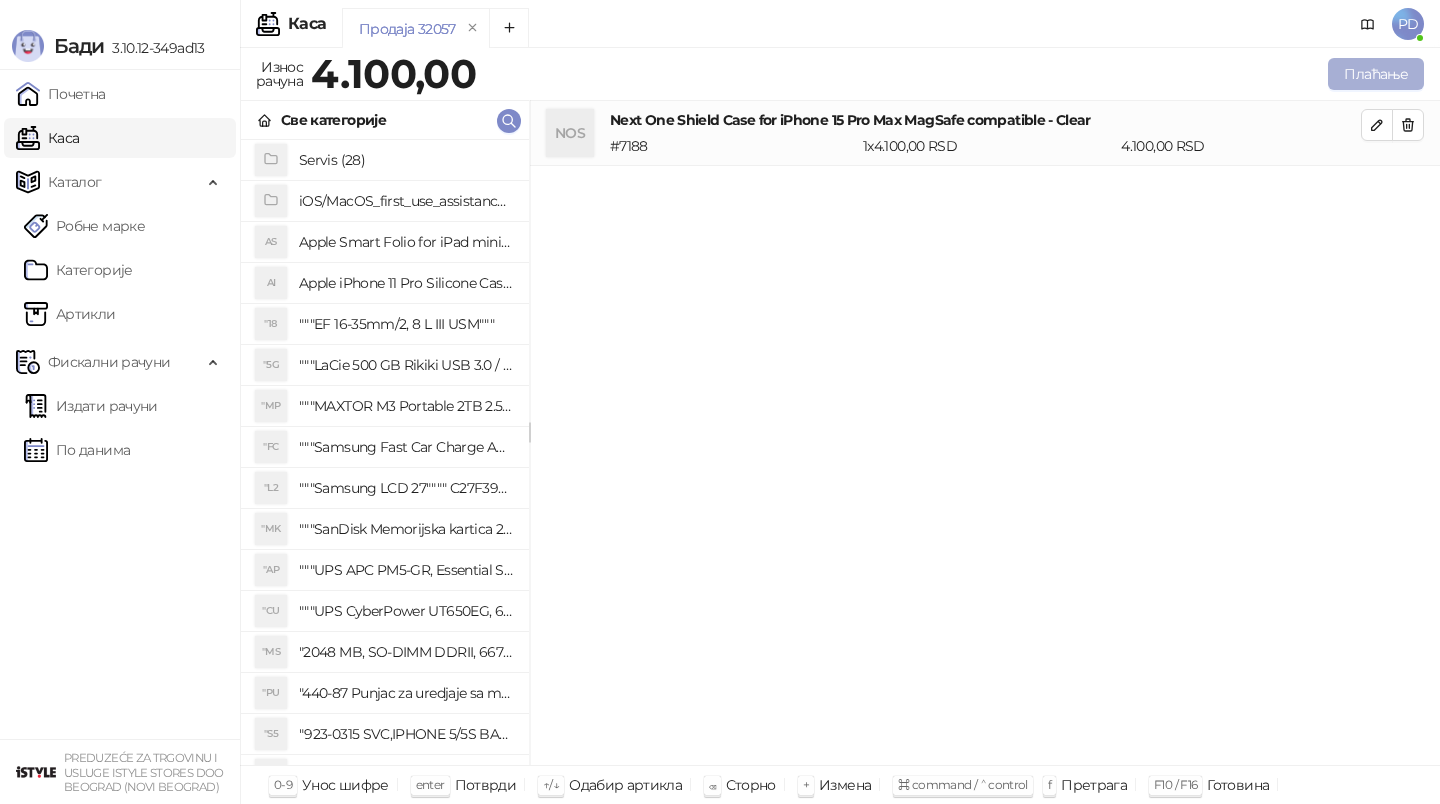 click on "Плаћање" at bounding box center (1376, 74) 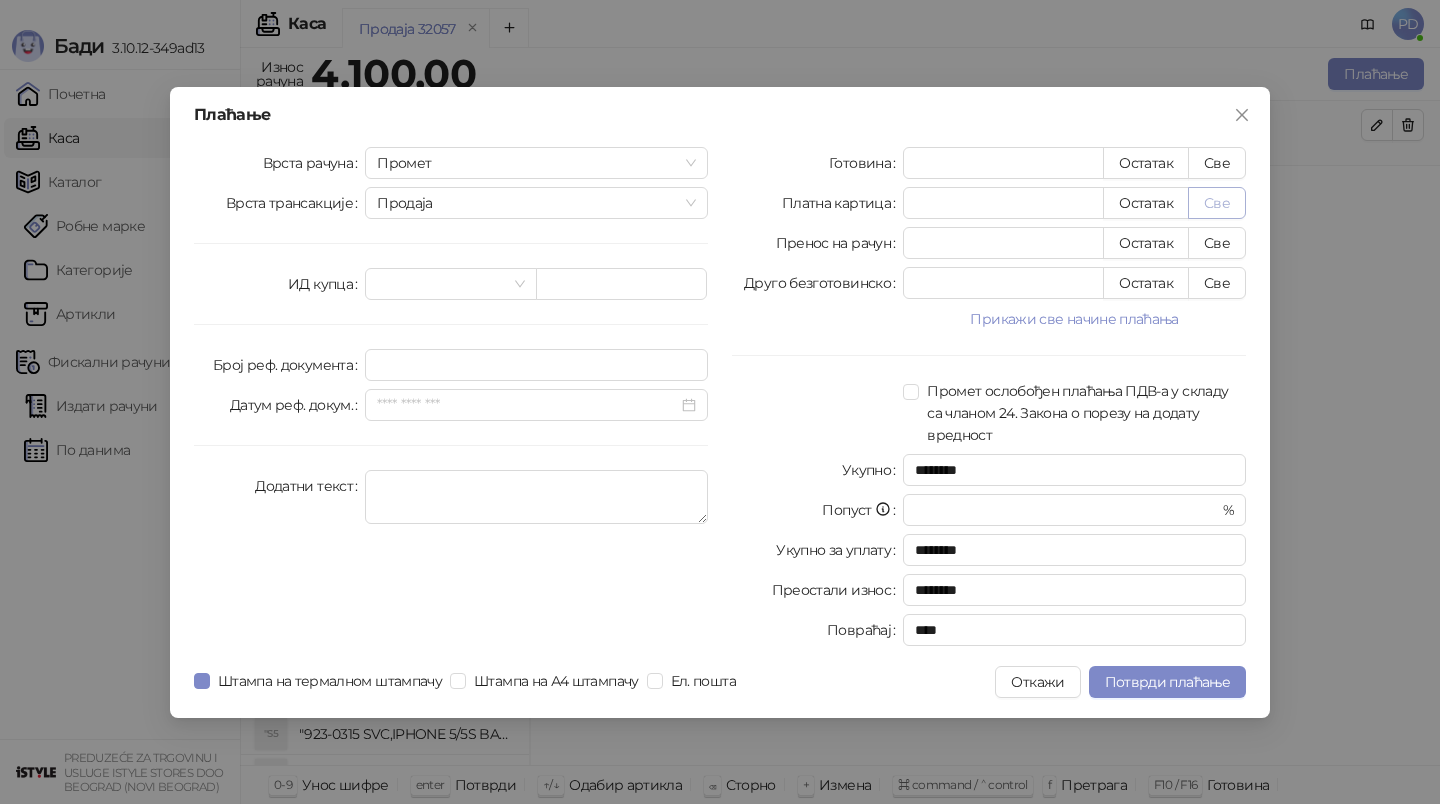 click on "Све" at bounding box center (1217, 203) 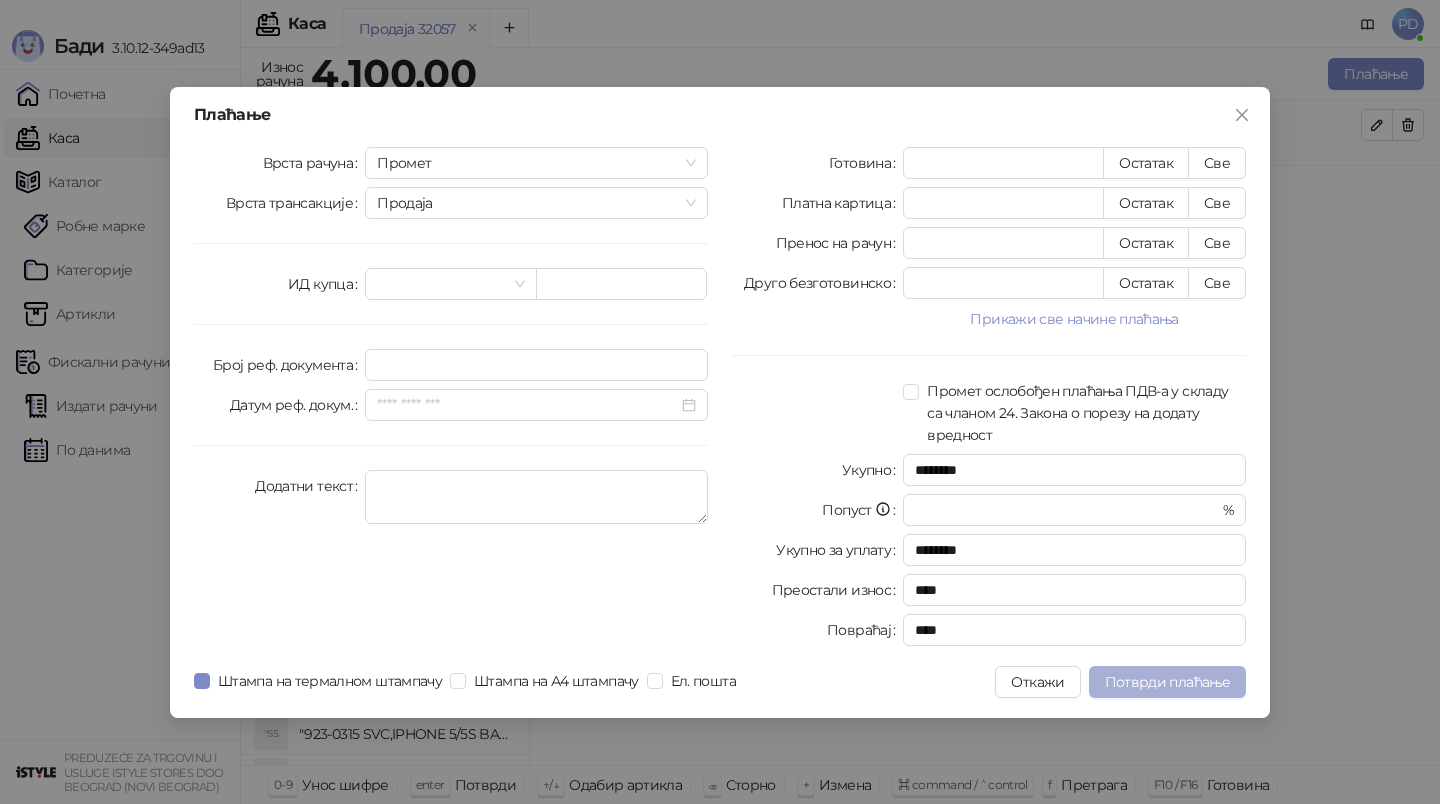 click on "Потврди плаћање" at bounding box center (1167, 682) 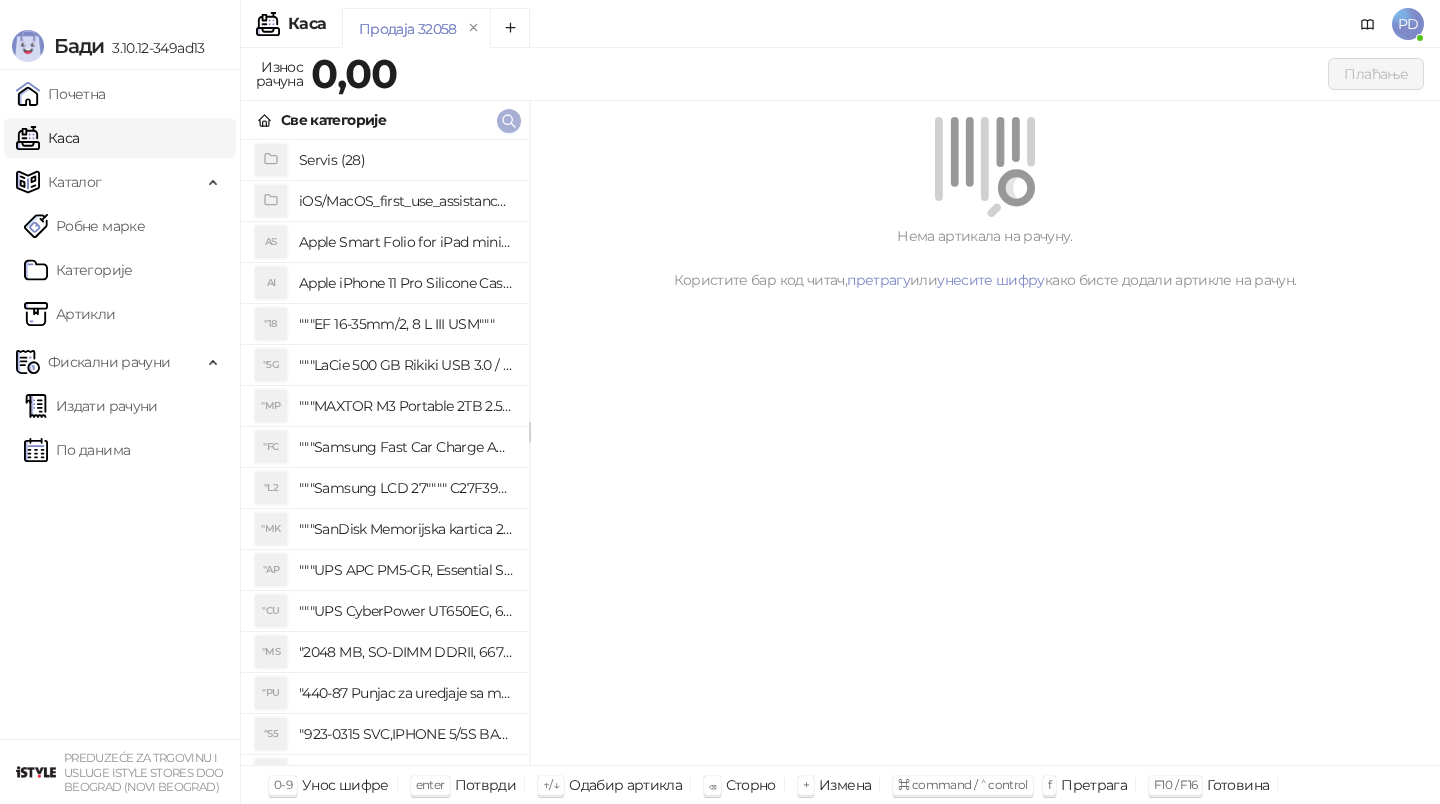 click at bounding box center [509, 121] 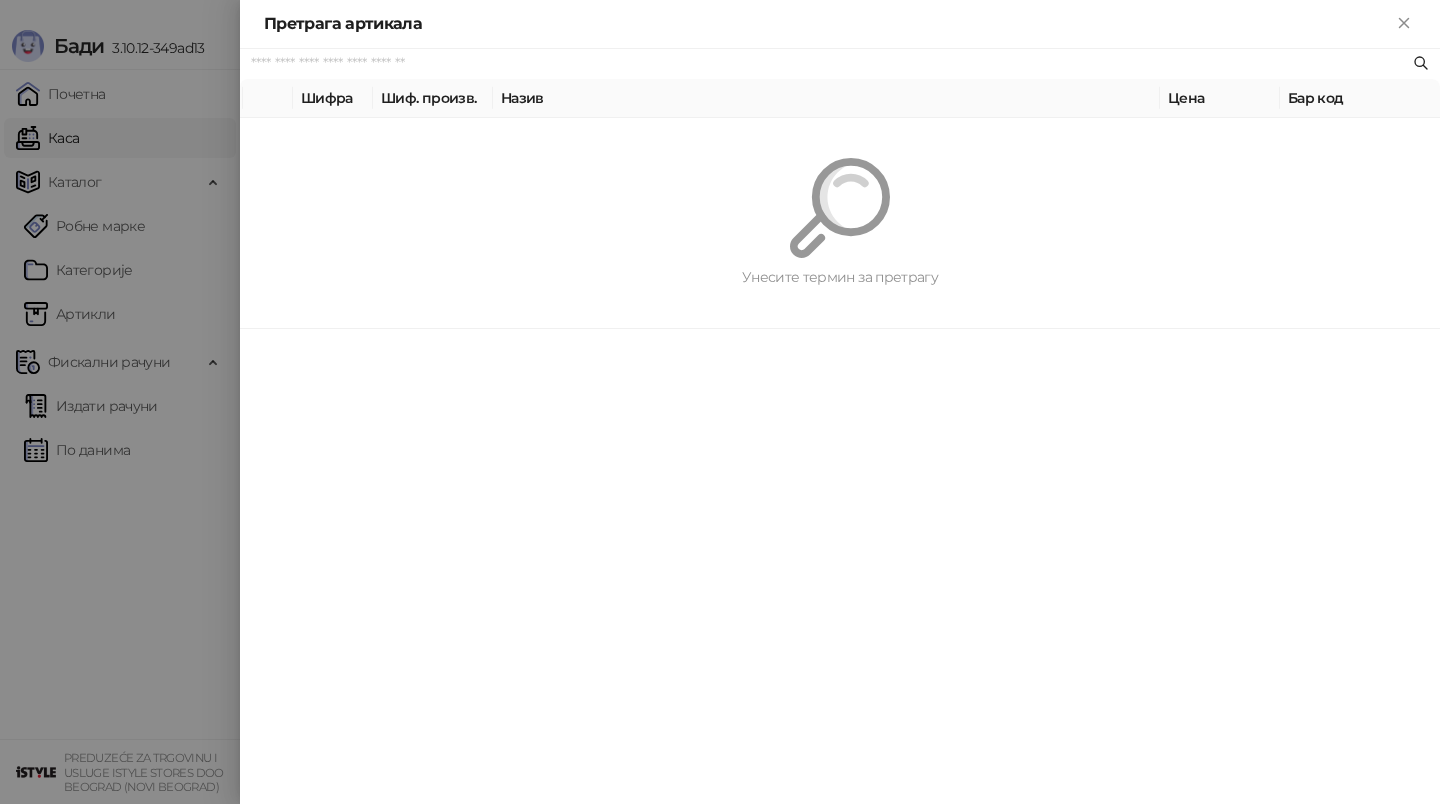 paste on "**********" 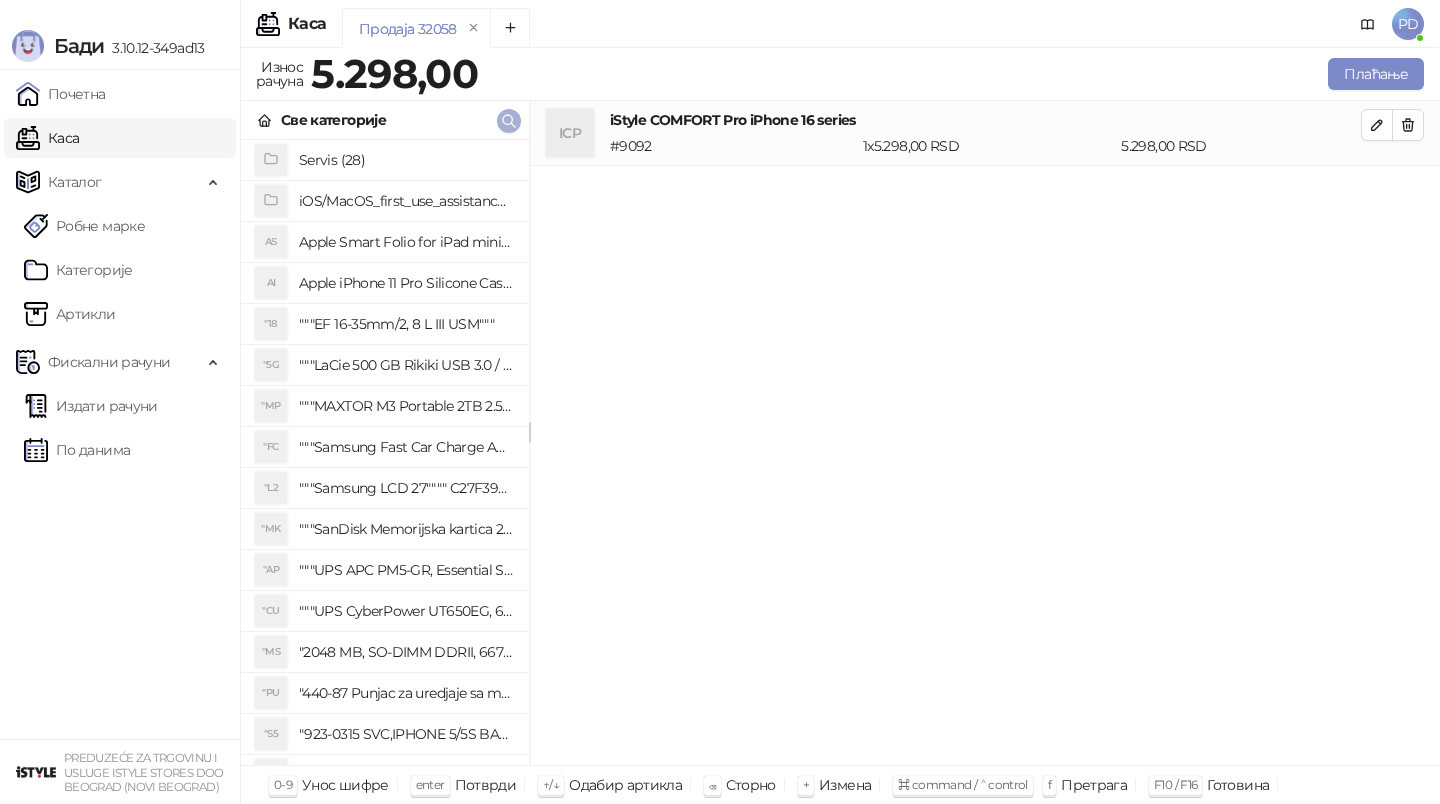 click 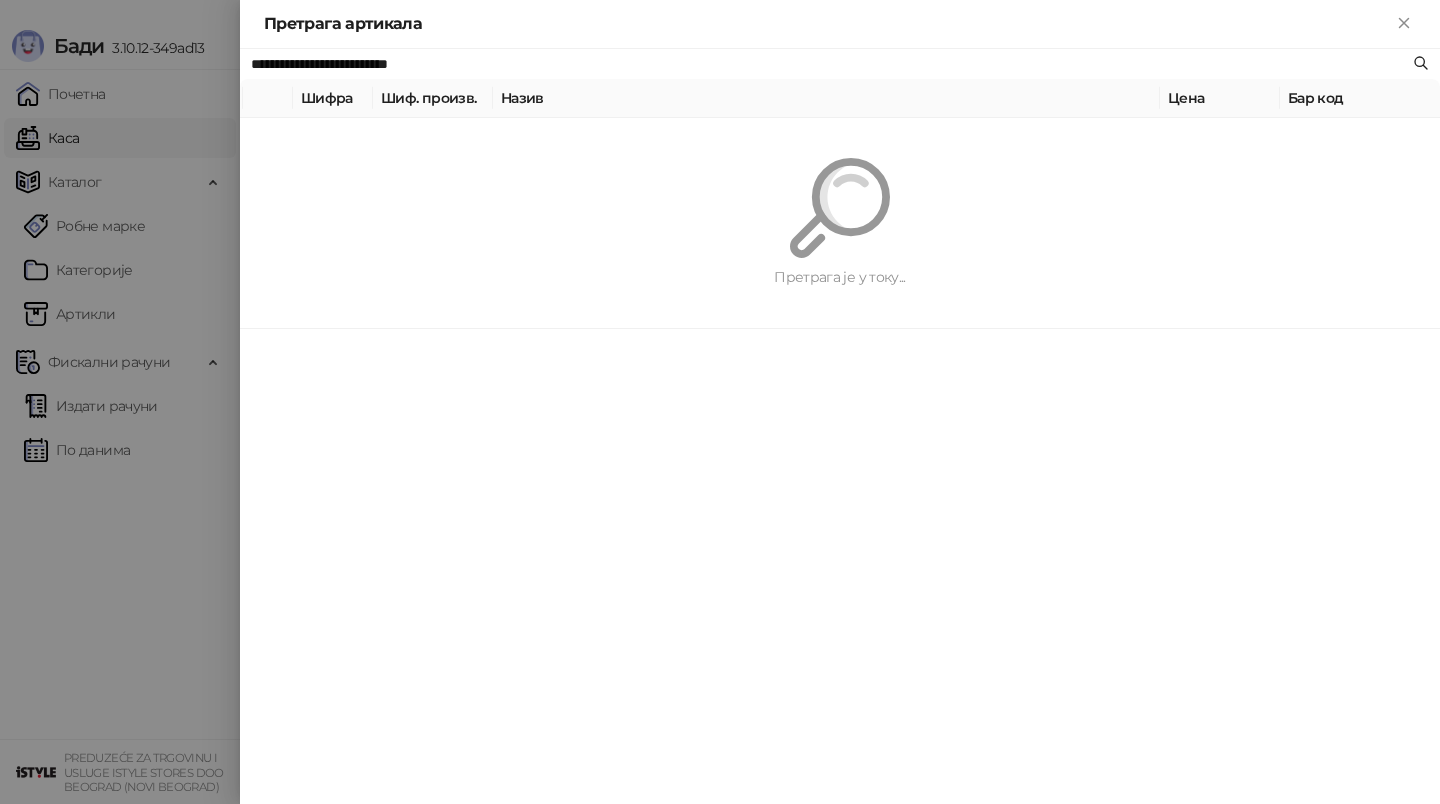 paste 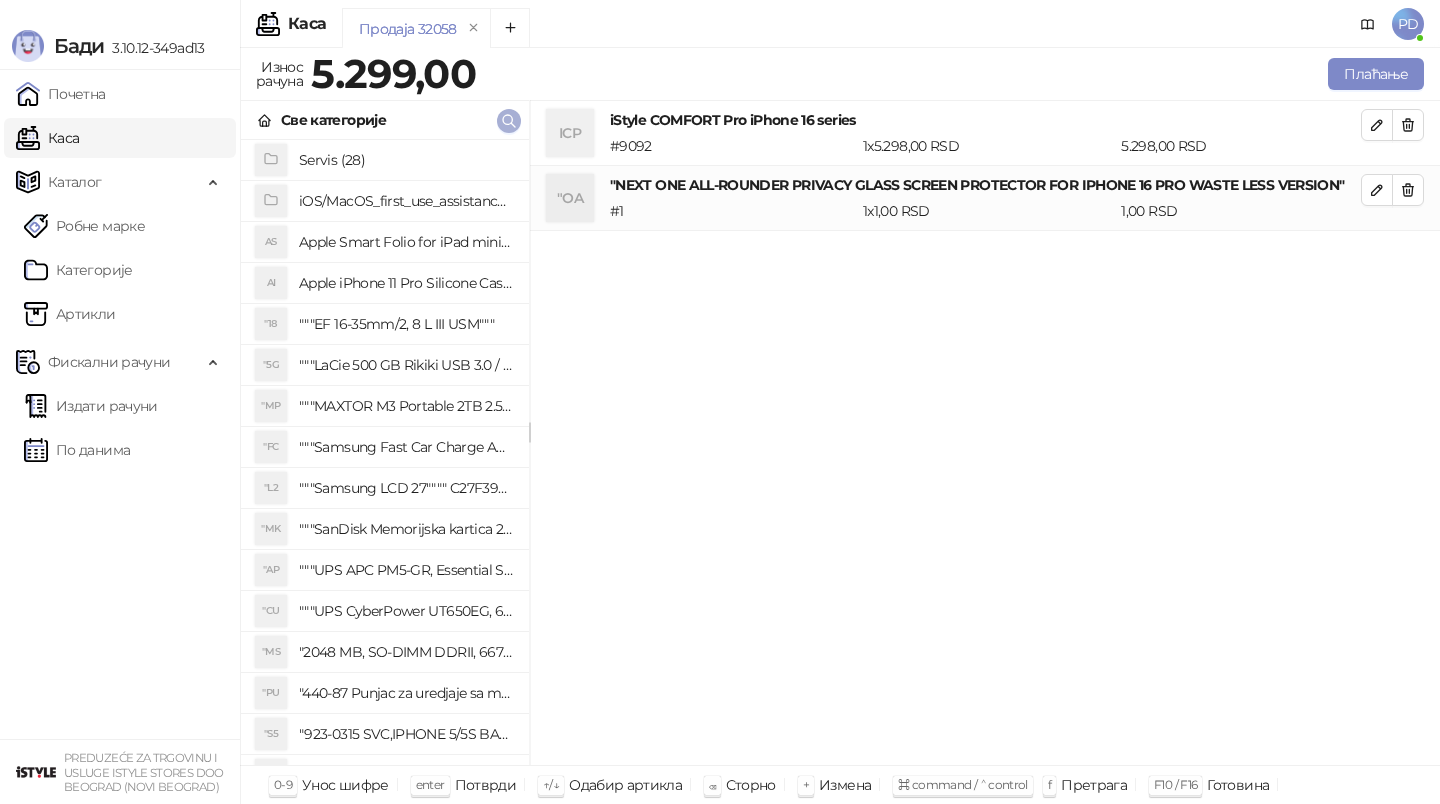 click 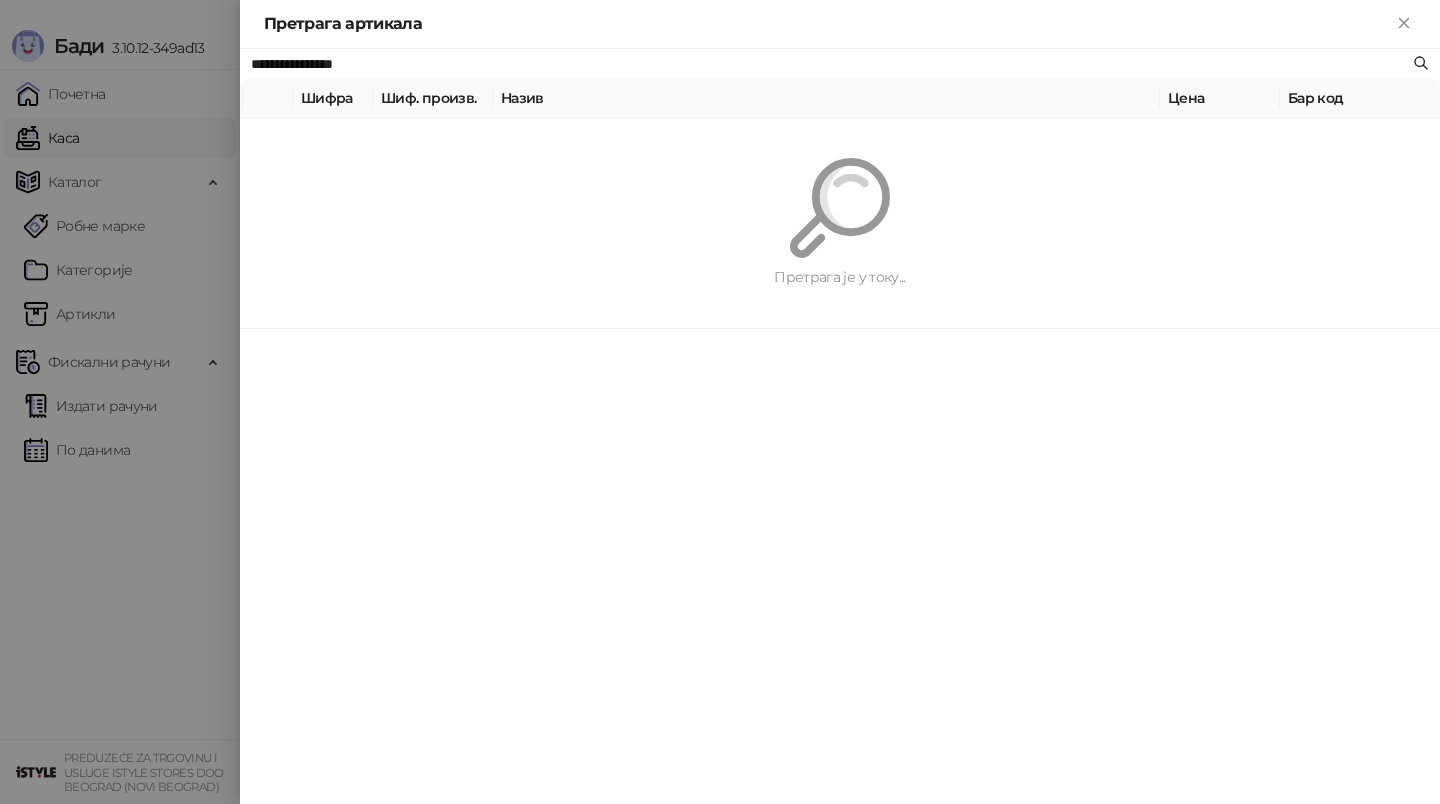 paste on "*********" 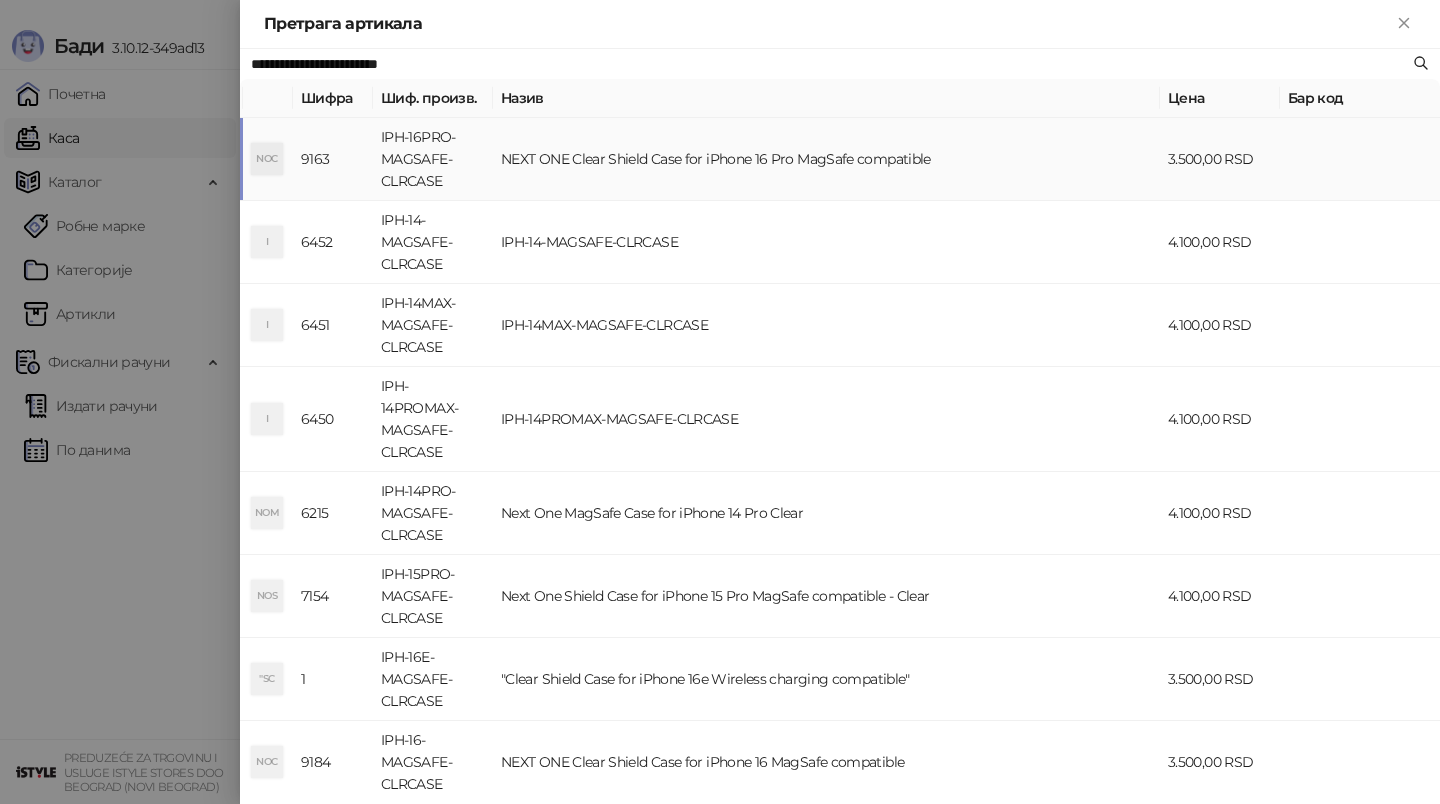 type on "**********" 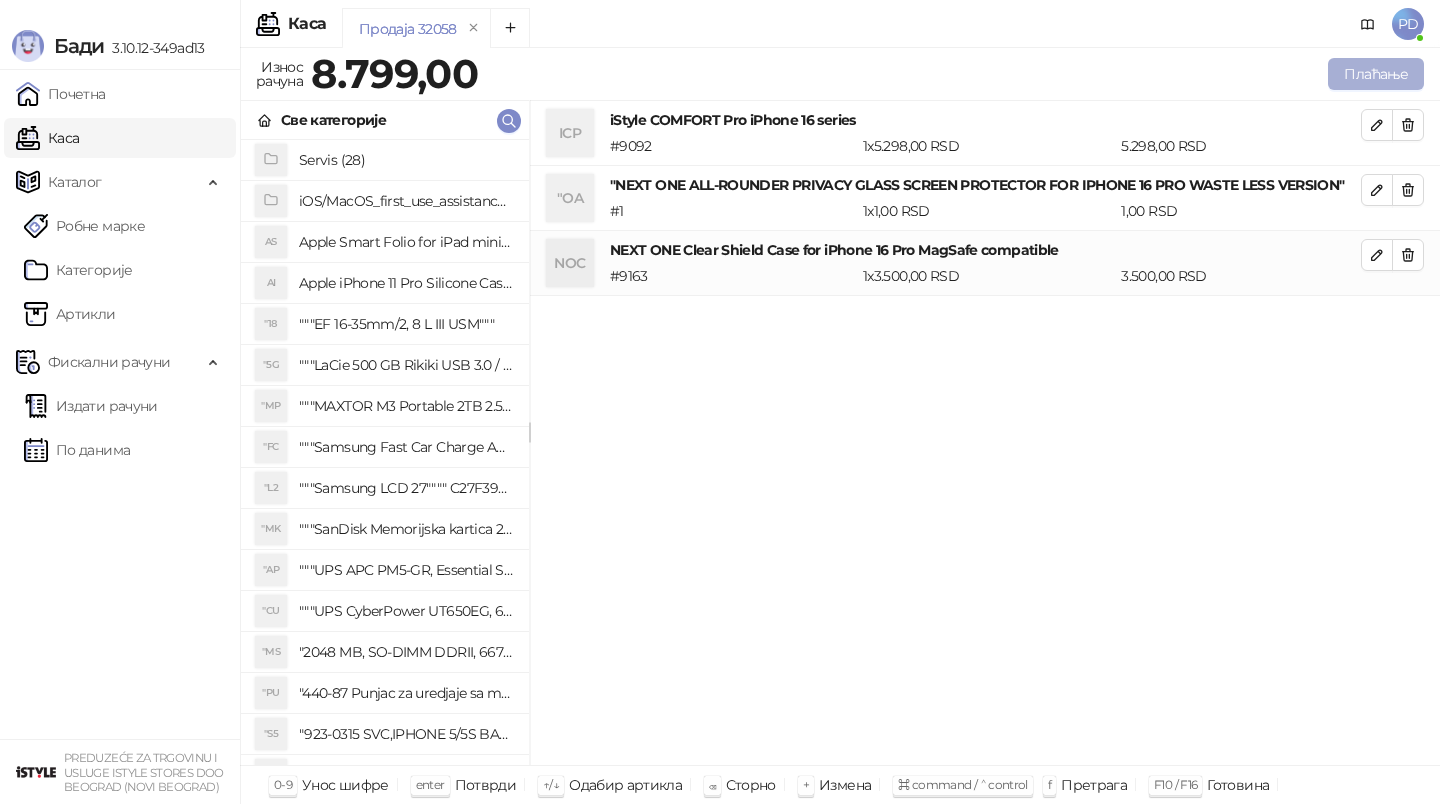 click on "Плаћање" at bounding box center [1376, 74] 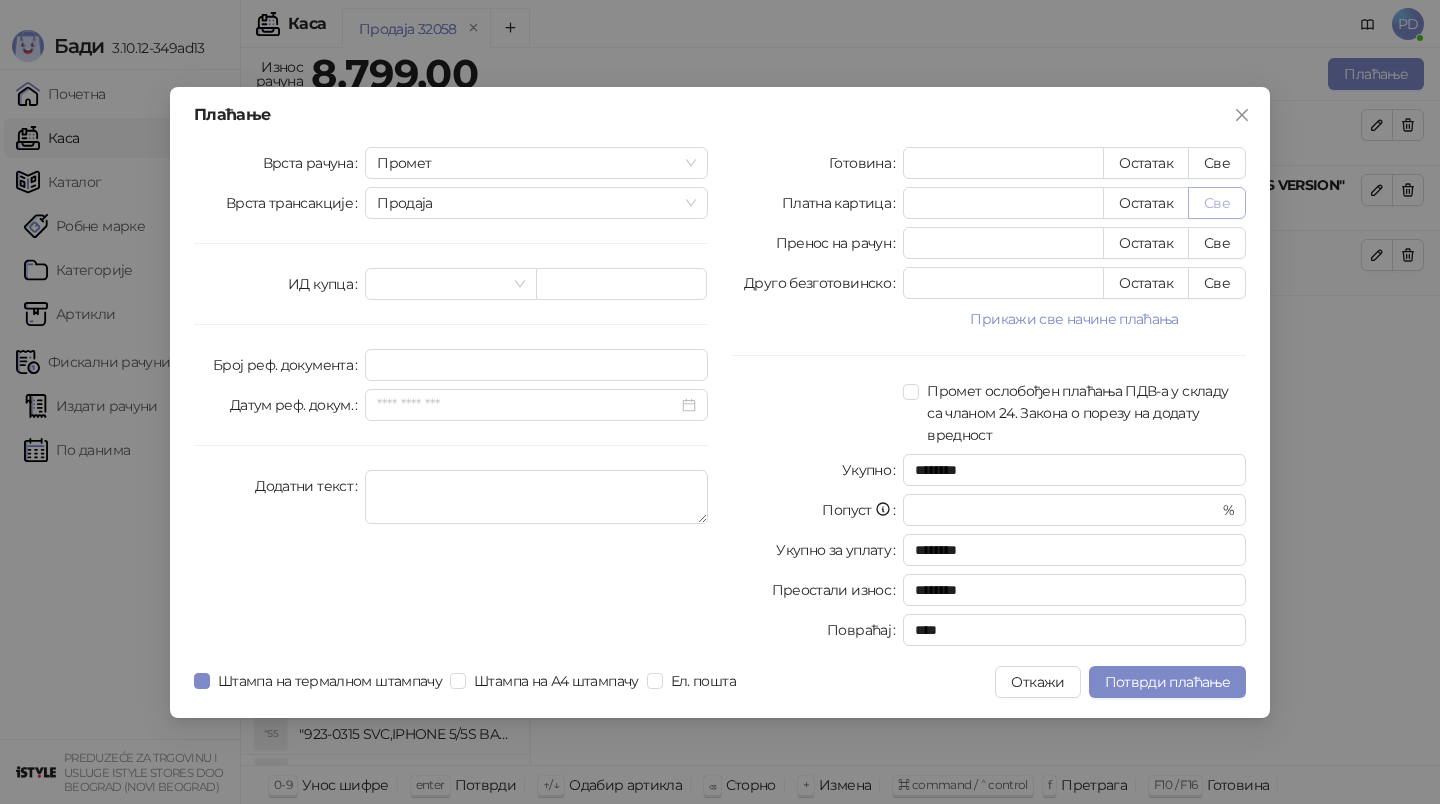 click on "Све" at bounding box center [1217, 203] 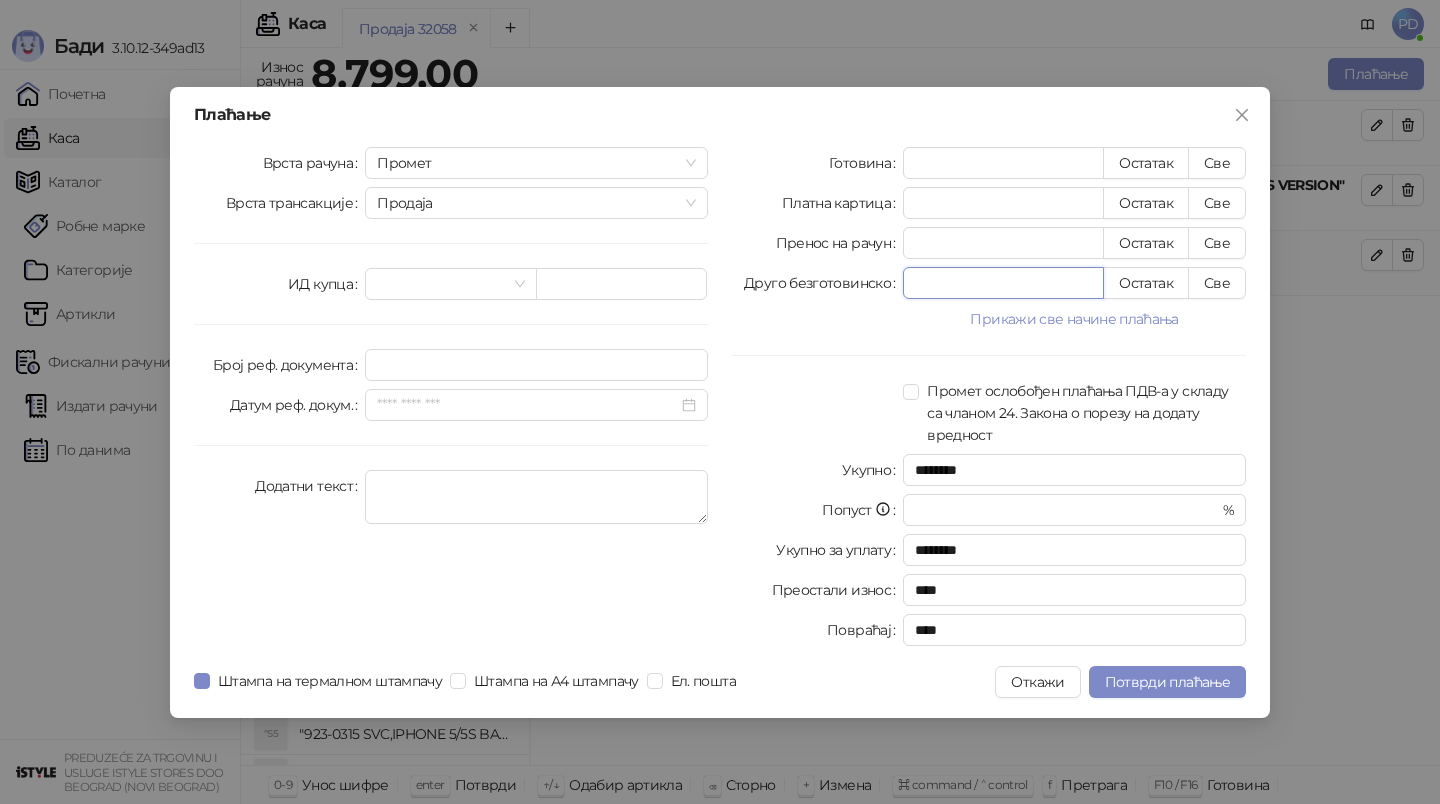 click on "*" at bounding box center [1003, 283] 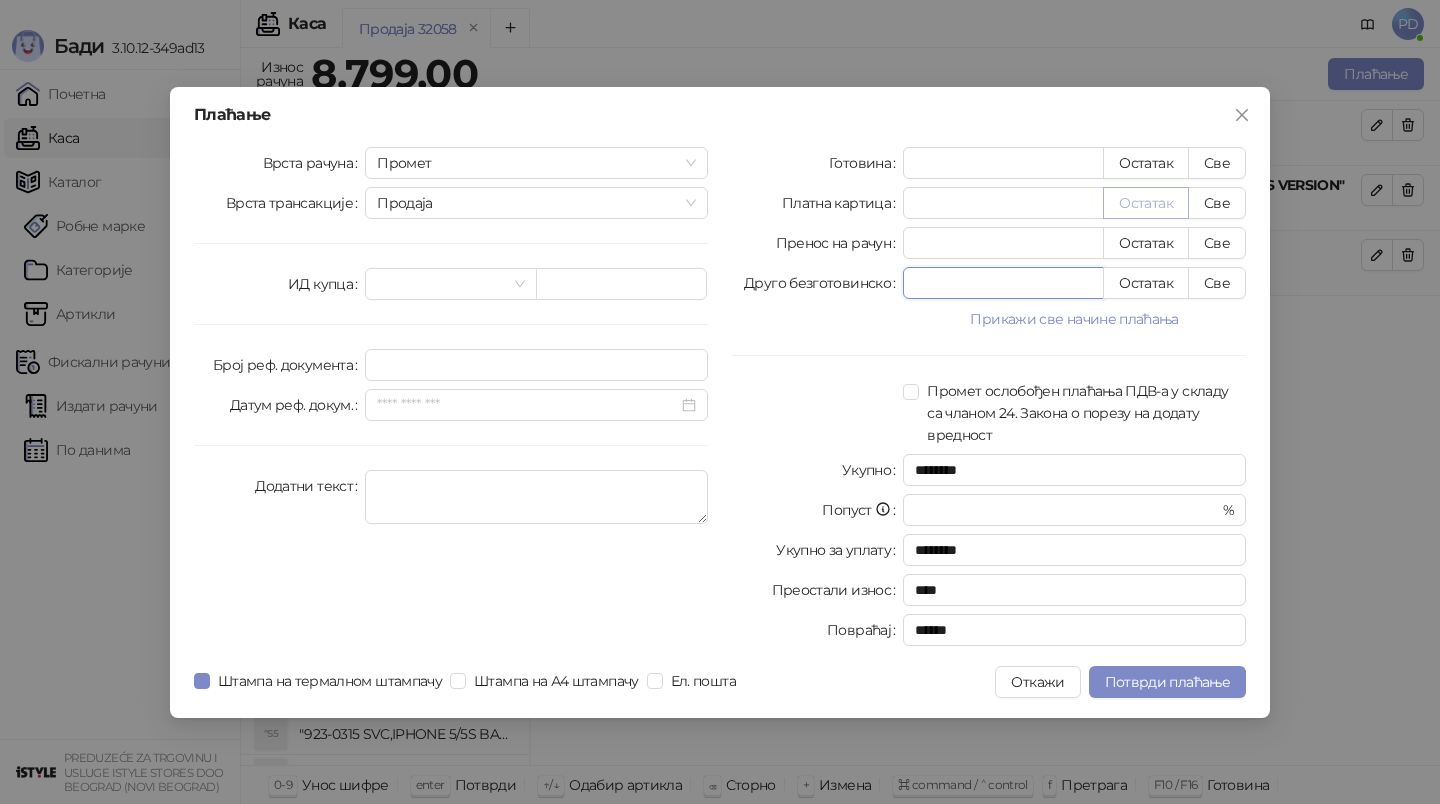 type on "***" 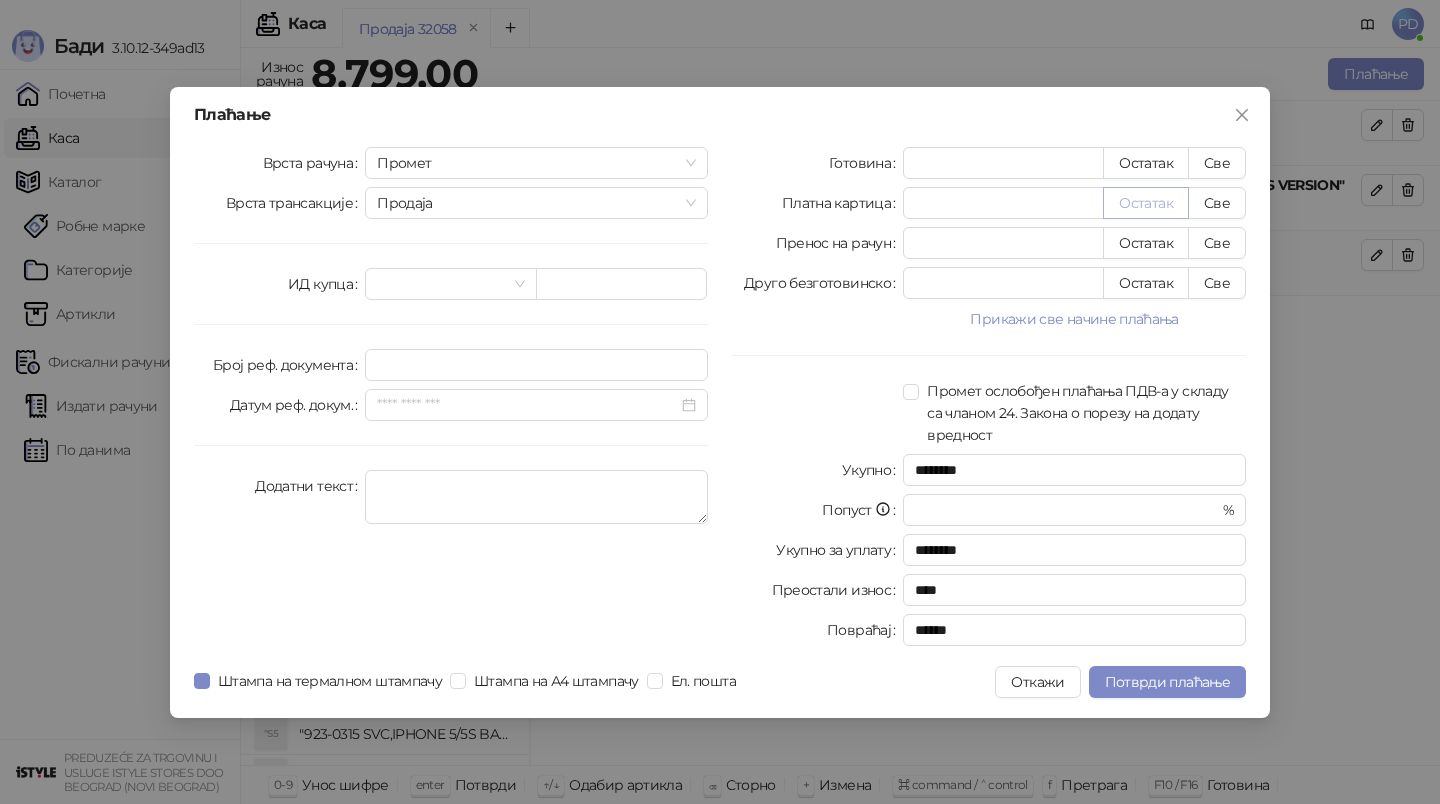 click on "Остатак" at bounding box center (1146, 203) 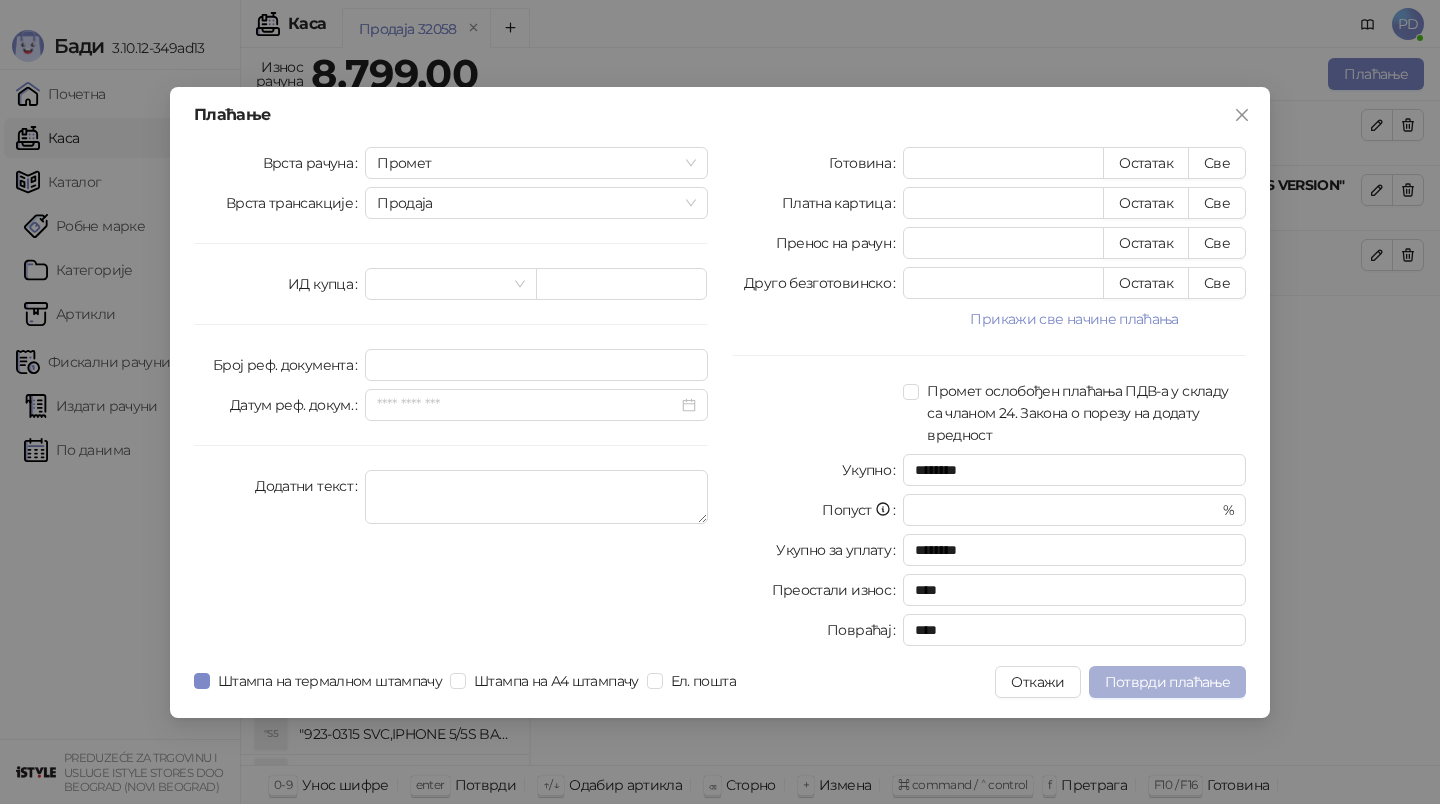 click on "Потврди плаћање" at bounding box center [1167, 682] 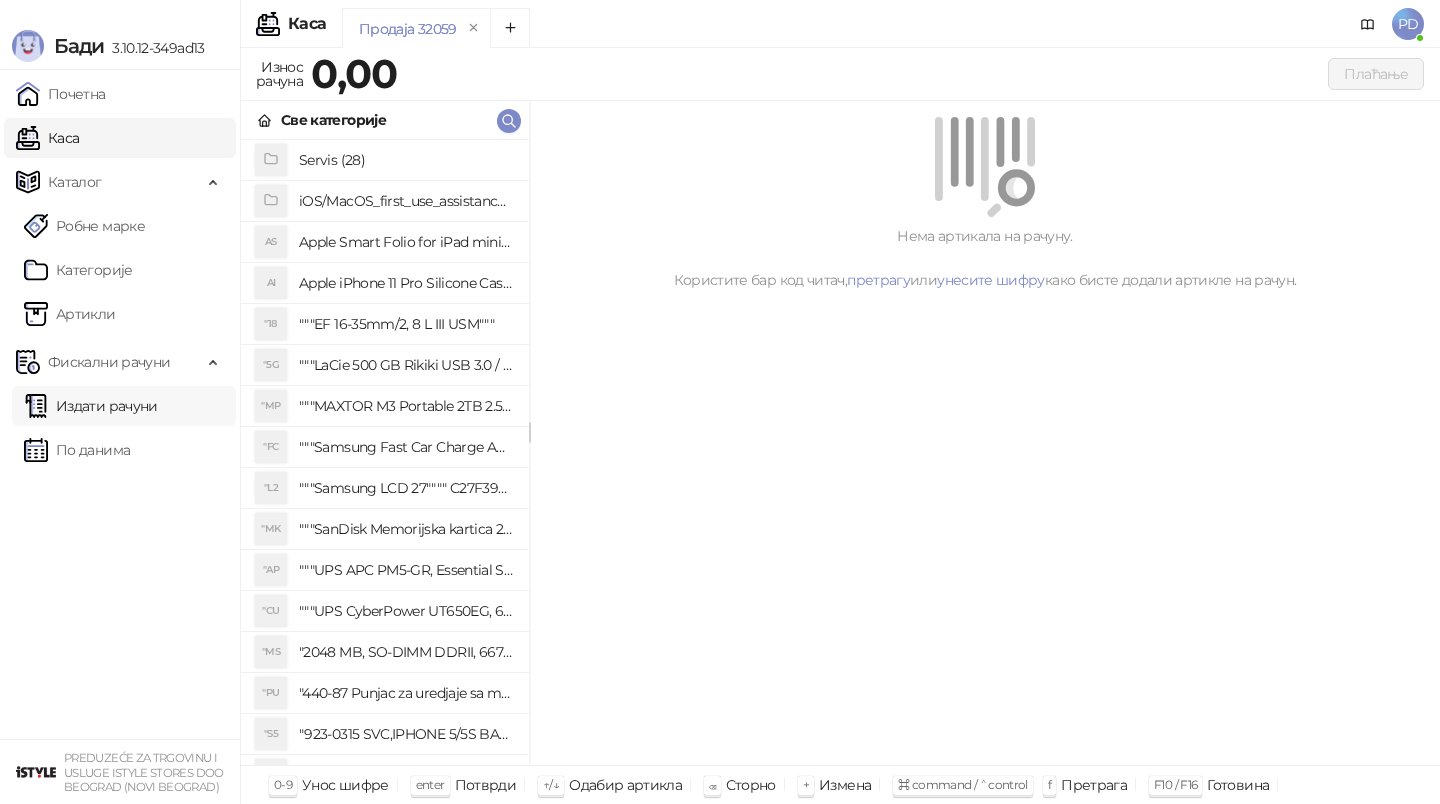 click on "Издати рачуни" at bounding box center [91, 406] 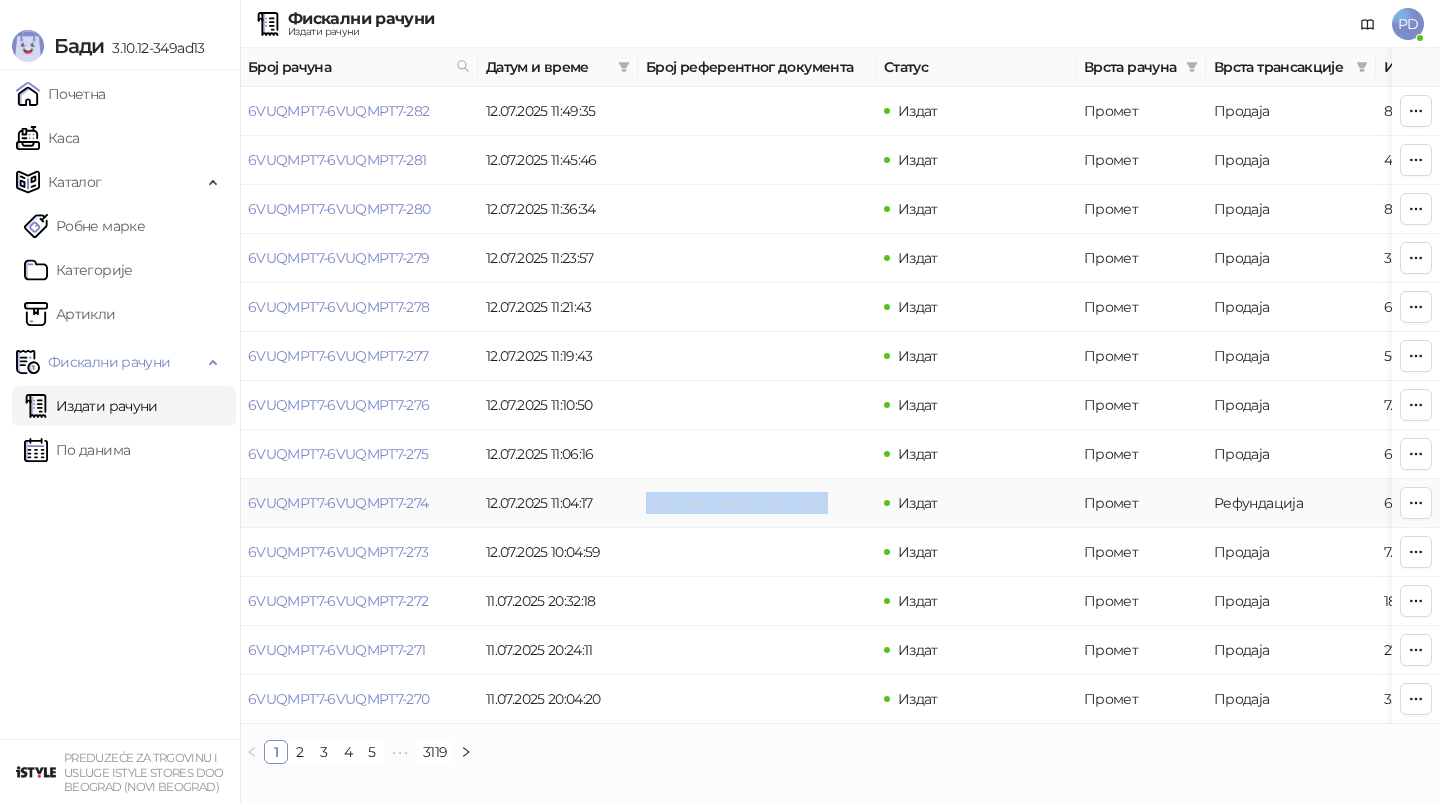 drag, startPoint x: 834, startPoint y: 500, endPoint x: 647, endPoint y: 502, distance: 187.0107 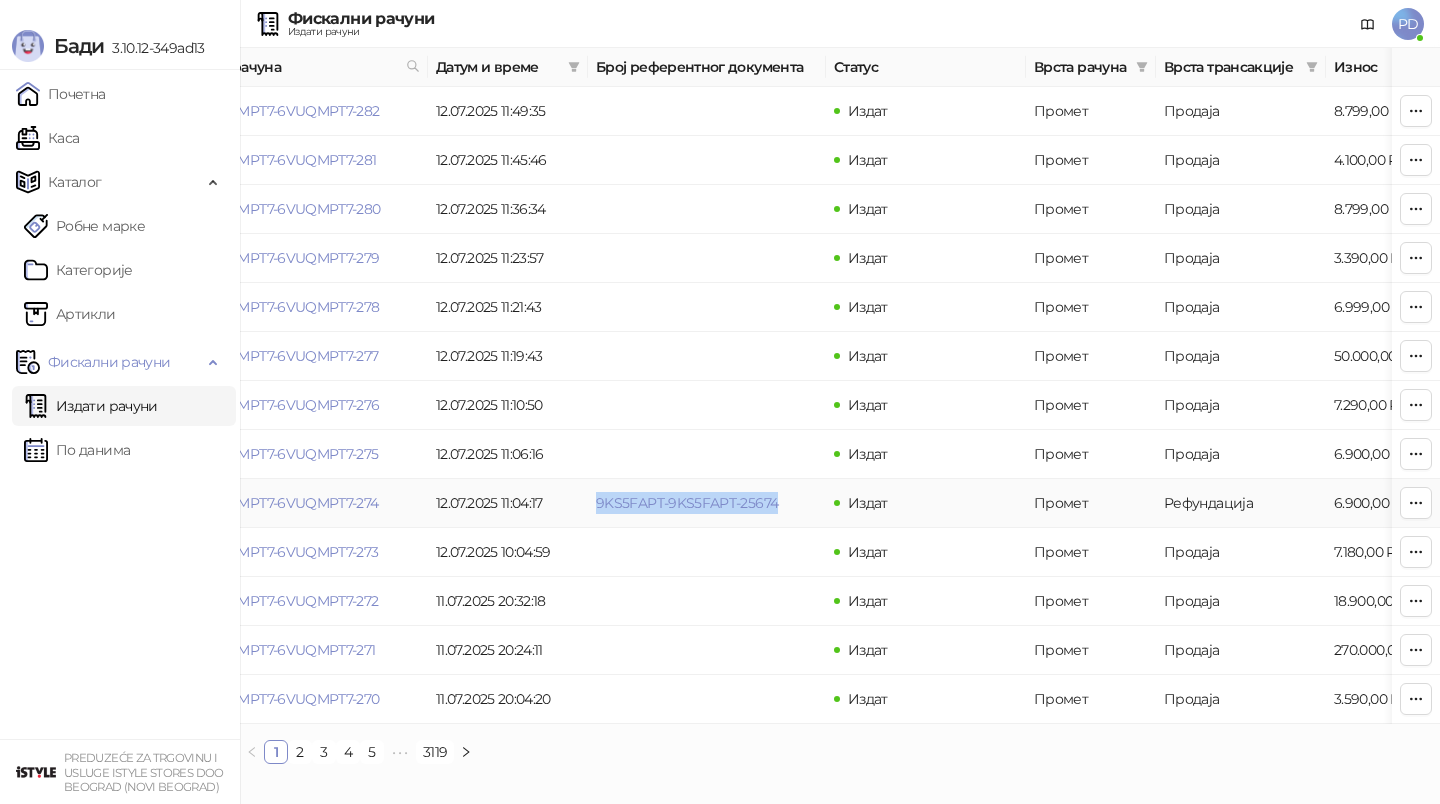 scroll, scrollTop: 0, scrollLeft: 0, axis: both 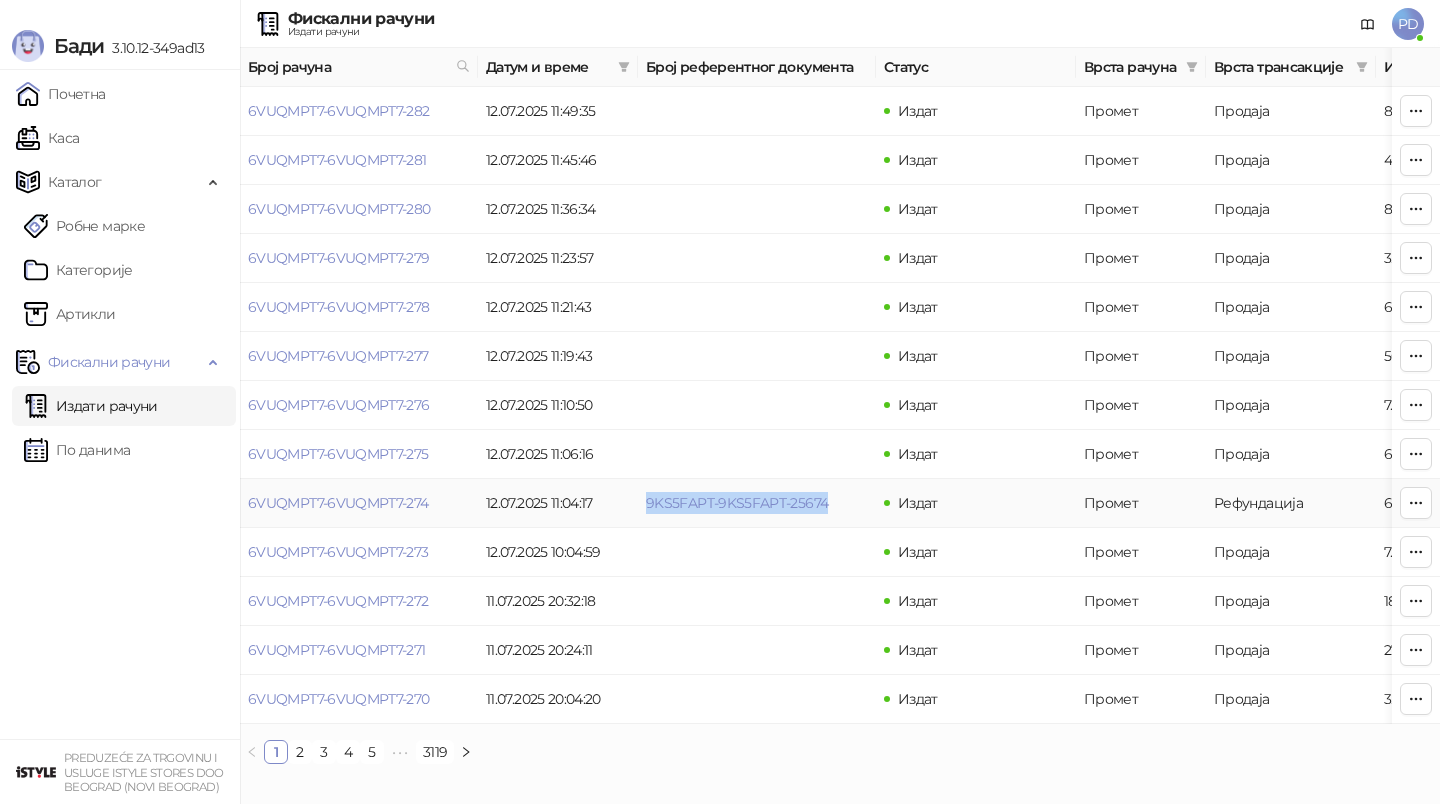 copy on "9KS5FAPT-9KS5FAPT-25674" 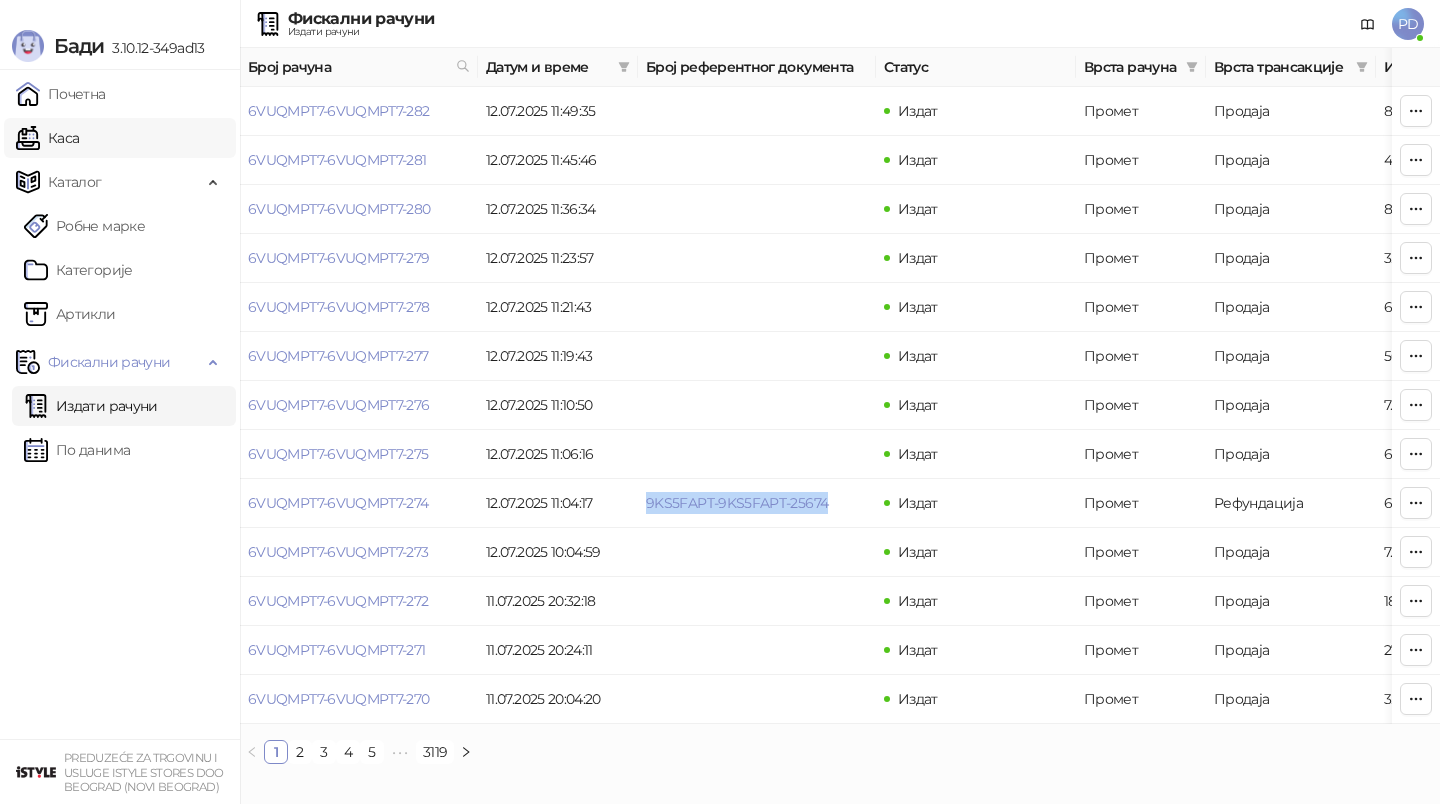 click on "Каса" at bounding box center (47, 138) 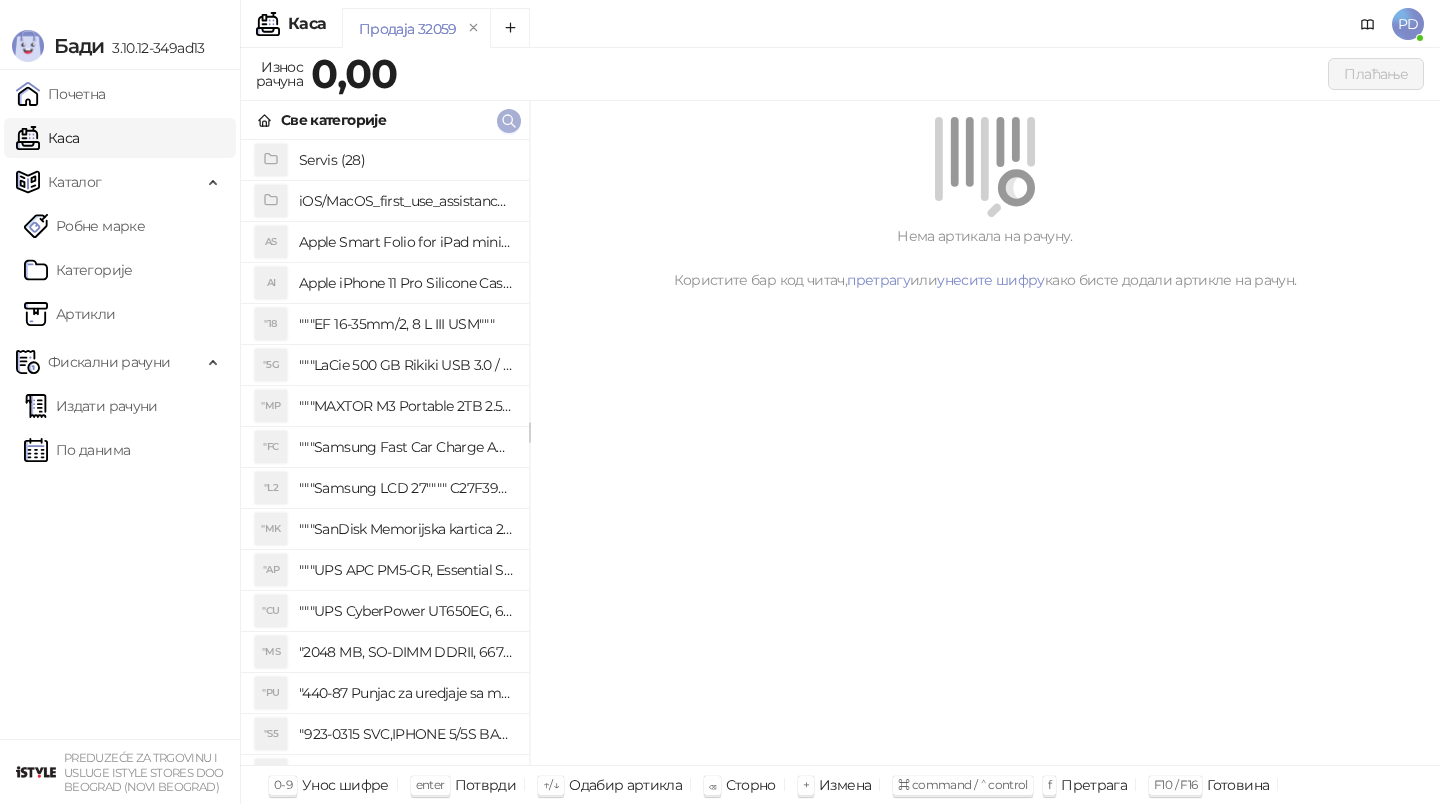 click 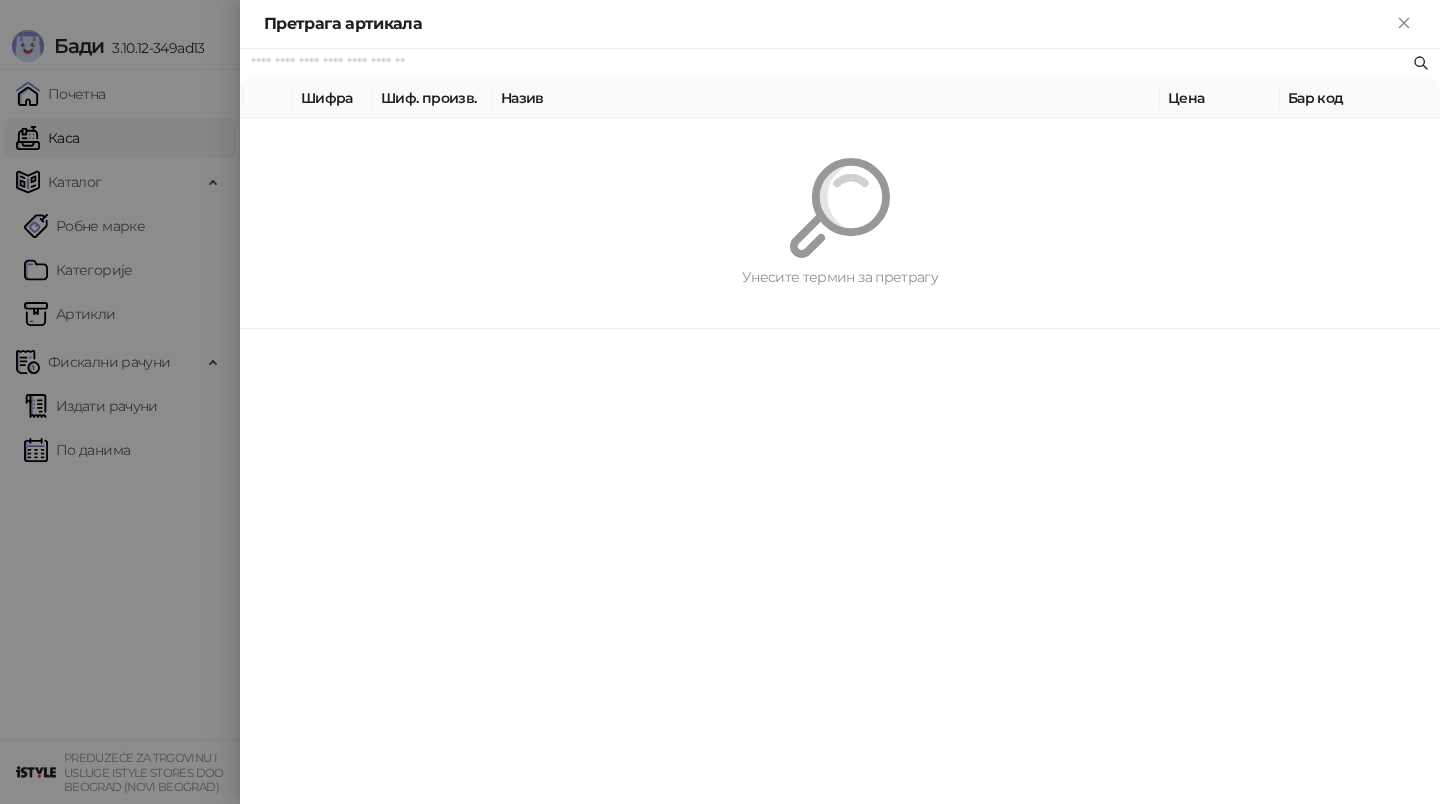 paste on "**********" 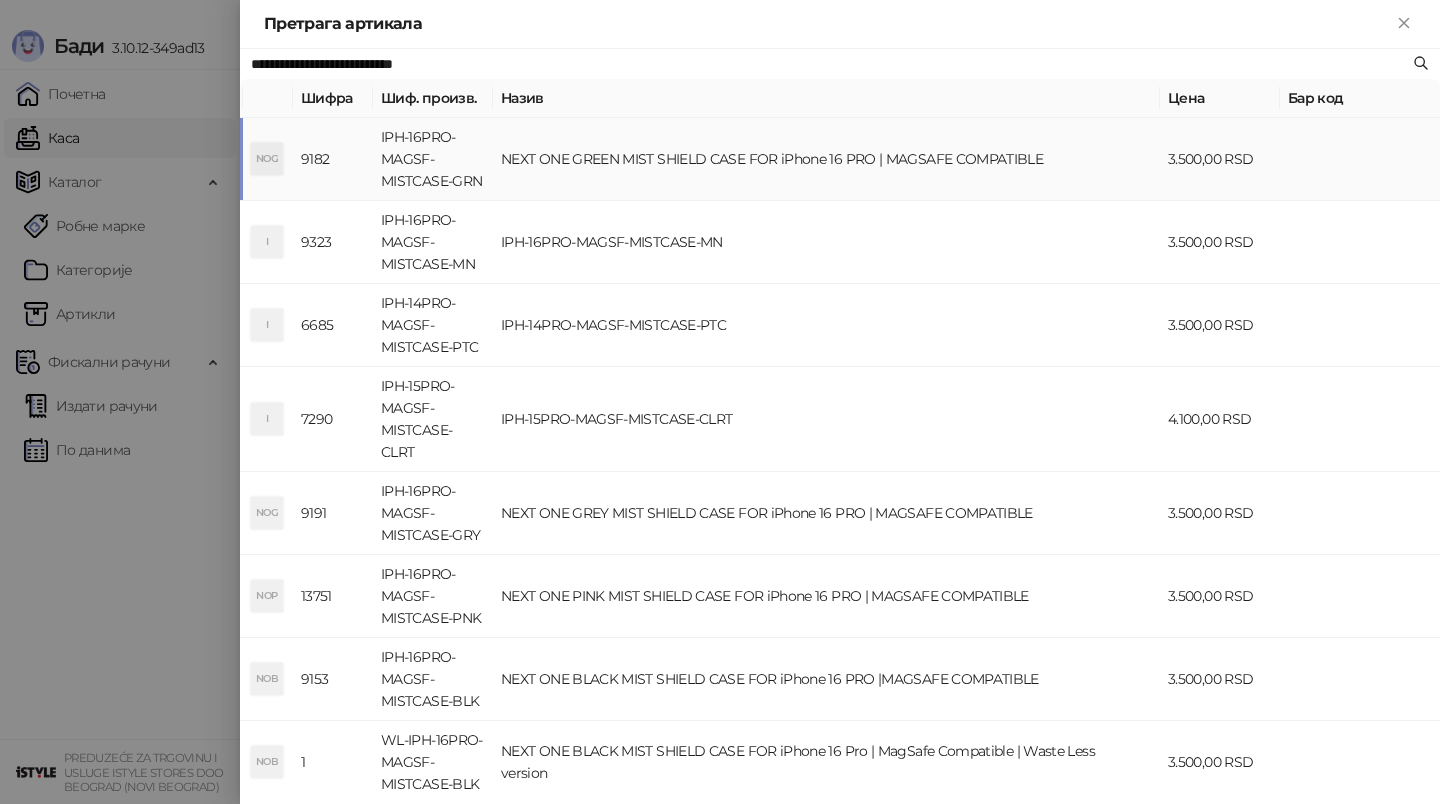 type on "**********" 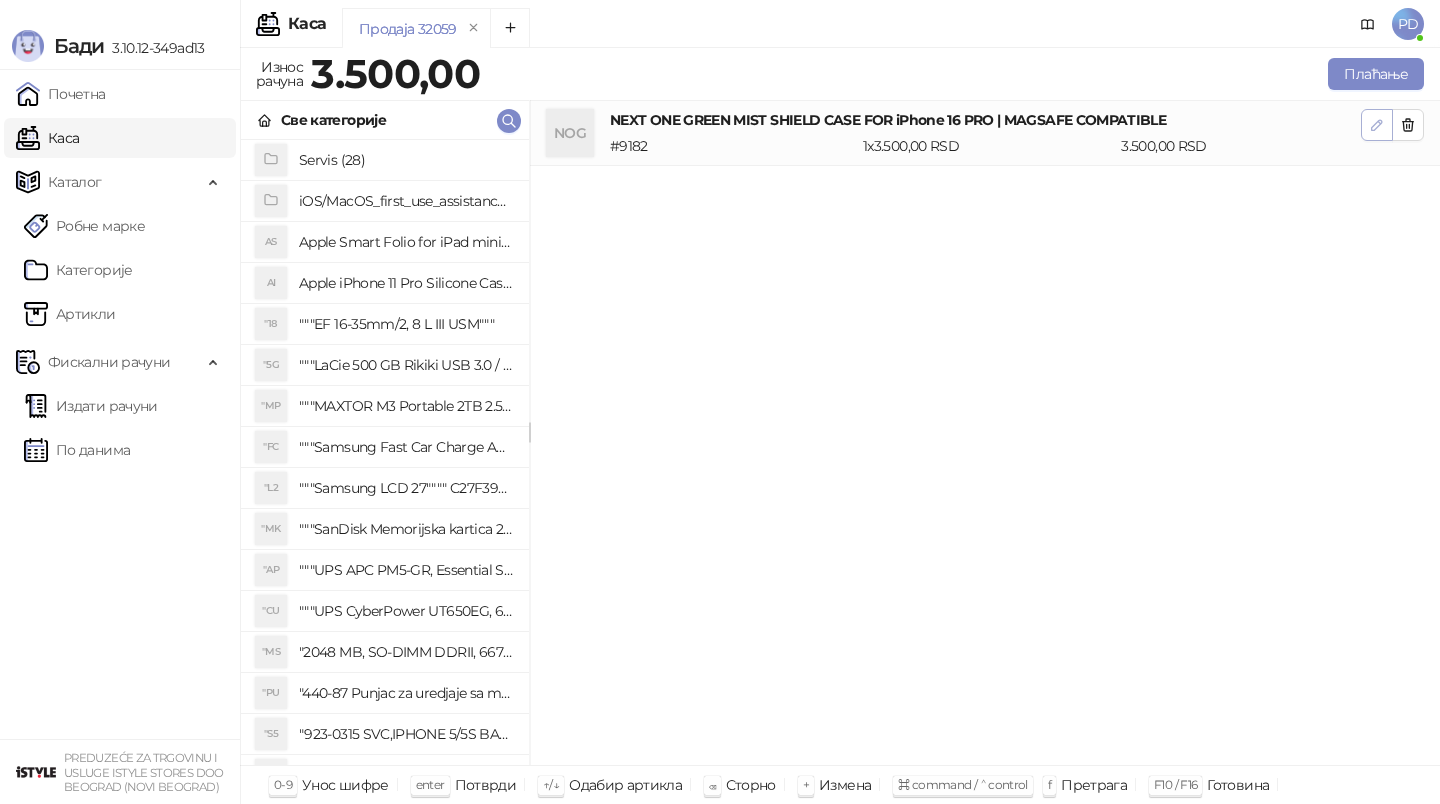 click 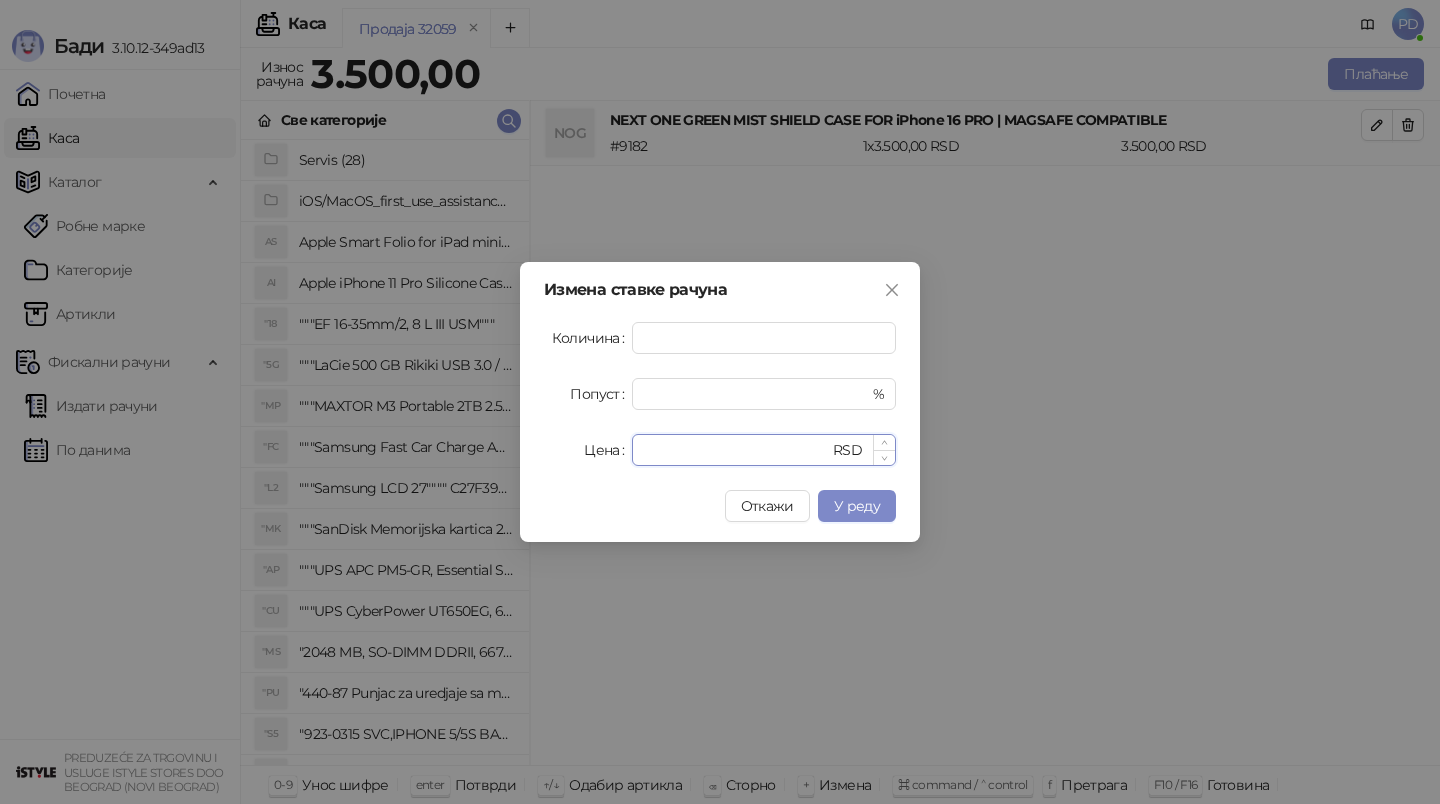 click on "****" at bounding box center [736, 450] 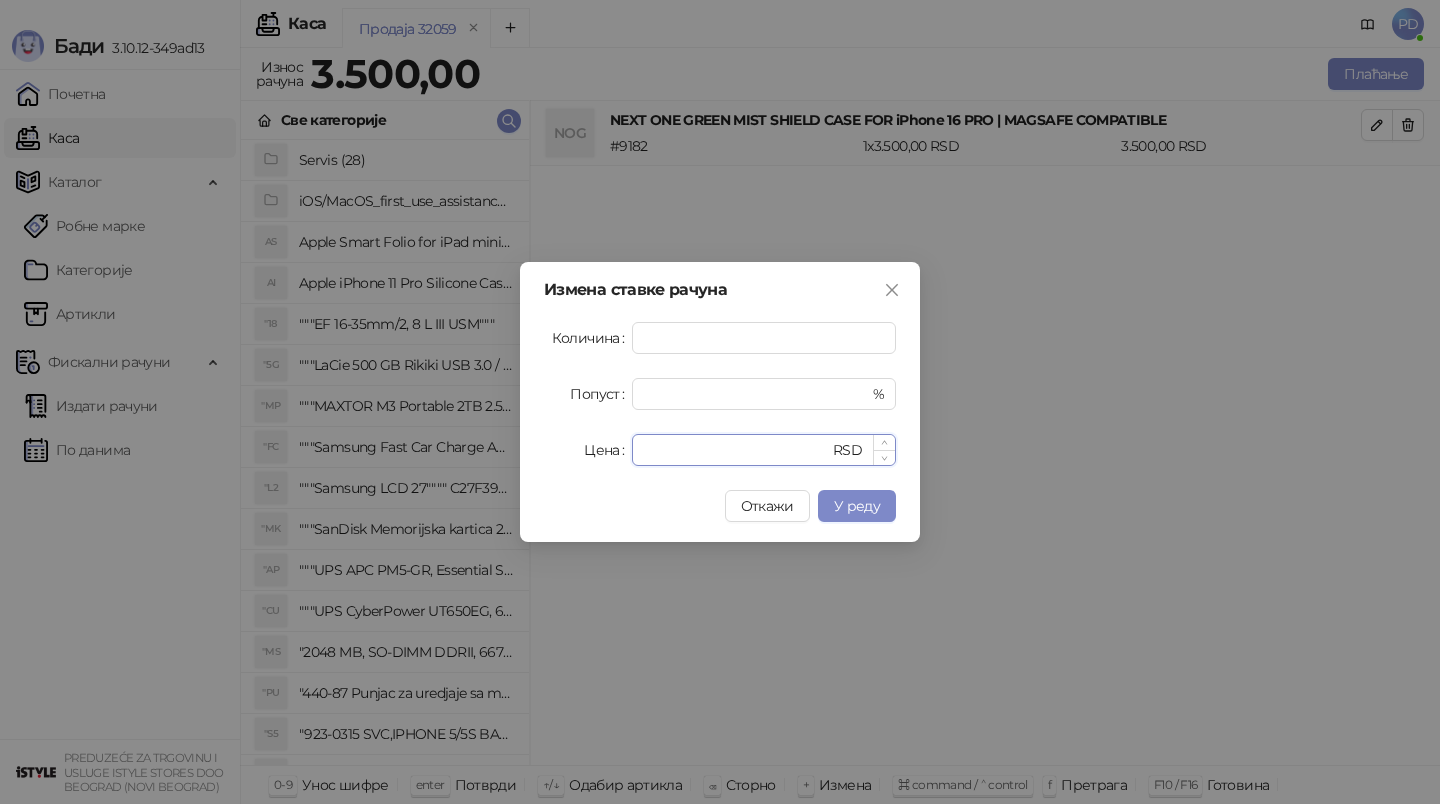 type on "****" 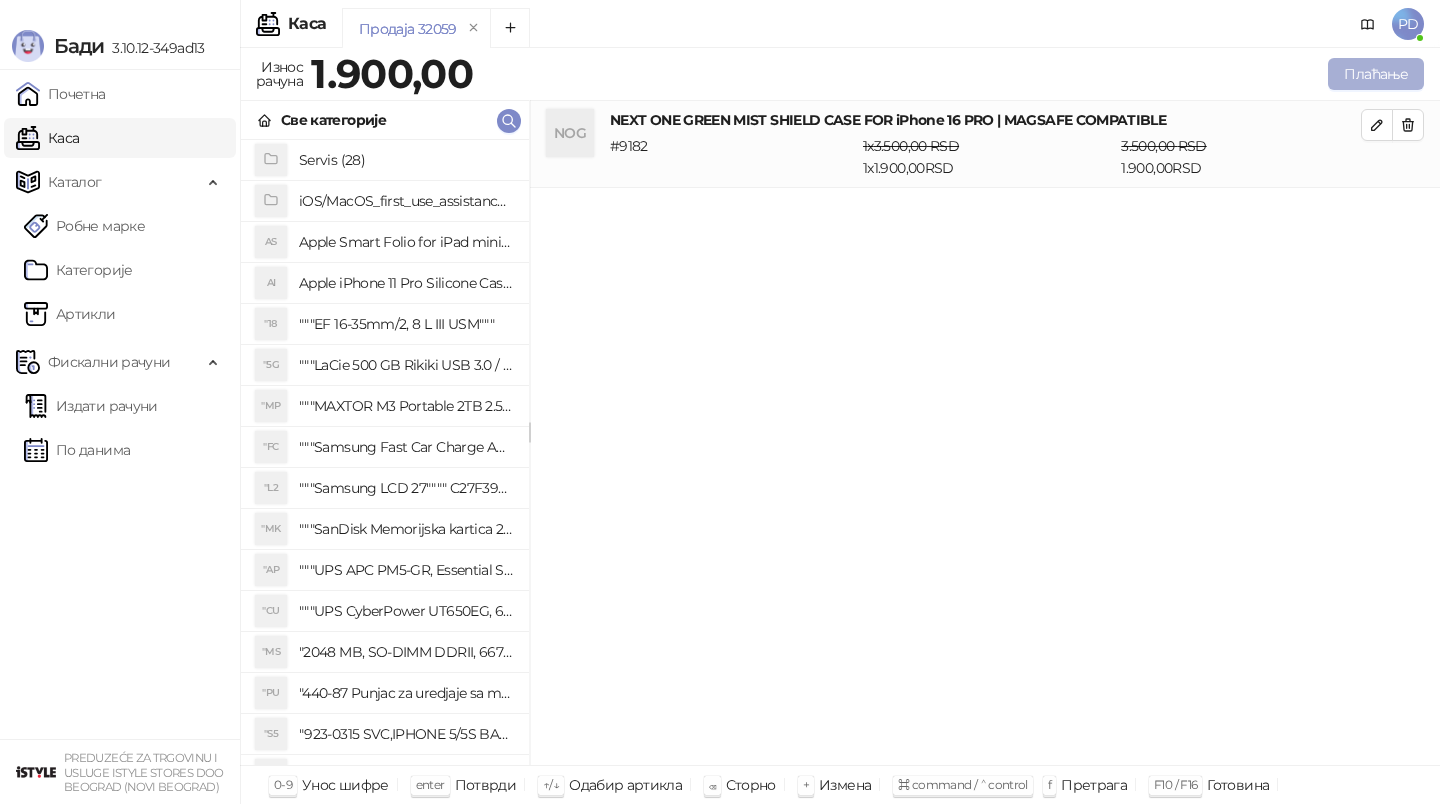 click on "Плаћање" at bounding box center (1376, 74) 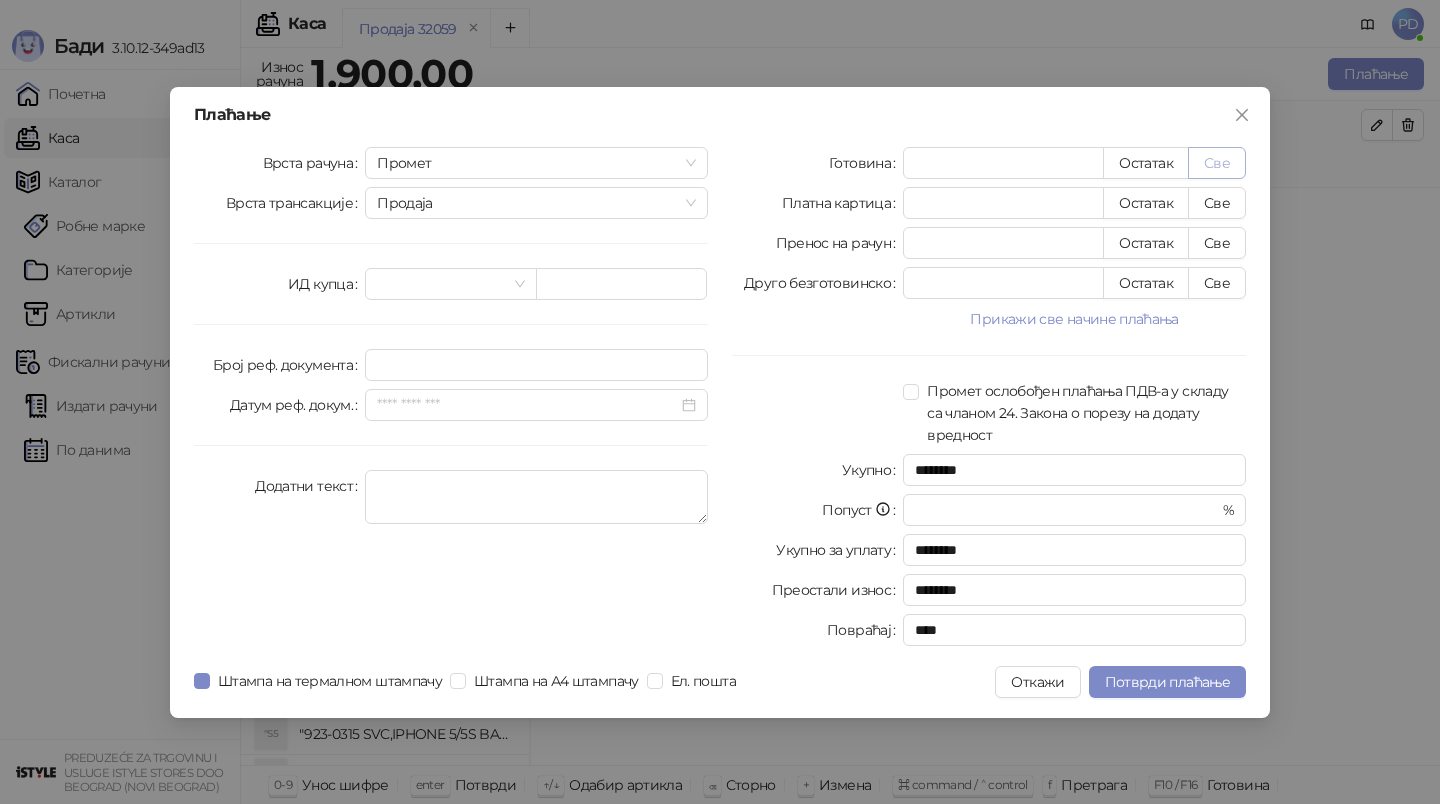 click on "Све" at bounding box center [1217, 163] 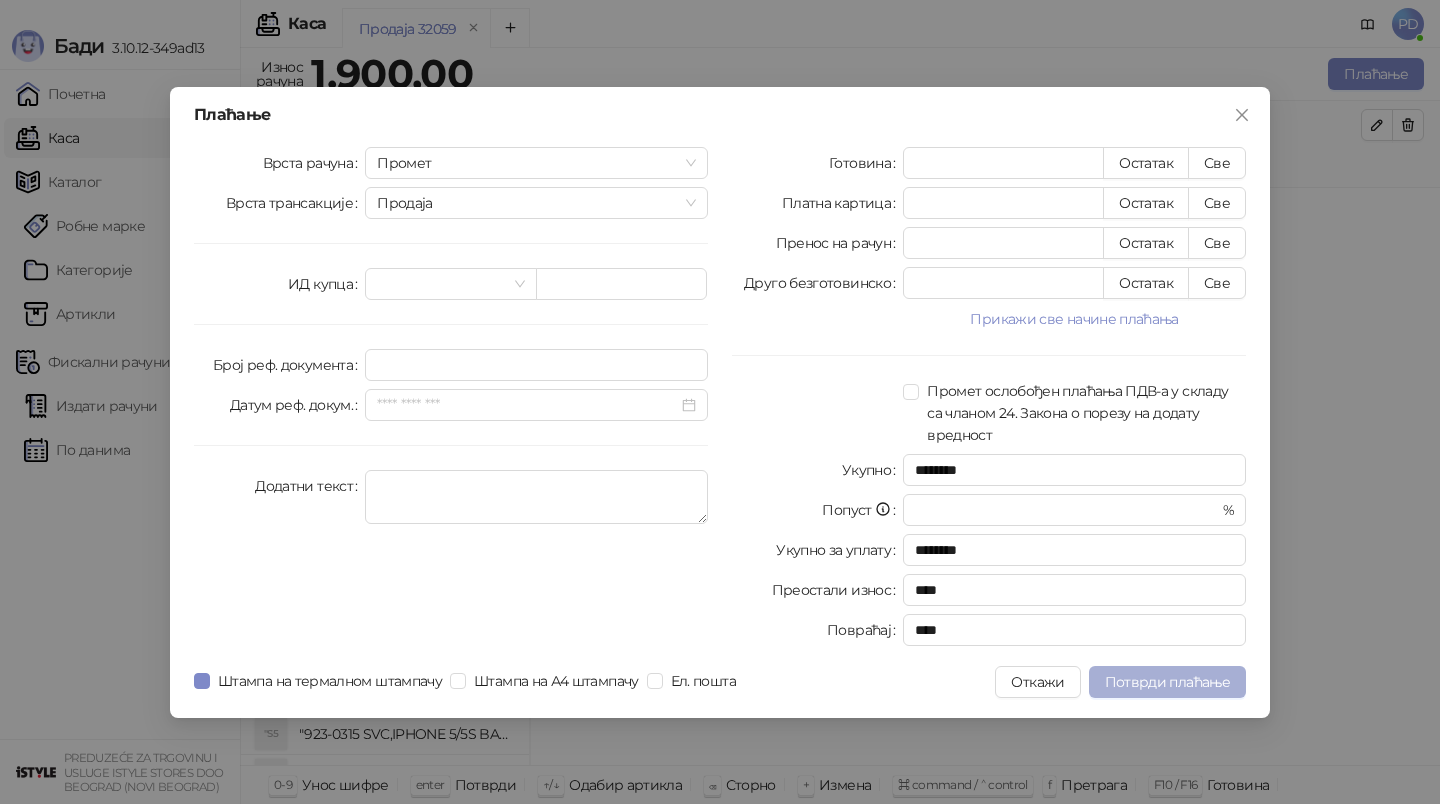 click on "Потврди плаћање" at bounding box center (1167, 682) 